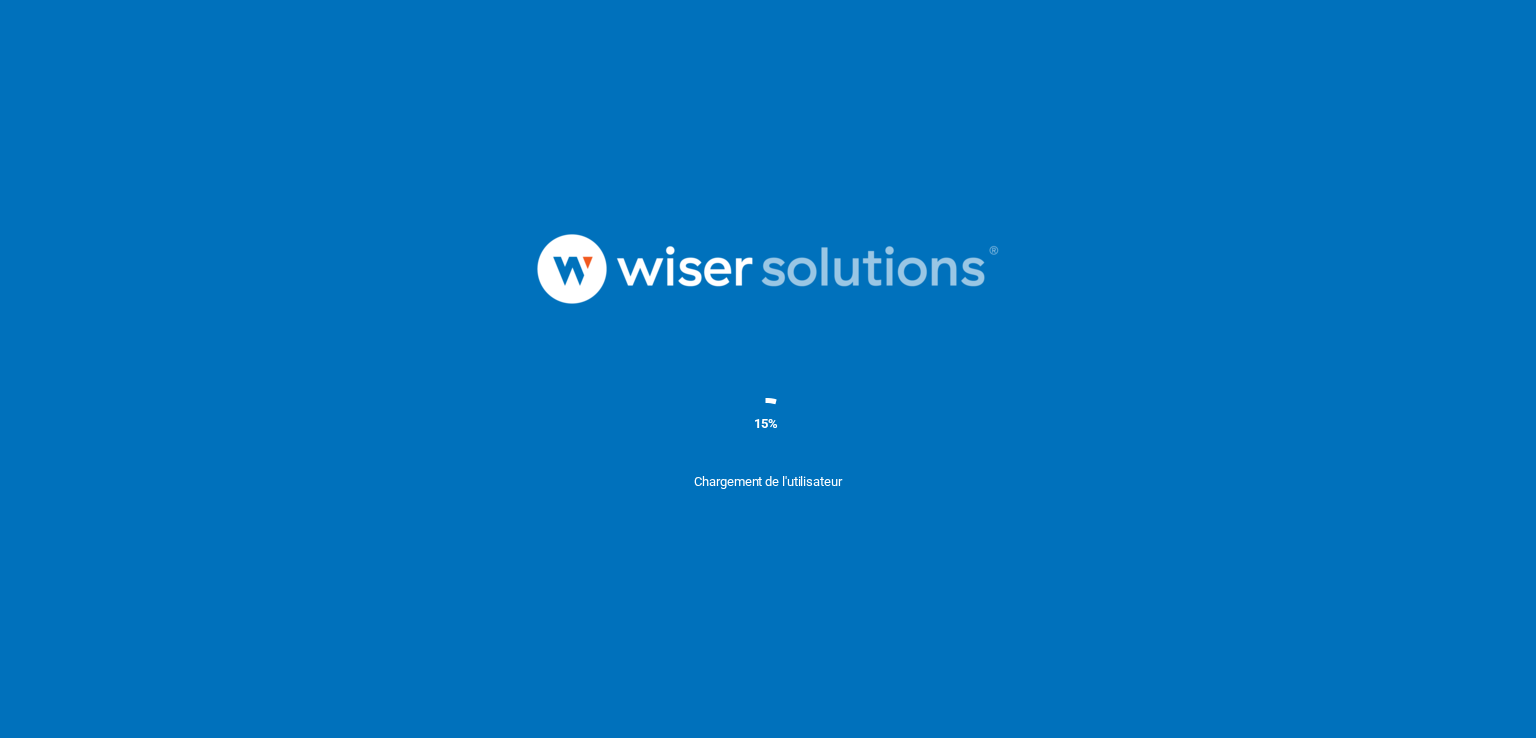 scroll, scrollTop: 0, scrollLeft: 0, axis: both 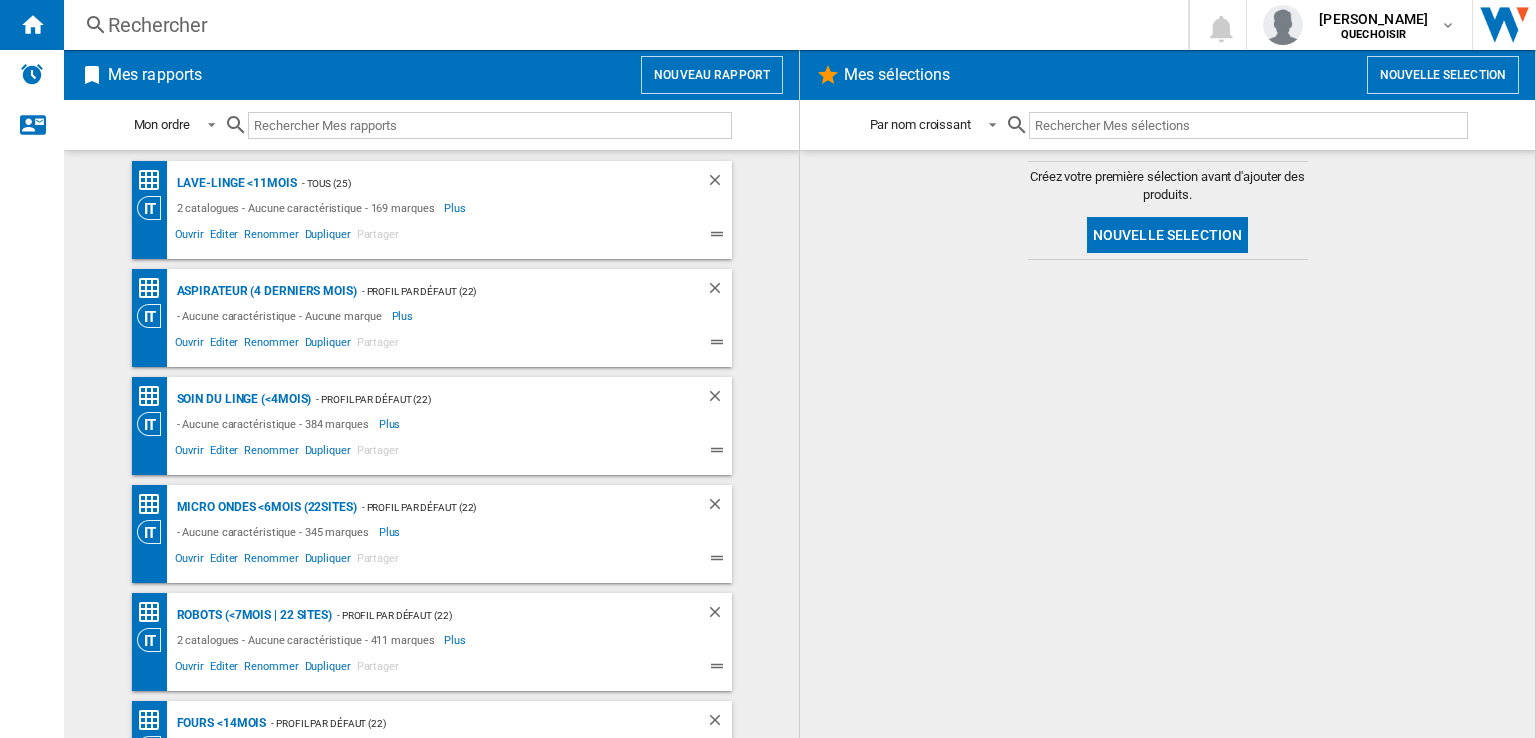 click on "Rechercher
Rechercher
0
[PERSON_NAME]
QUECHOISIR
QUECHOISIR
Mes paramètres
Se déconnecter" at bounding box center [800, 25] 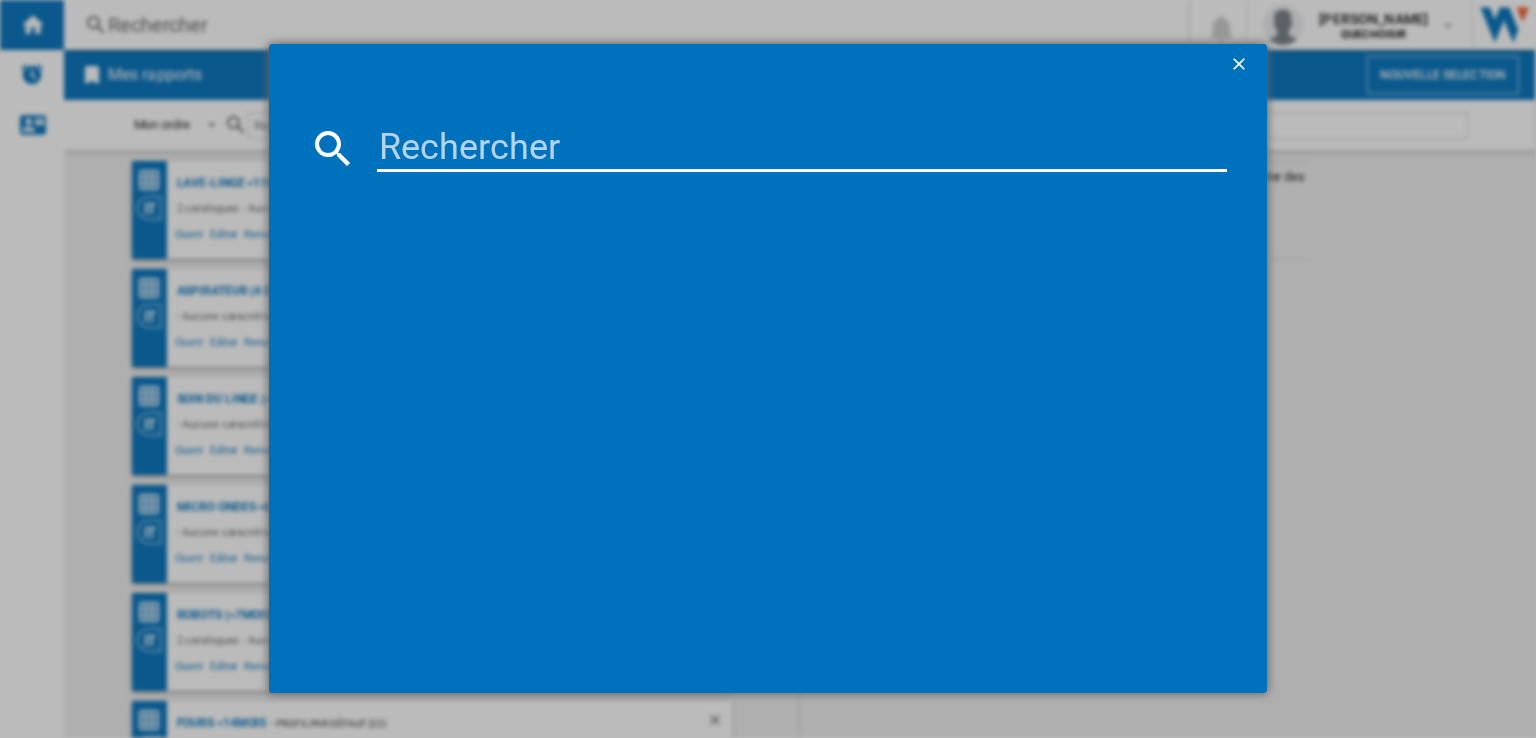 click at bounding box center (802, 148) 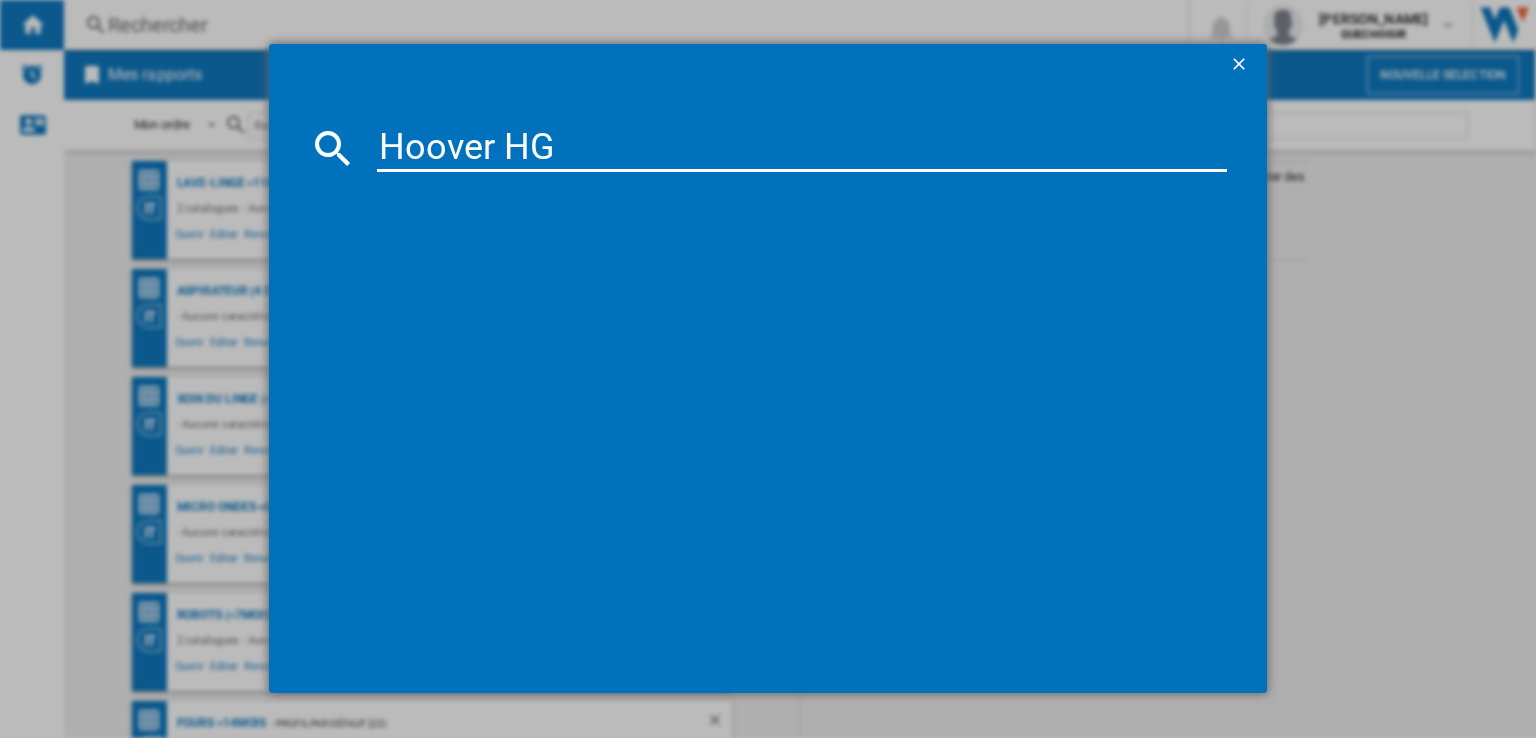 type on "Hoover HG2" 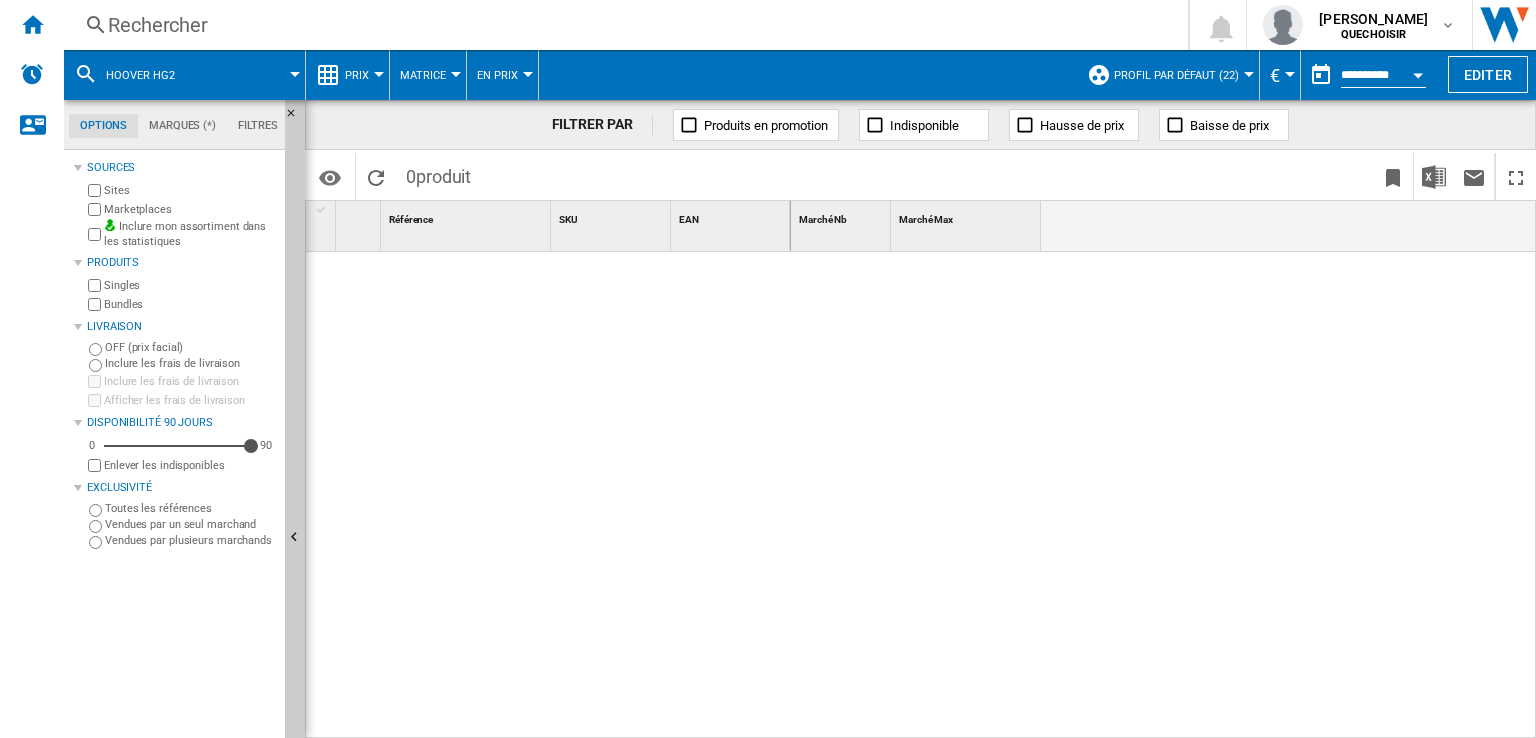 click on "Profil par défaut (22)" at bounding box center (1176, 75) 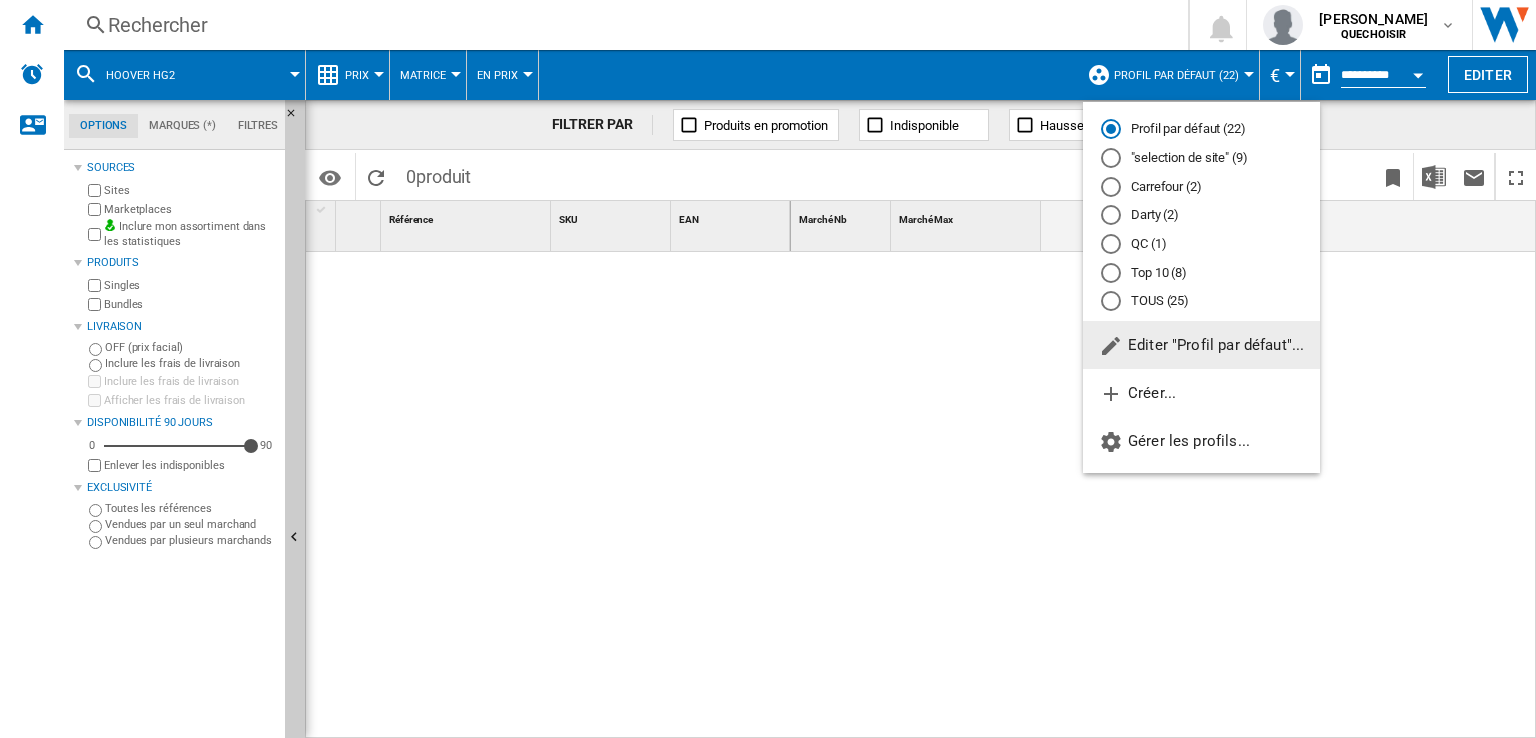 click on "TOUS (25)" at bounding box center [1201, 301] 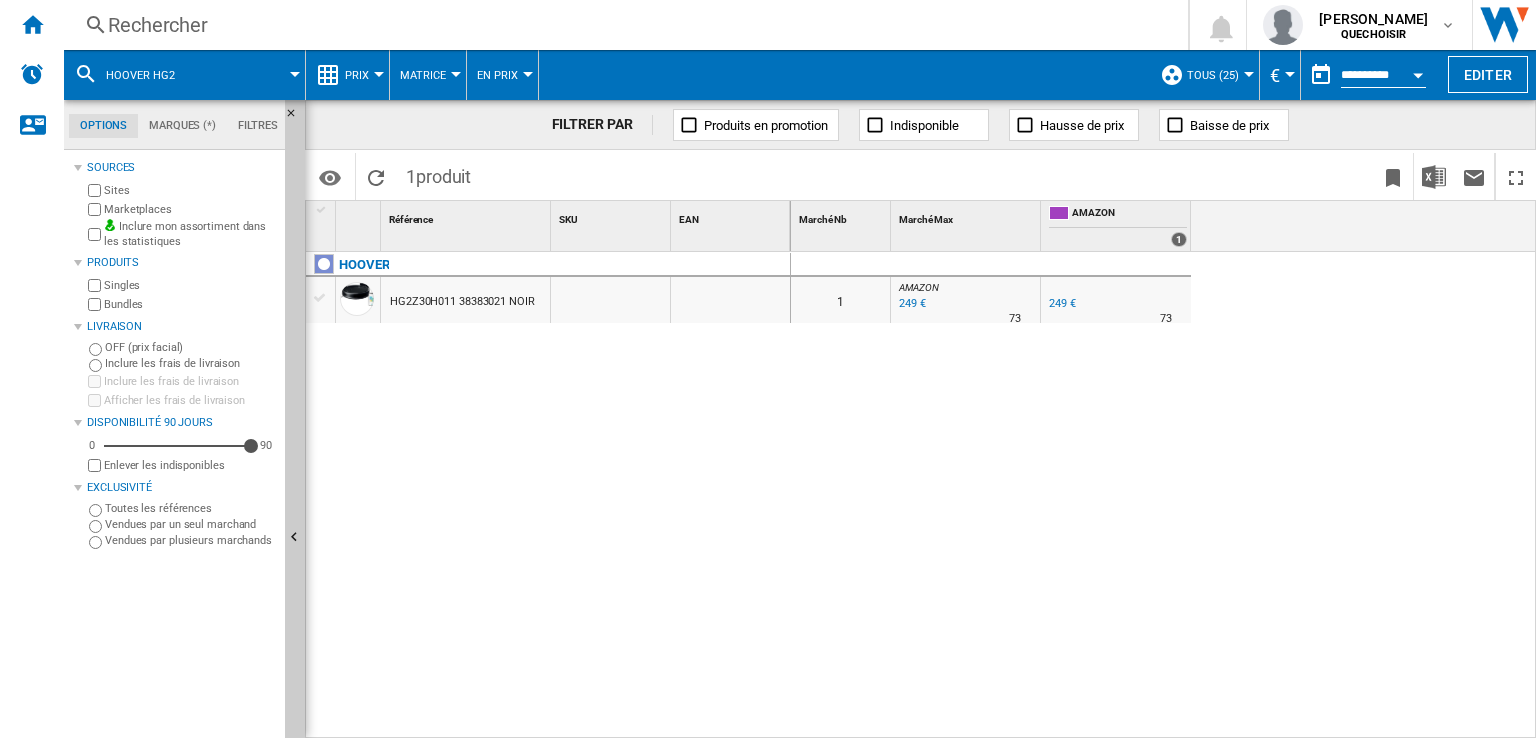 click on "Marketplaces" at bounding box center [190, 209] 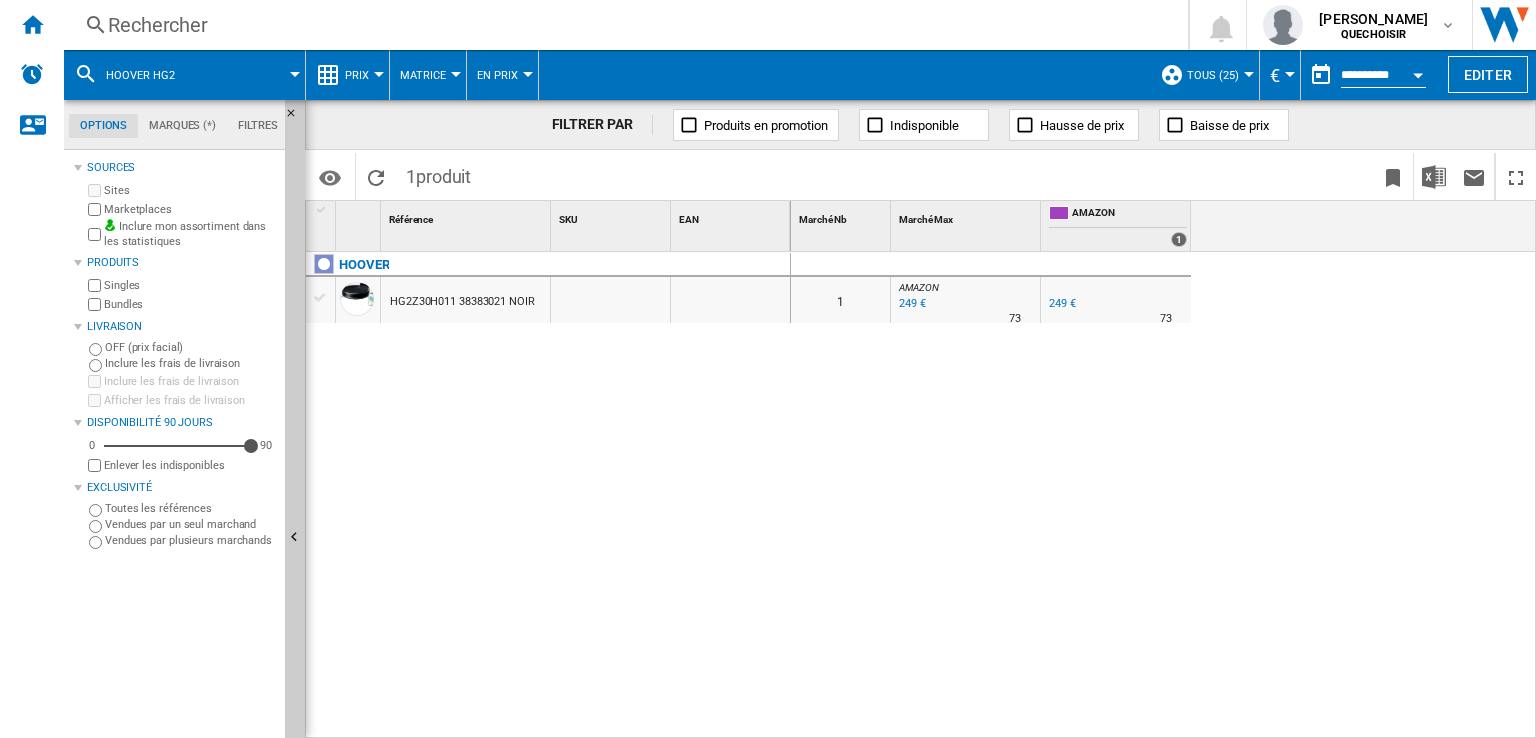 click on "Bundles" at bounding box center (190, 304) 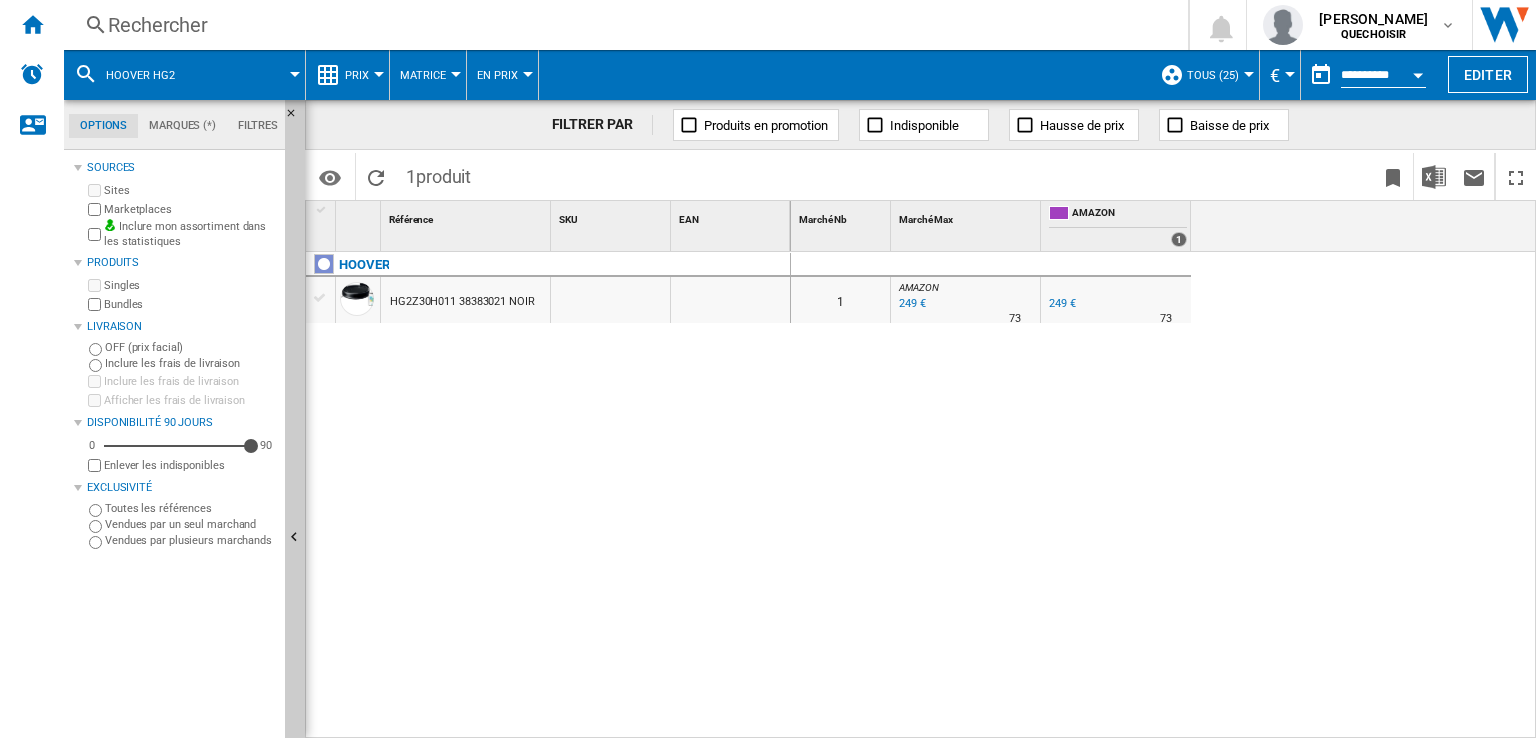 click on "249 €" at bounding box center [1062, 303] 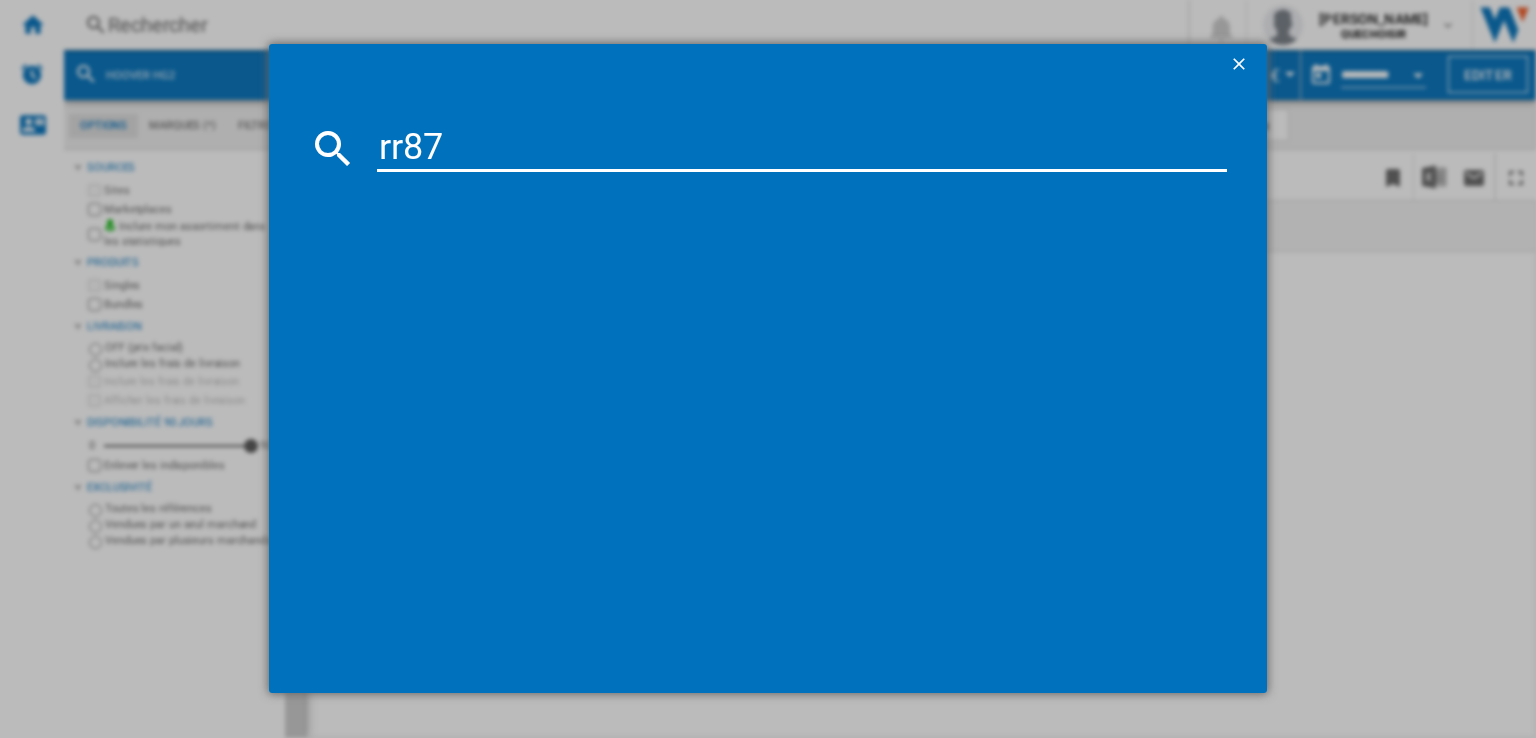 type on "rr87d" 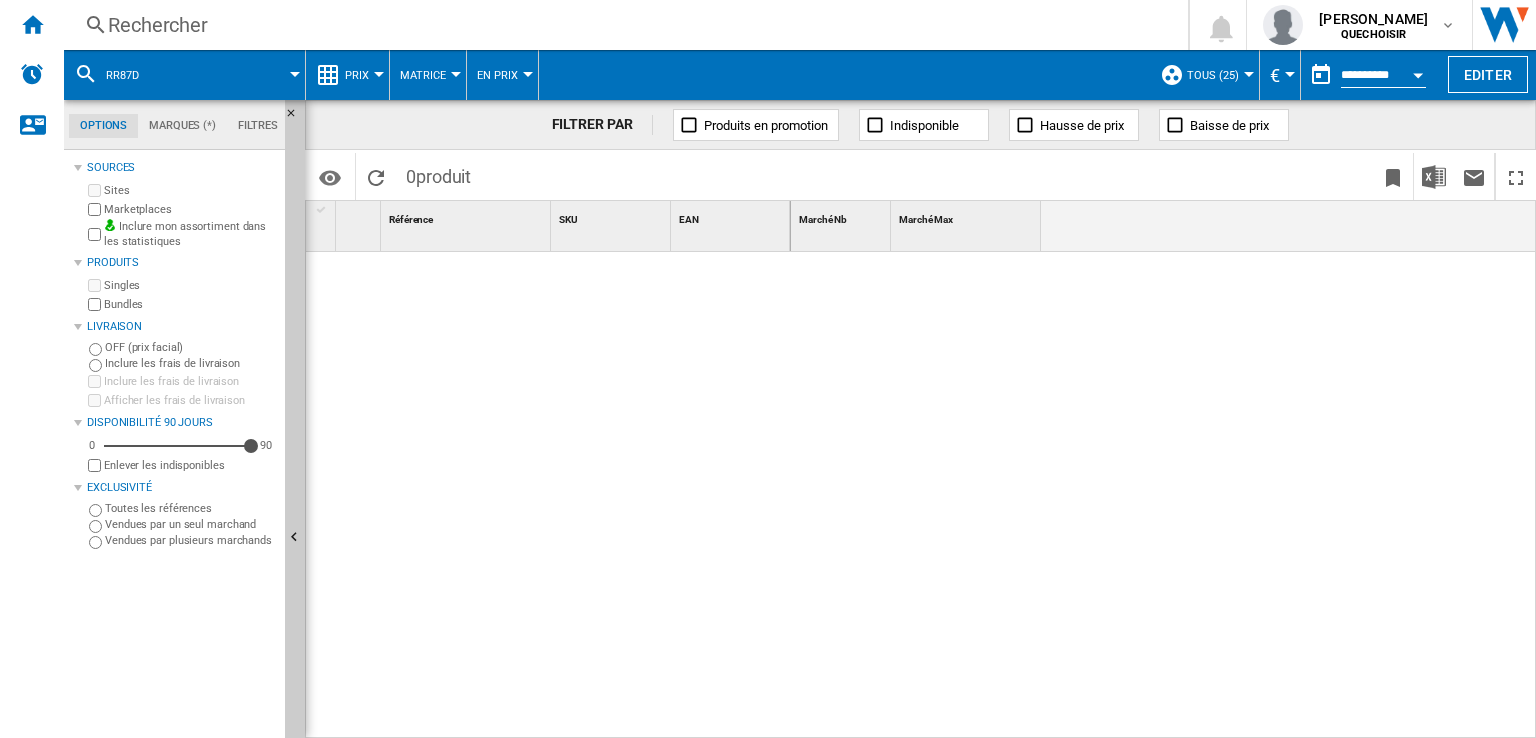click on "Rechercher" at bounding box center [622, 25] 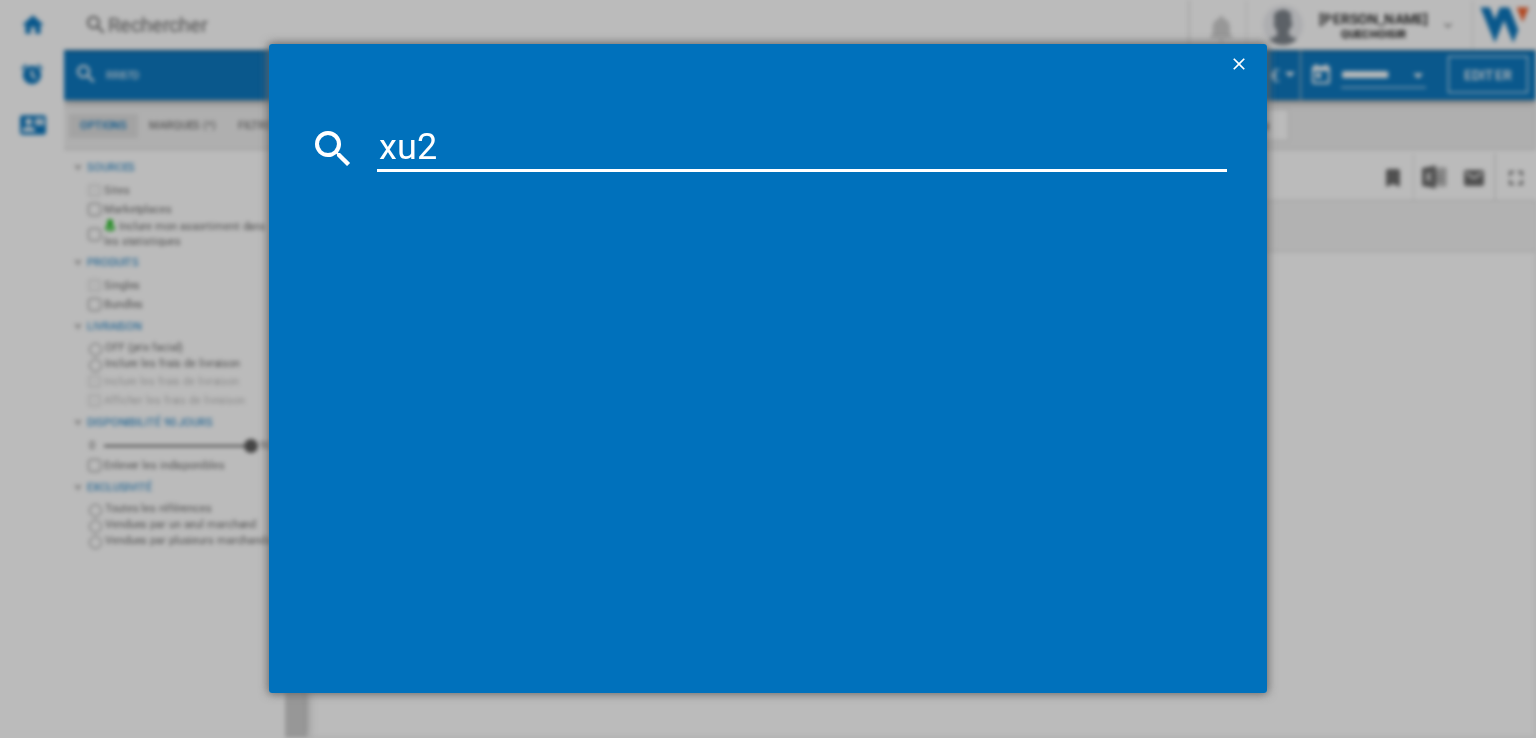 type on "xu21" 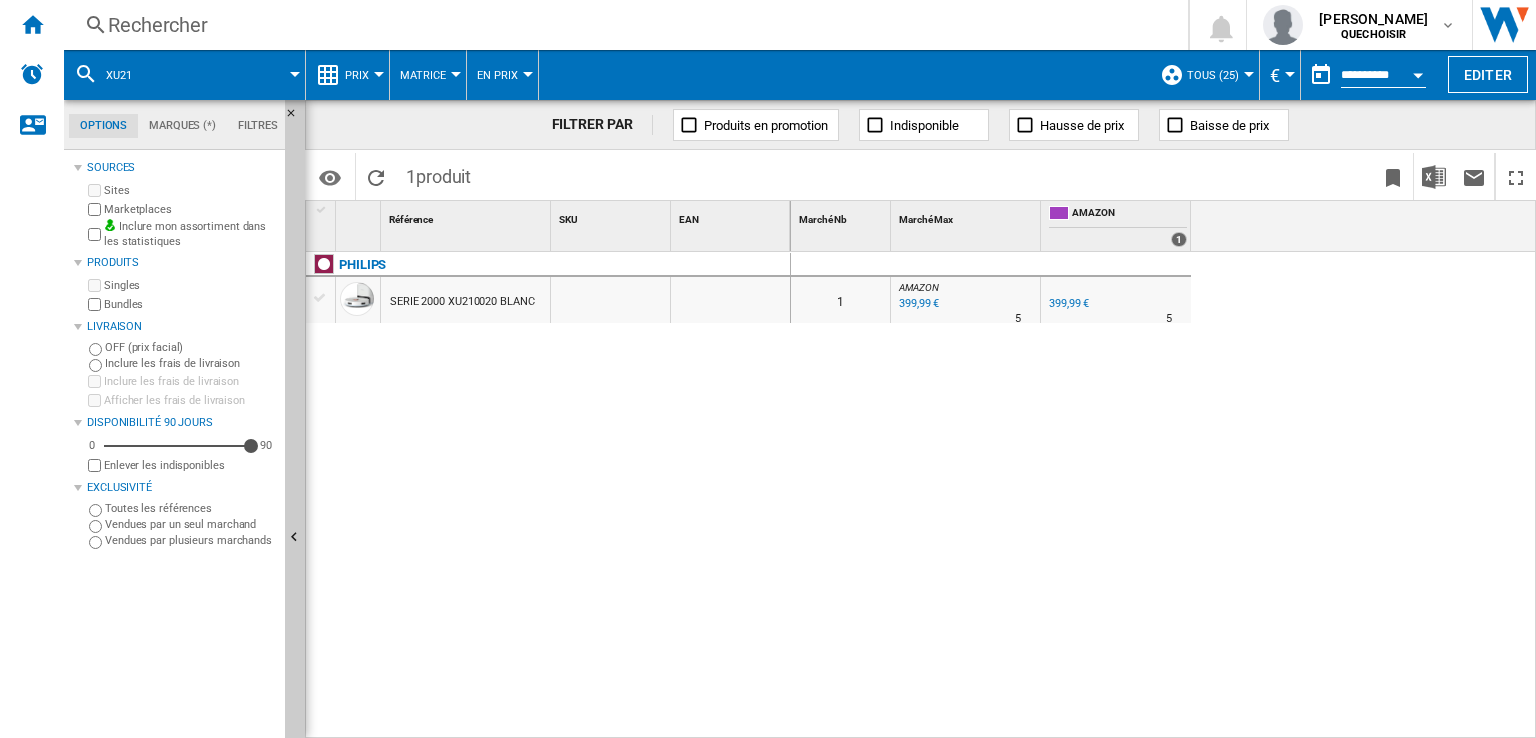 click on "399,99 €" at bounding box center (1069, 303) 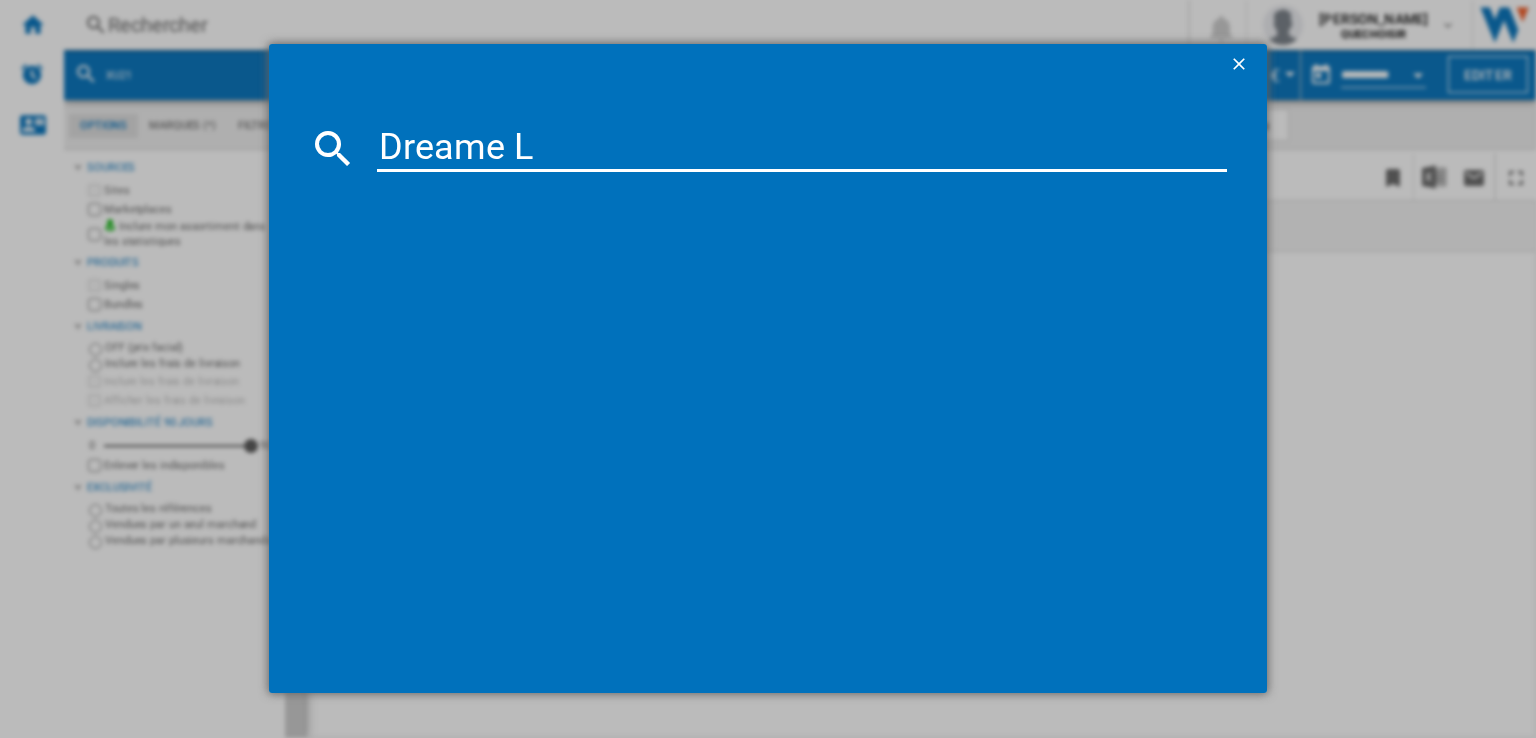 type on "Dreame L 0" 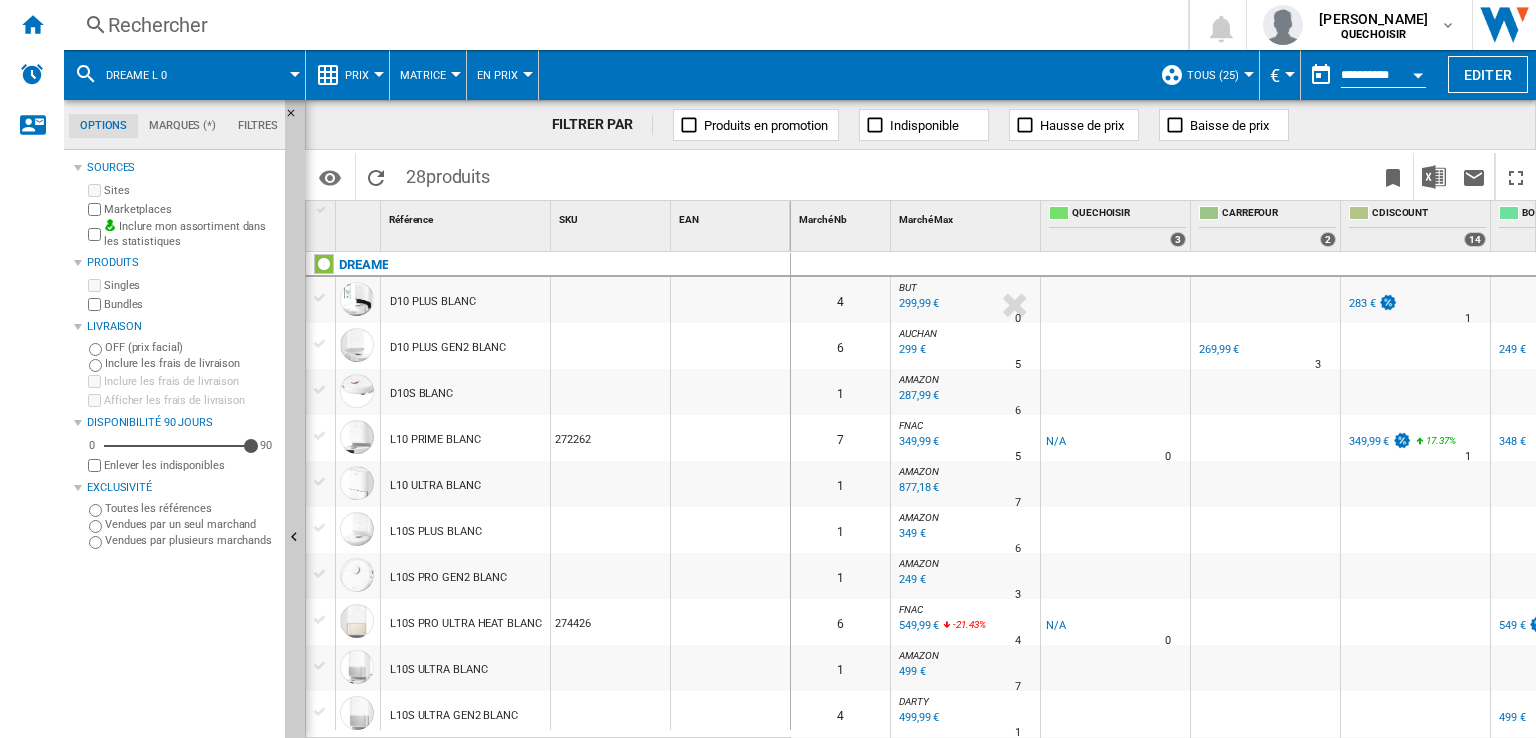 scroll, scrollTop: 300, scrollLeft: 0, axis: vertical 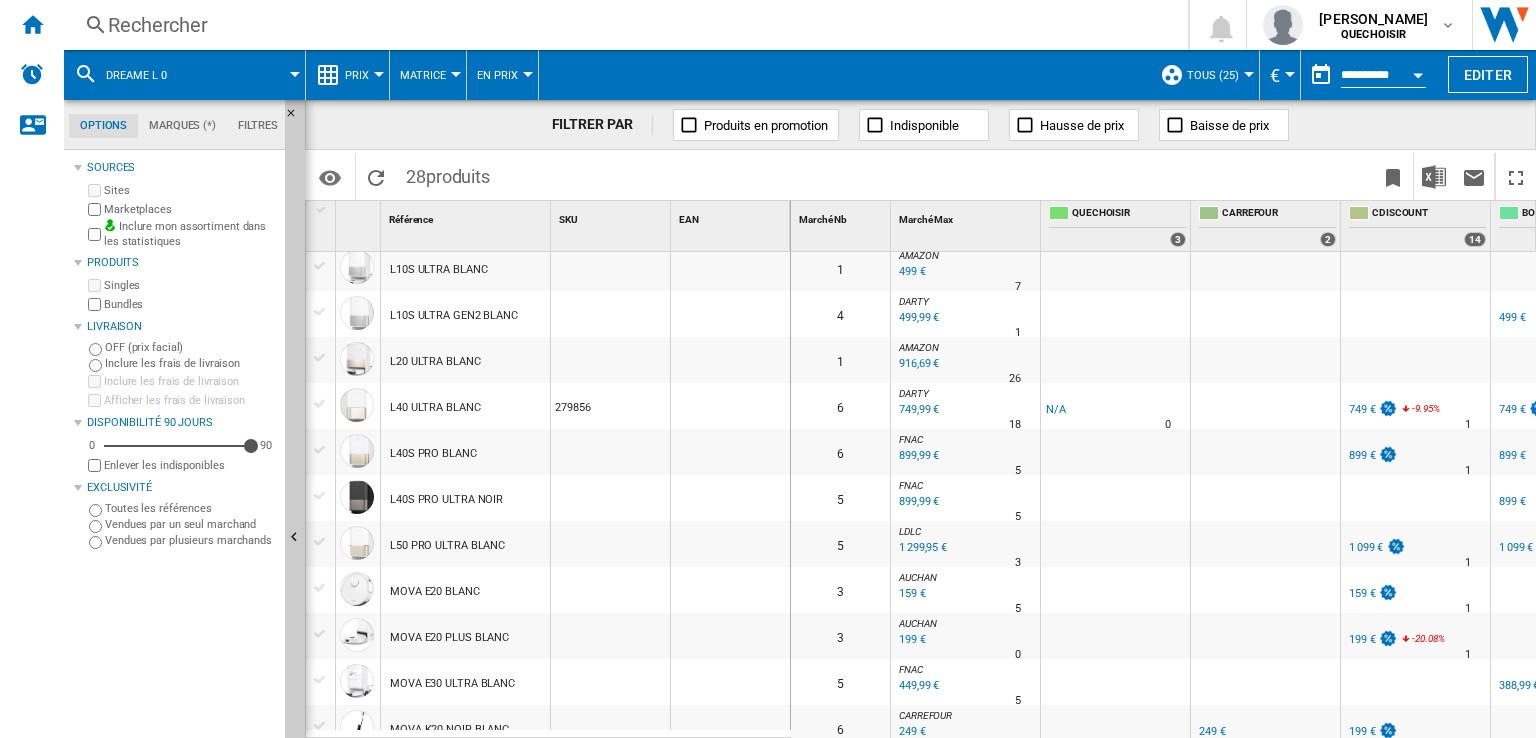 click on "Matrice" at bounding box center (428, 75) 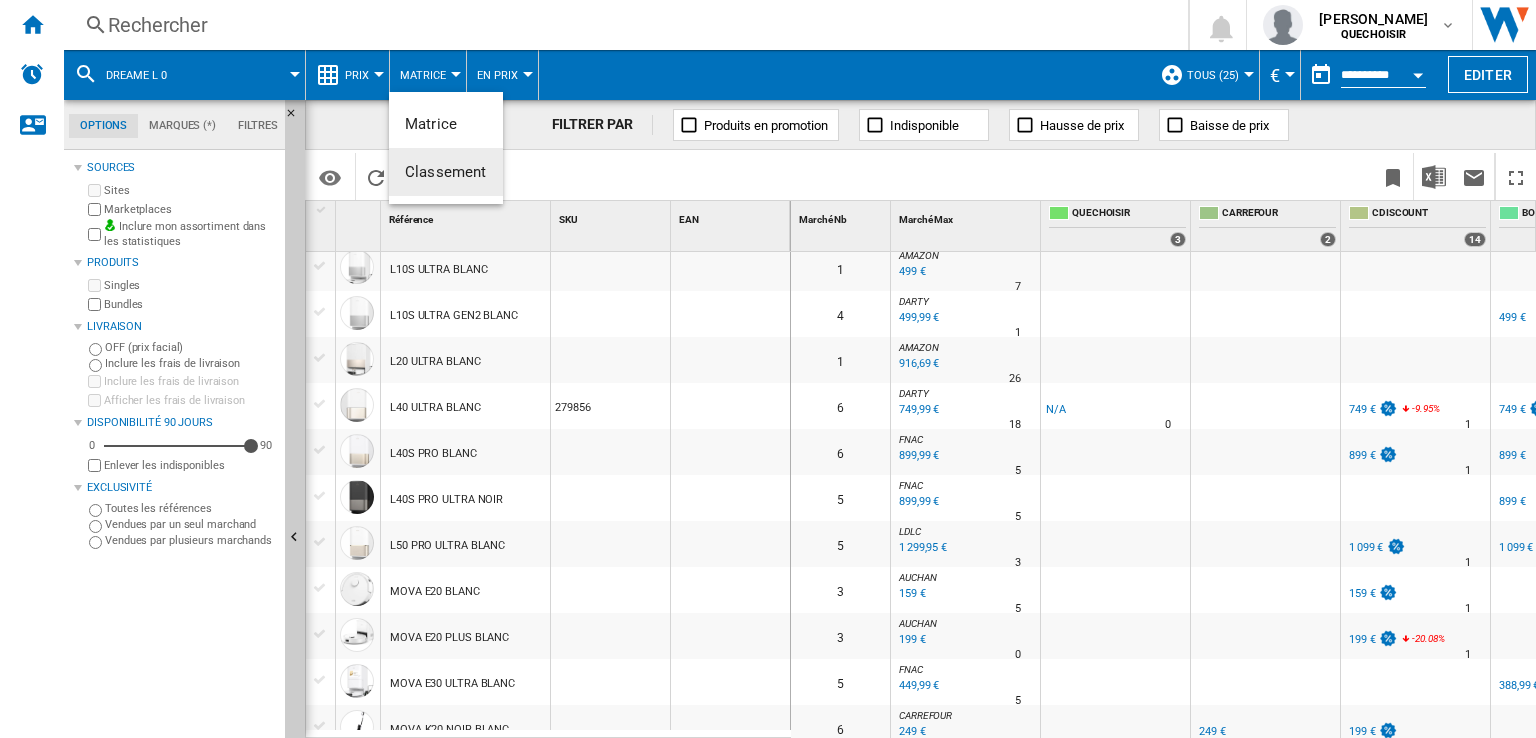 click on "Classement" at bounding box center (446, 172) 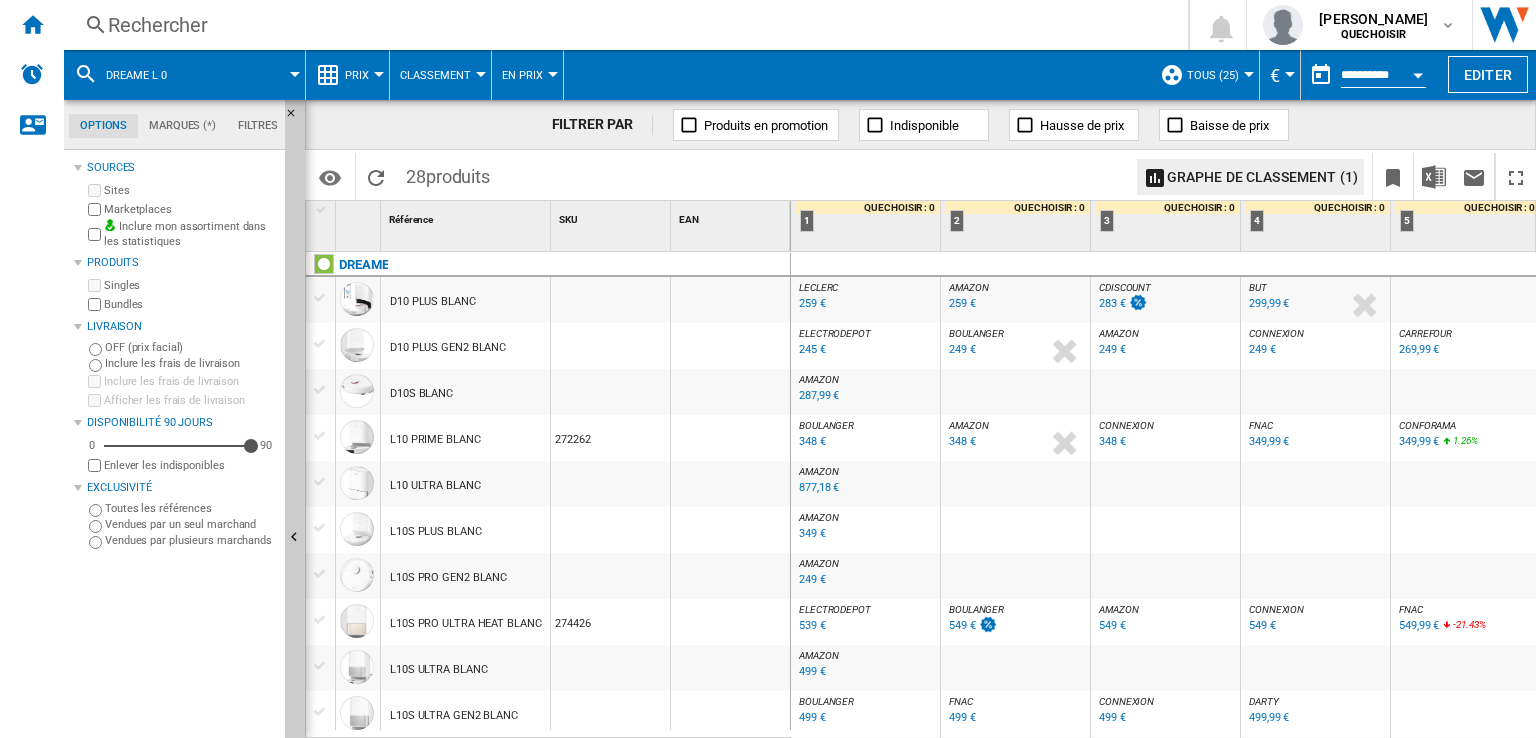 scroll, scrollTop: 500, scrollLeft: 0, axis: vertical 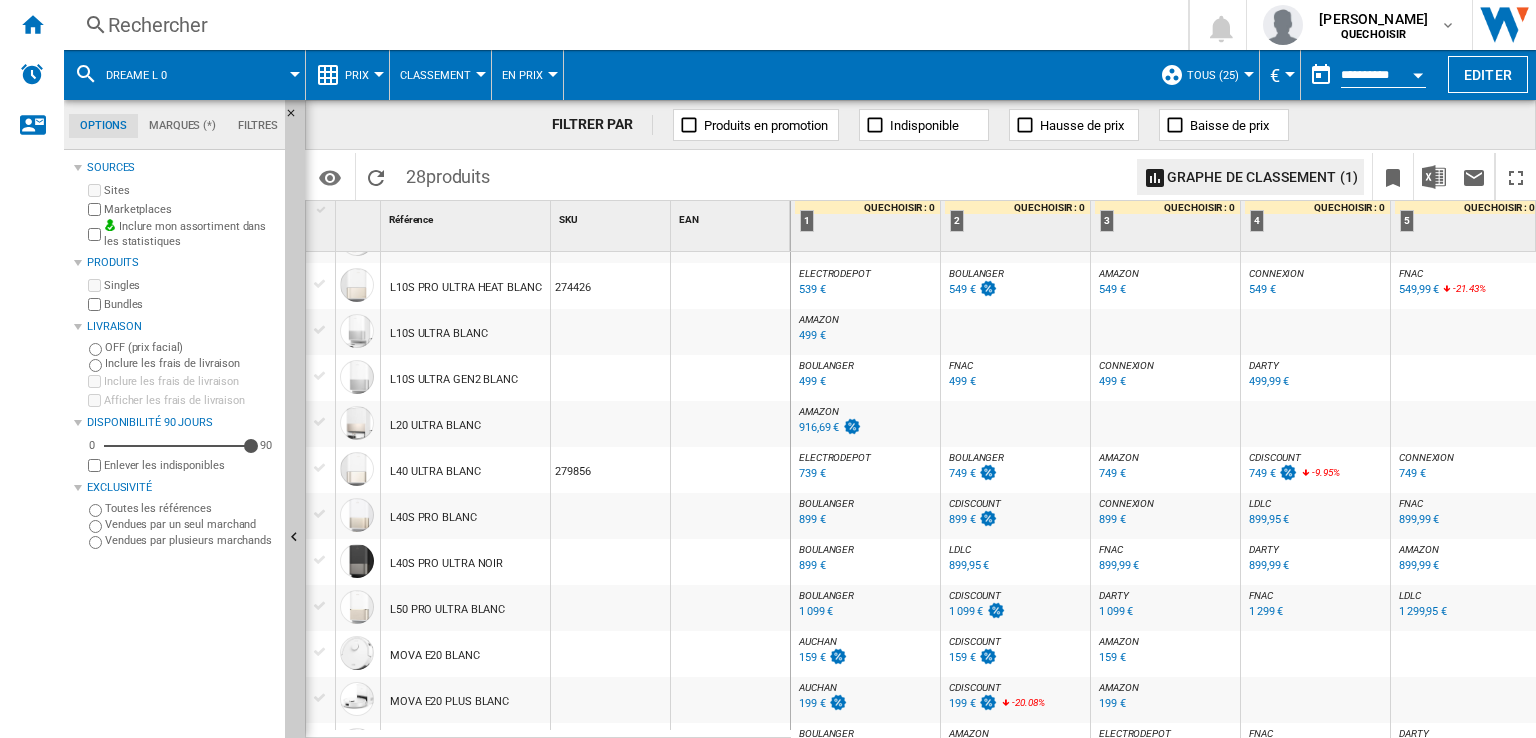 click on "1 099 €" at bounding box center (1116, 611) 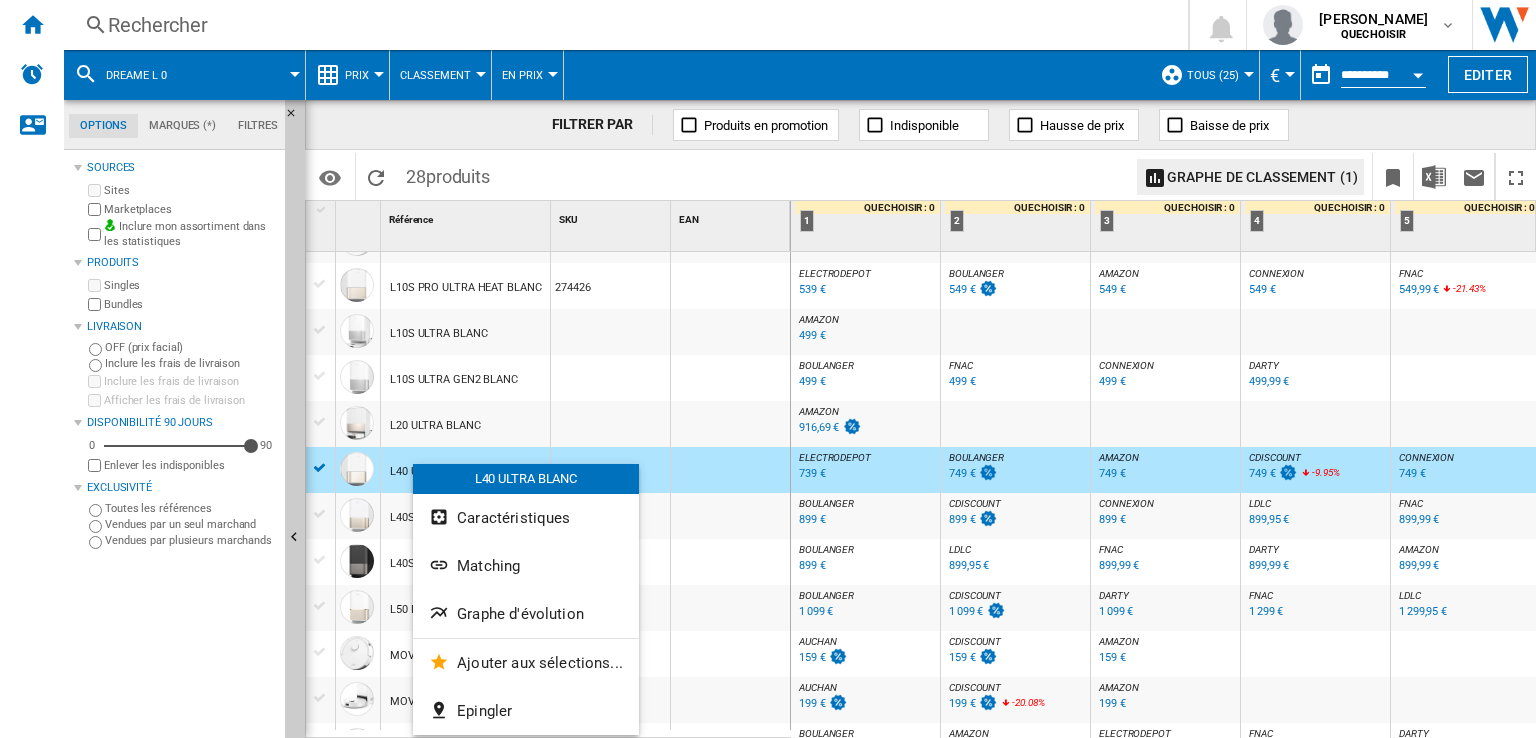 click on "Matching" at bounding box center (488, 566) 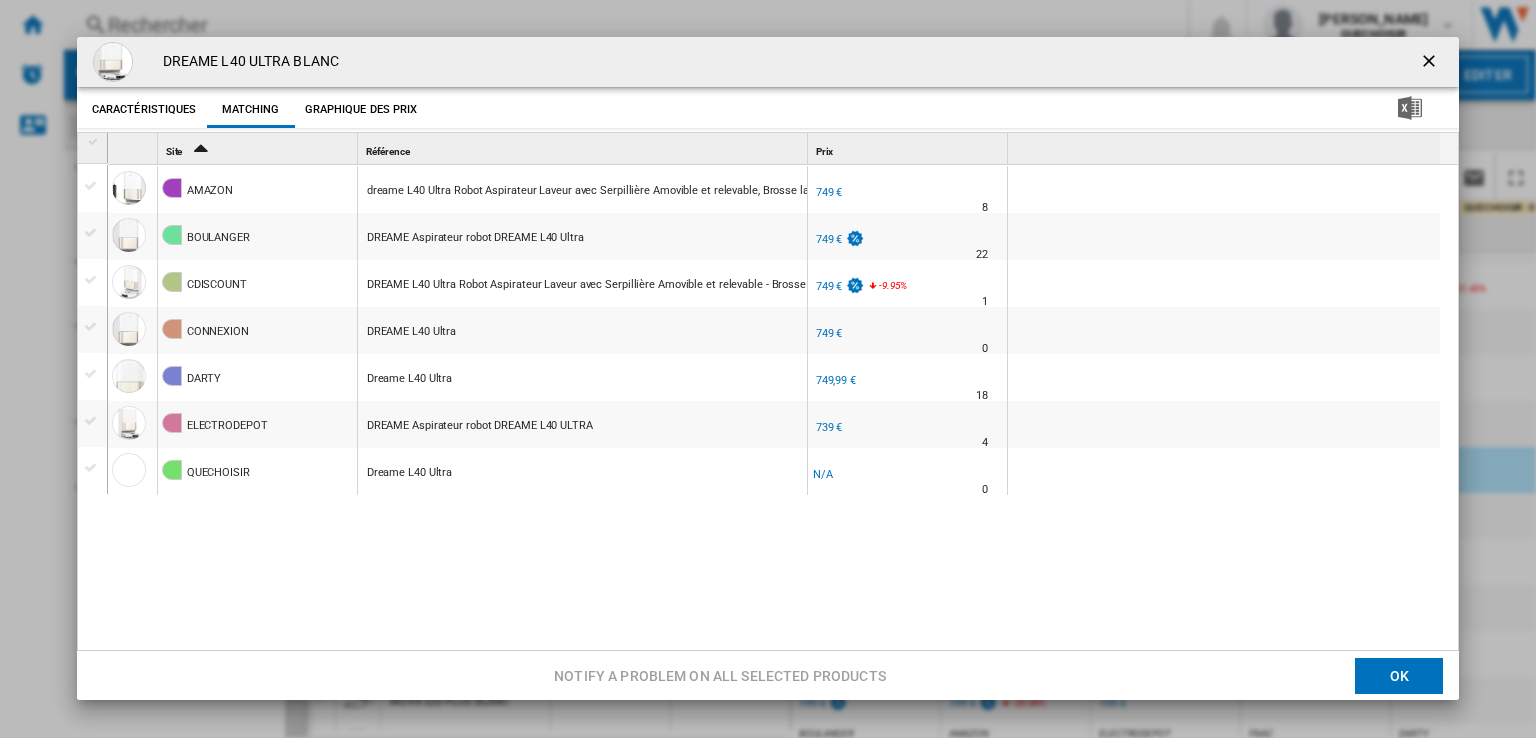 drag, startPoint x: 805, startPoint y: 145, endPoint x: 950, endPoint y: 157, distance: 145.4957 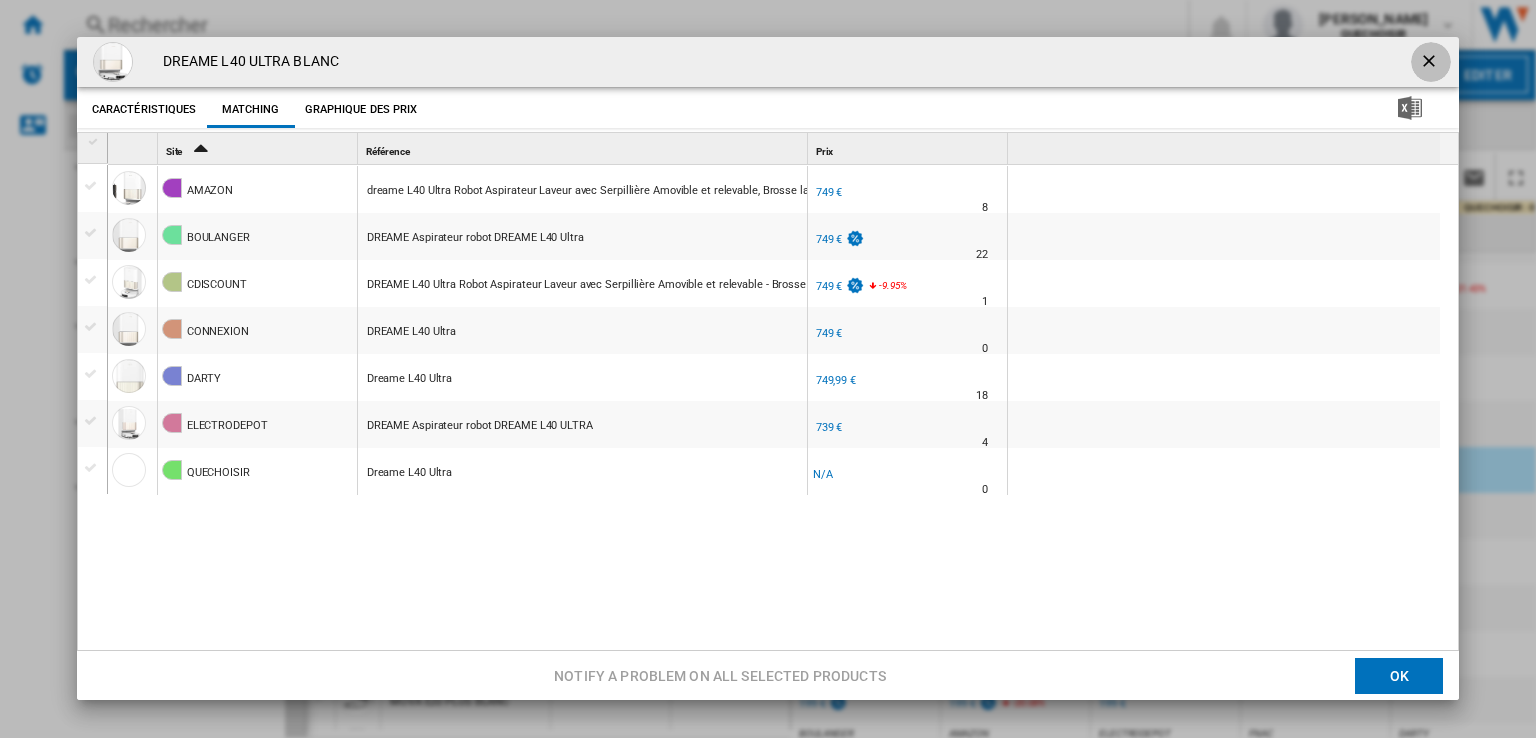 click at bounding box center (1431, 63) 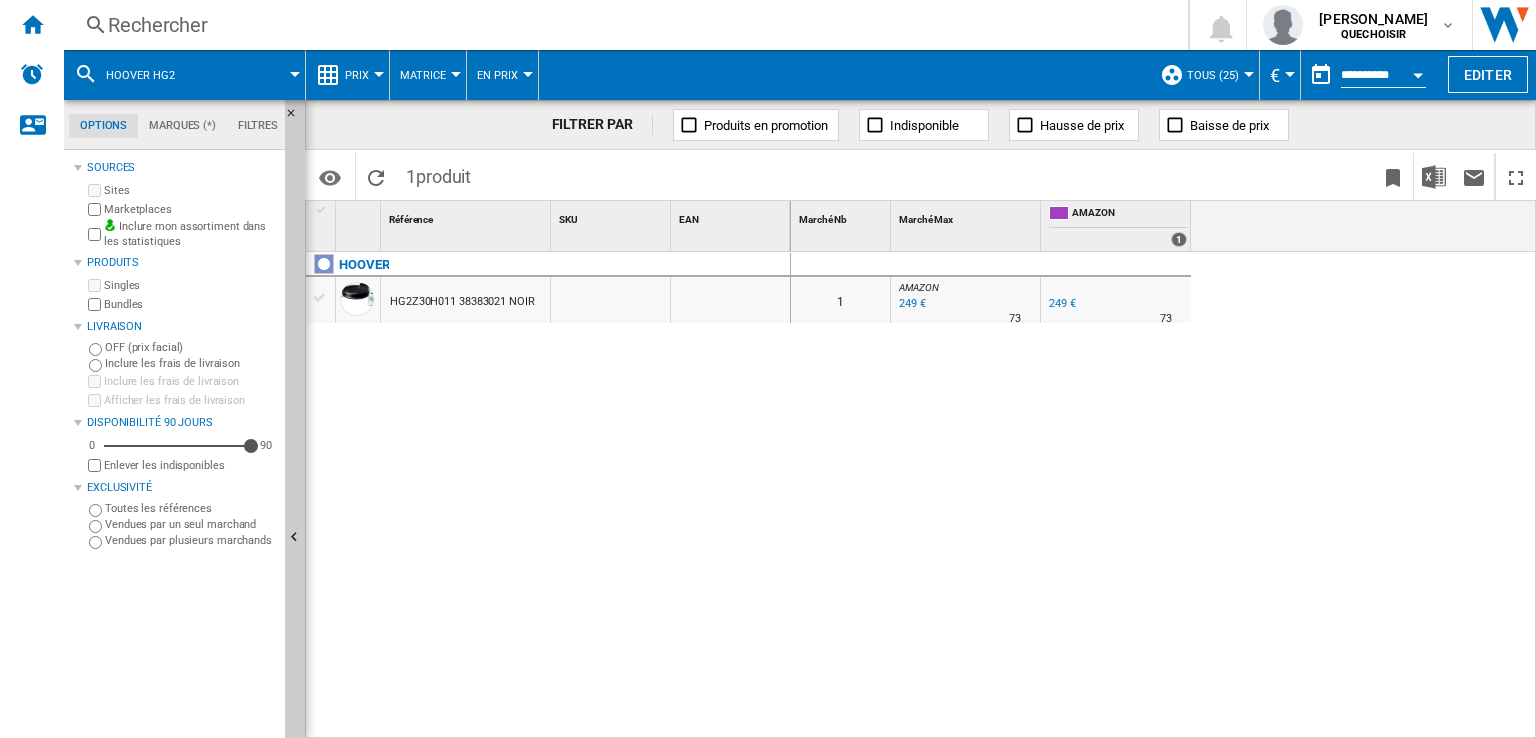click on "249 €" at bounding box center [1062, 303] 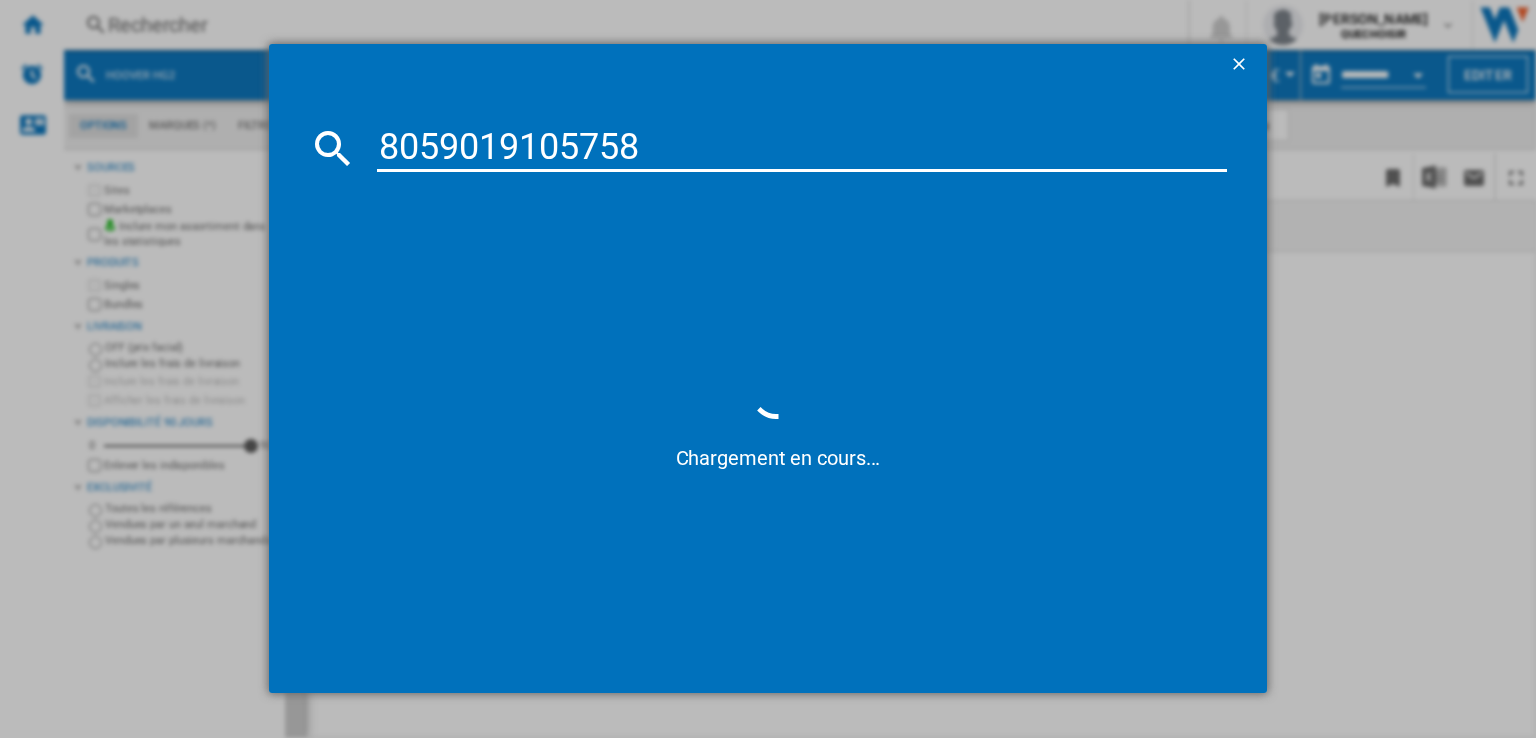 click on "8059019105758" at bounding box center [802, 148] 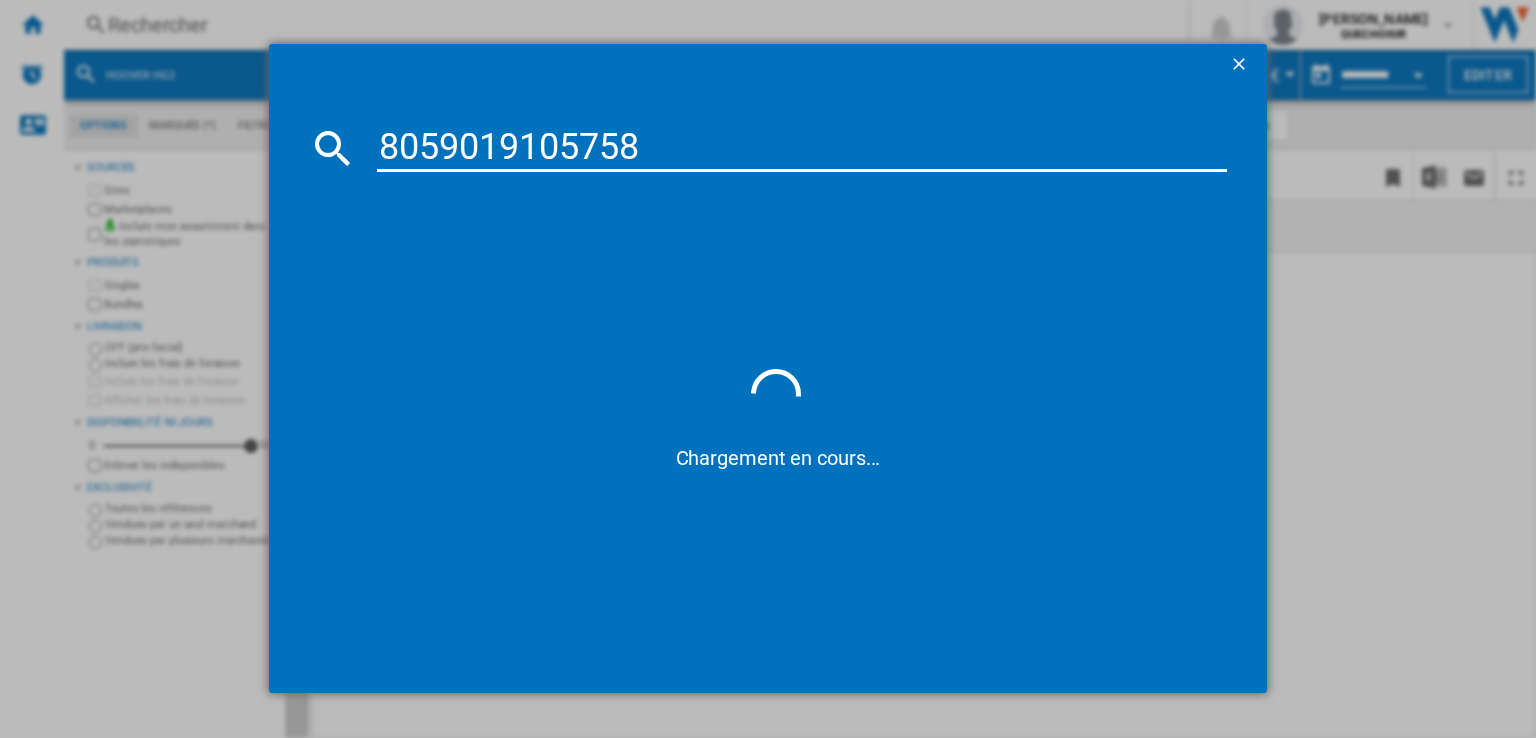 click on "8059019105758" at bounding box center (802, 148) 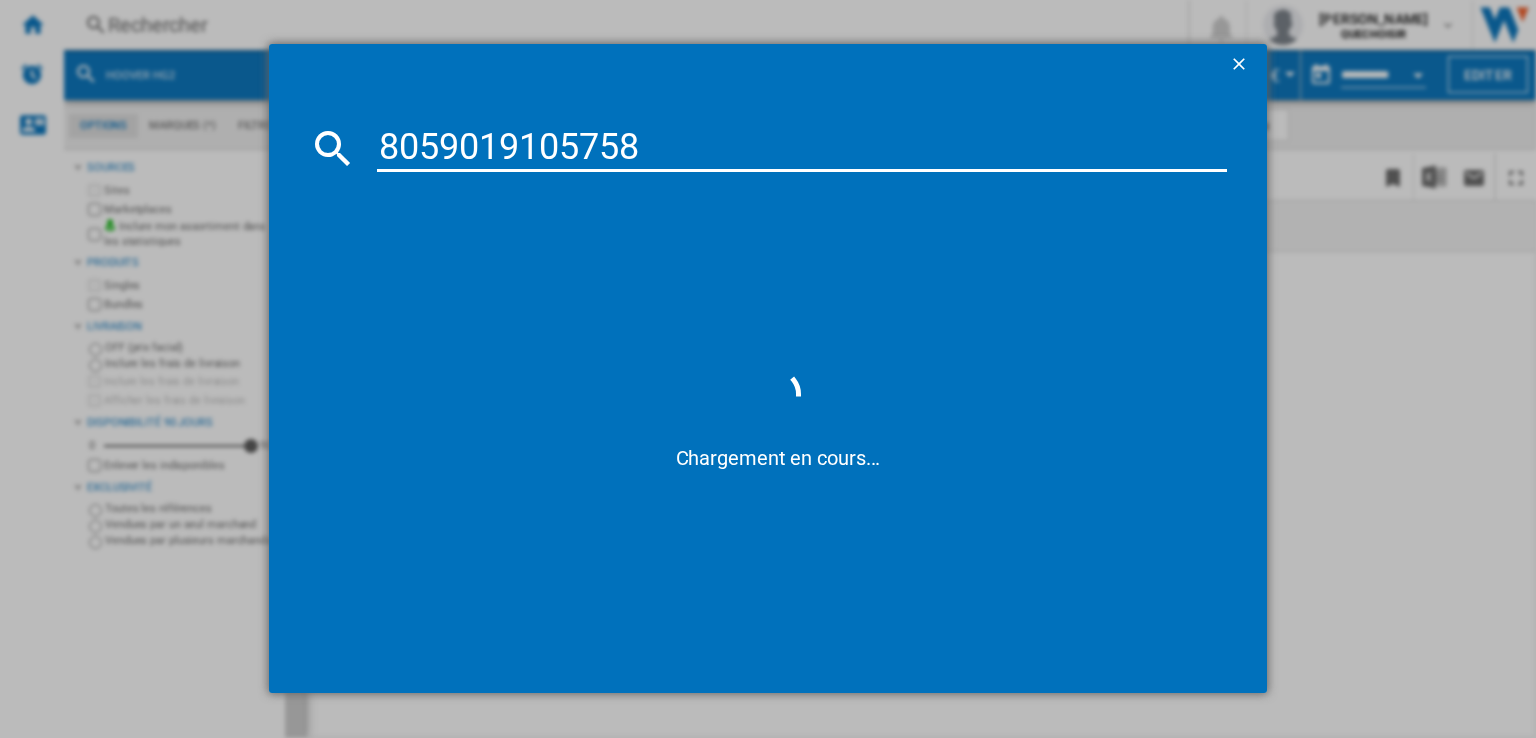 click on "8059019105758" at bounding box center (802, 148) 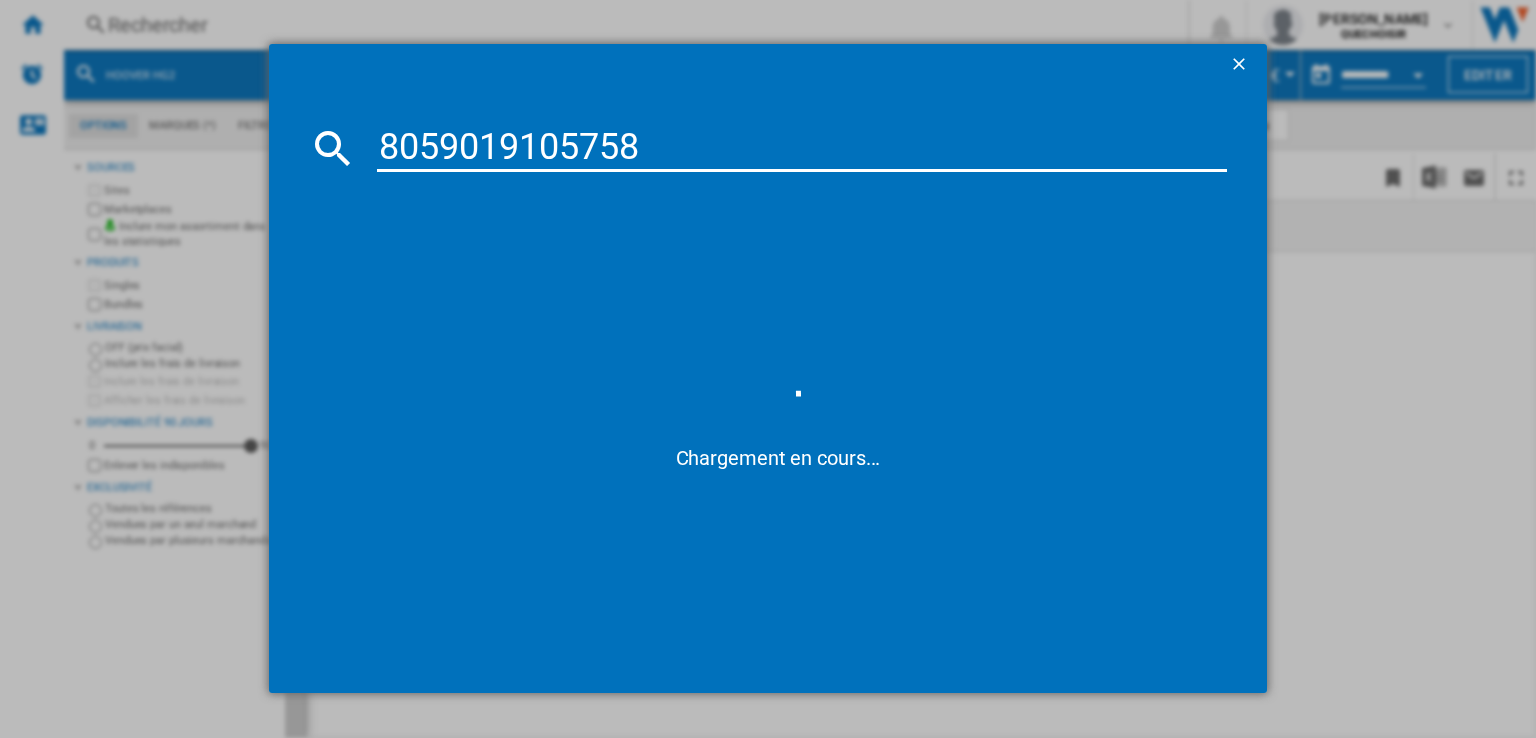 paste on "HF4P10H" 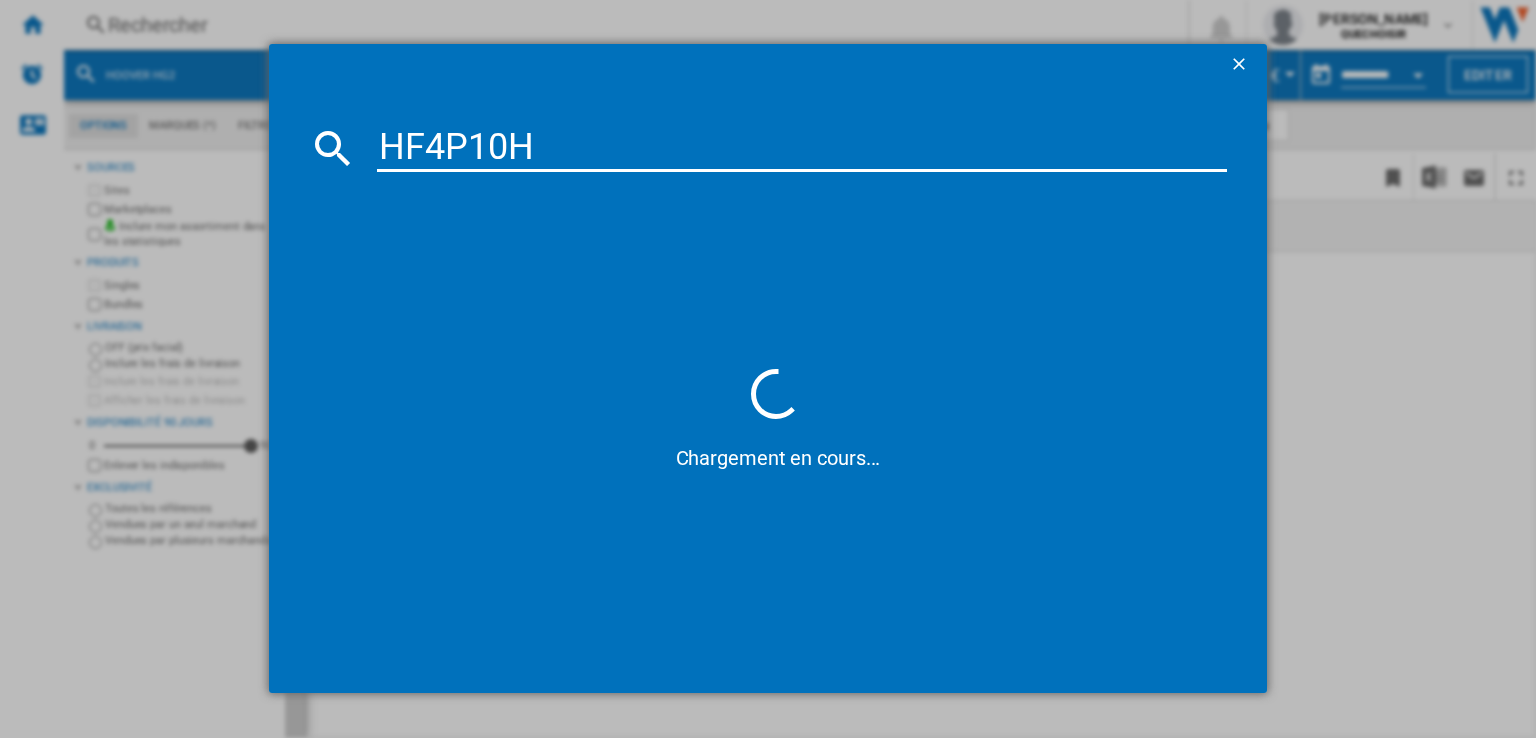 type on "HF4P10" 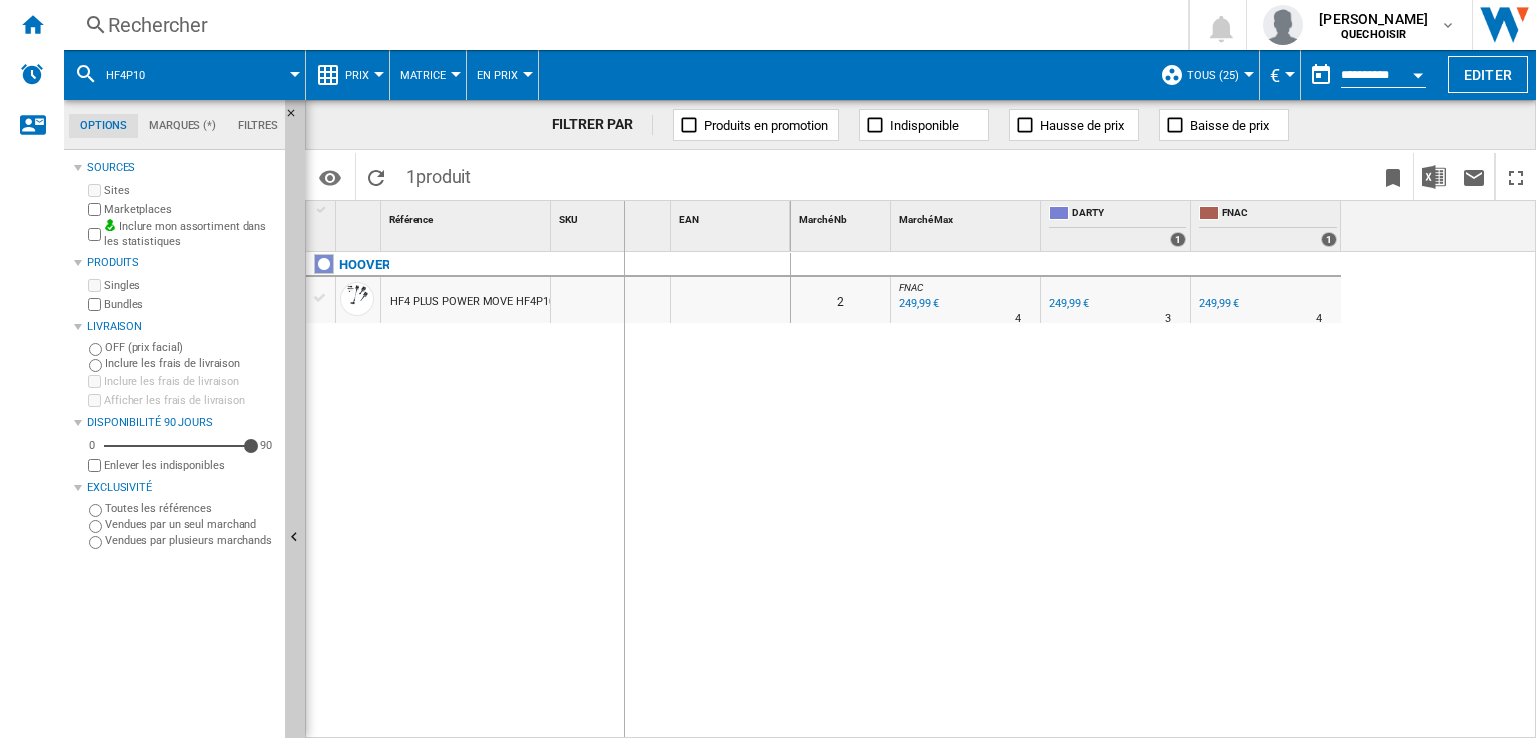 drag, startPoint x: 552, startPoint y: 217, endPoint x: 623, endPoint y: 218, distance: 71.00704 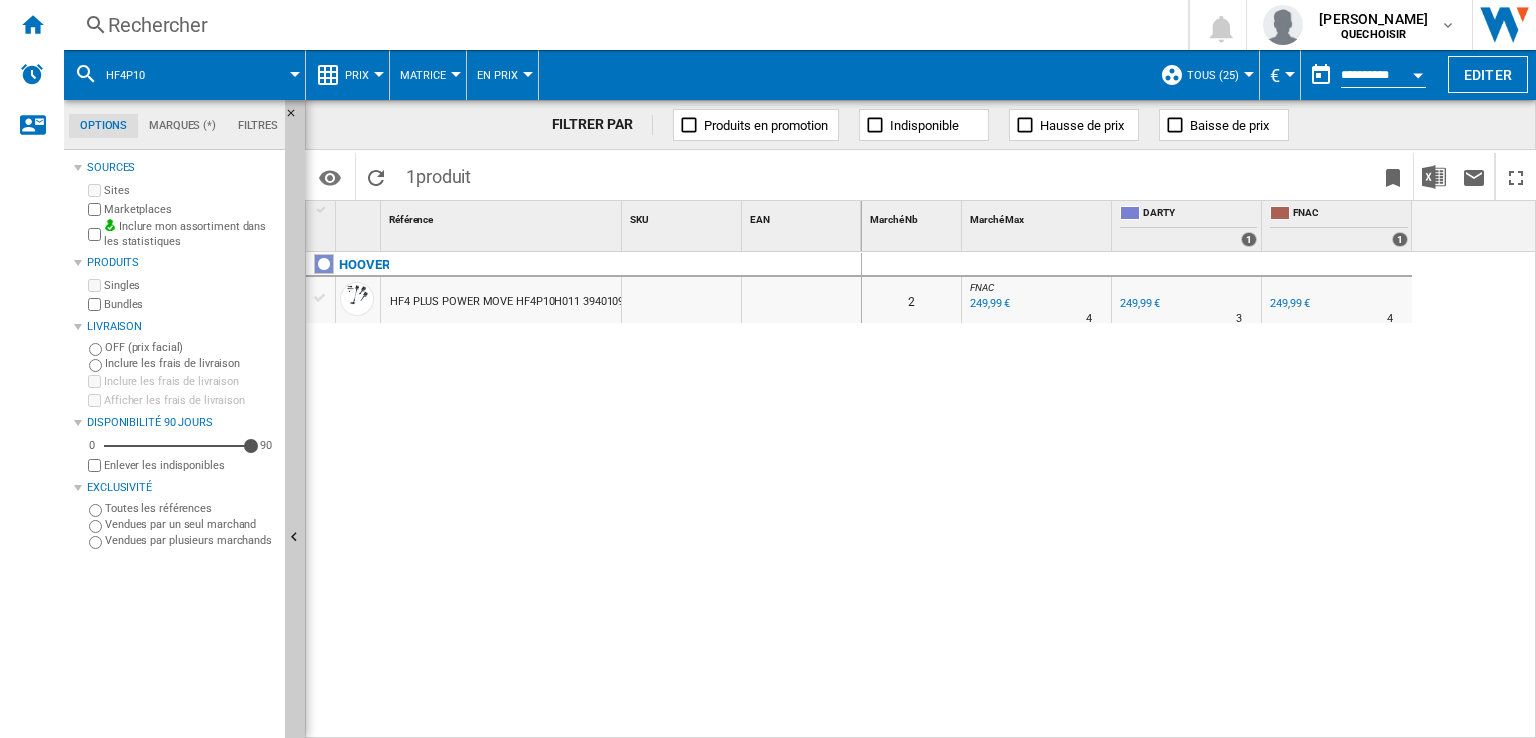 click on "Rechercher" at bounding box center [622, 25] 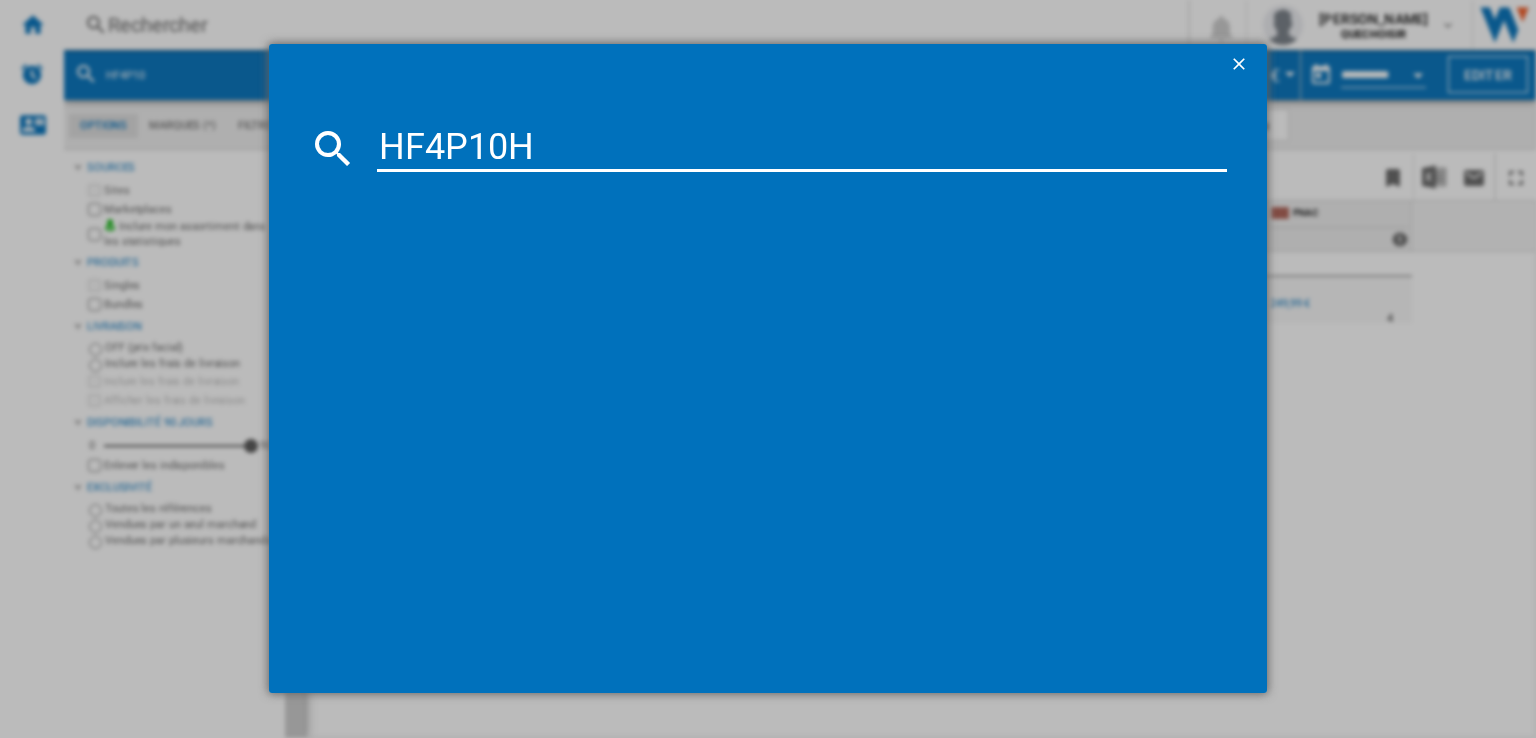 drag, startPoint x: 512, startPoint y: 145, endPoint x: 591, endPoint y: 155, distance: 79.630394 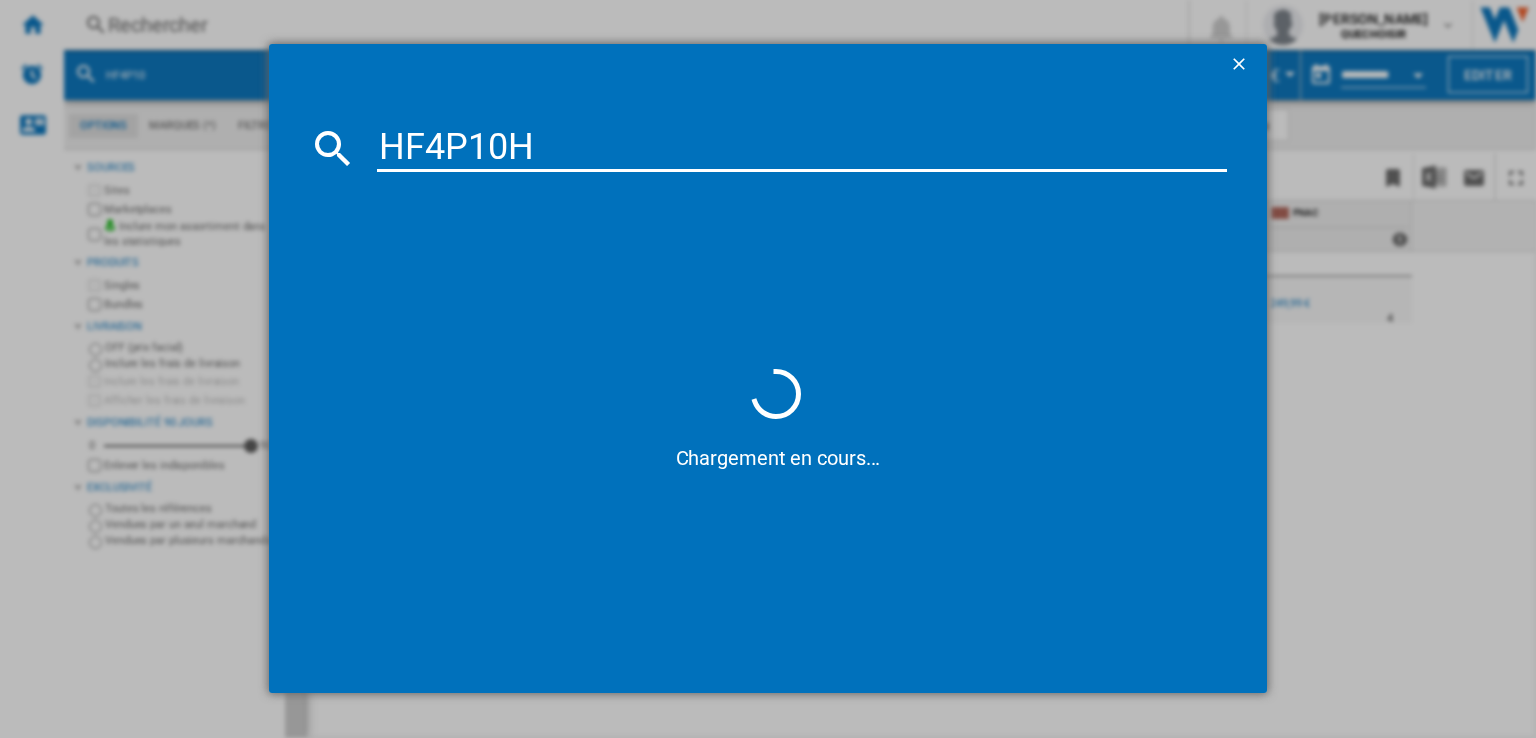 type on "HF4P10" 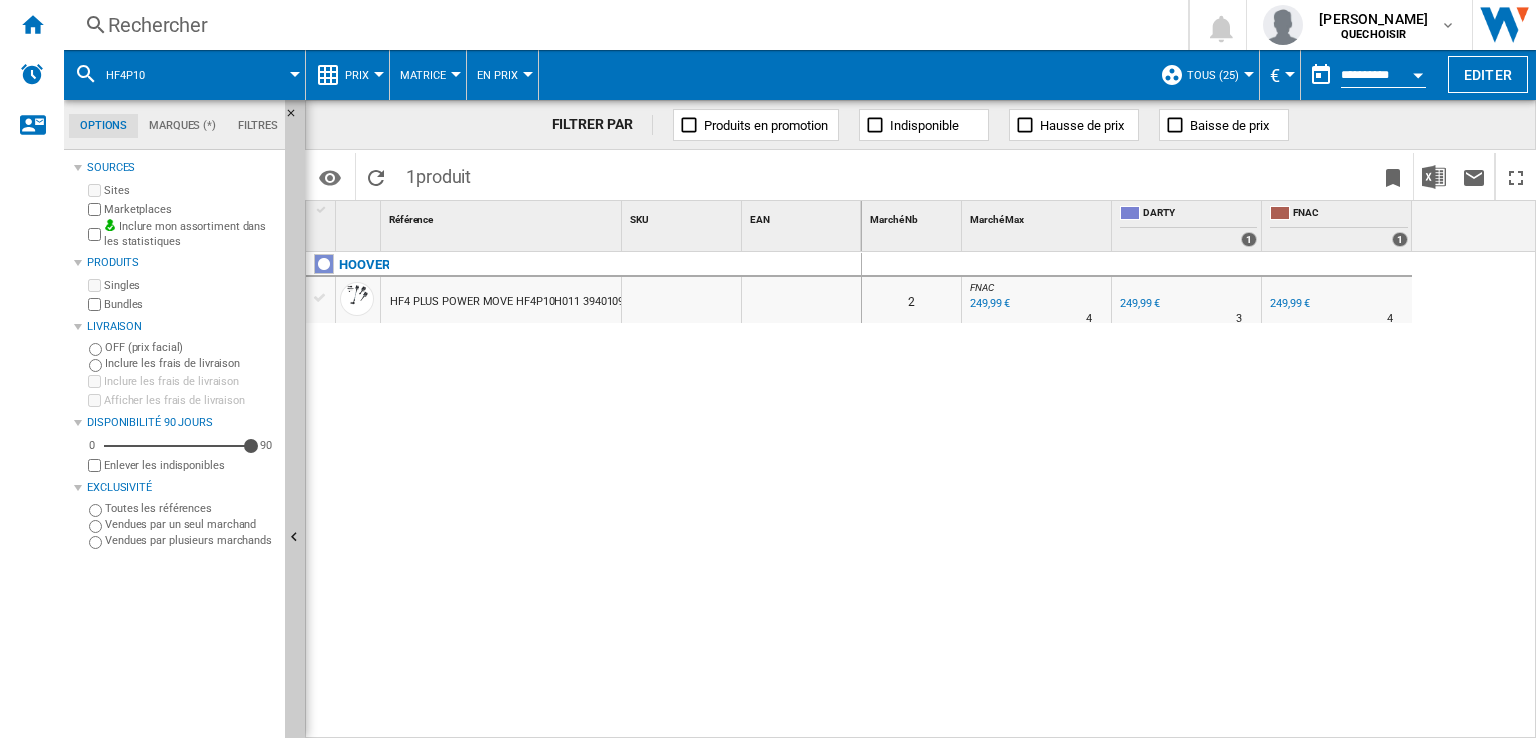click on "249,99 €" at bounding box center (1140, 303) 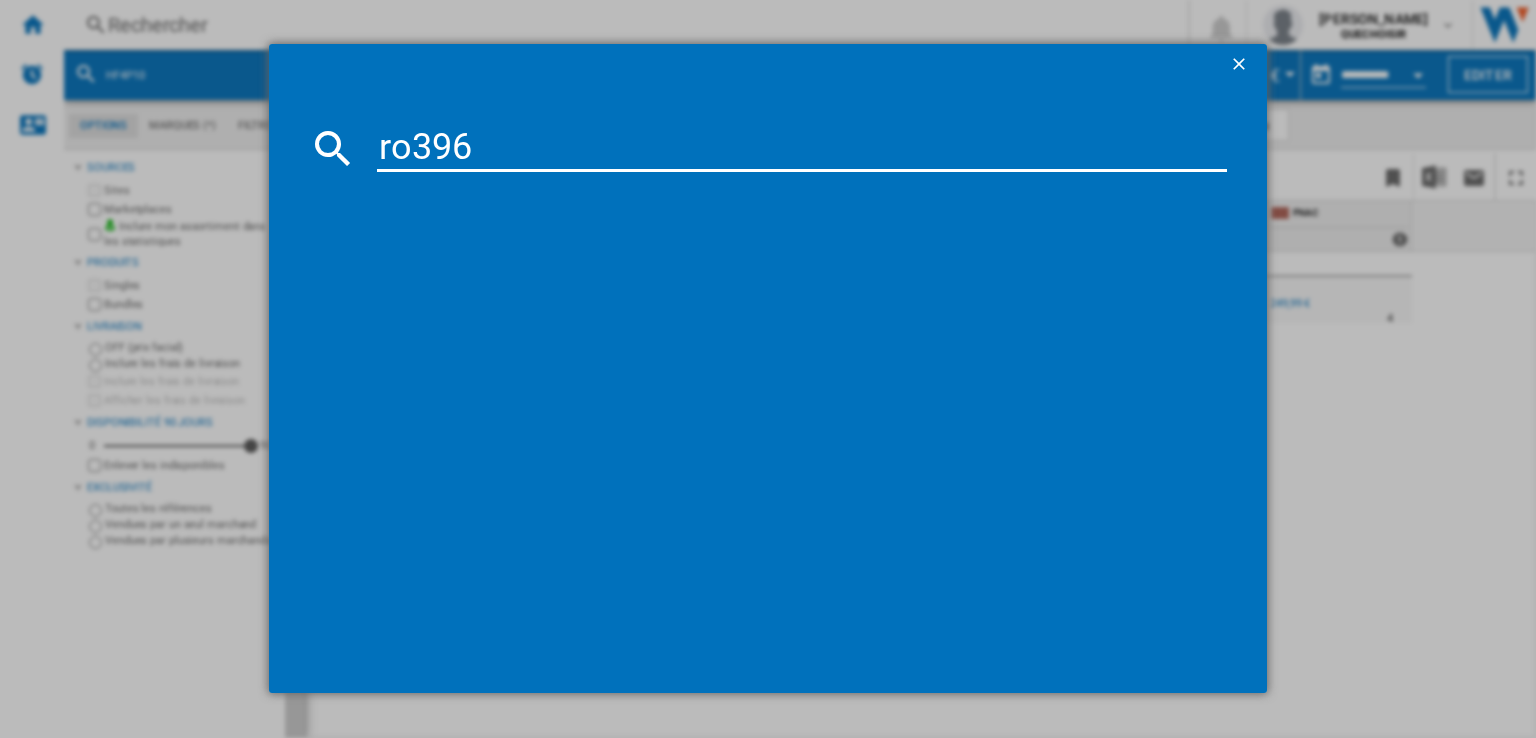 type on "ro3967" 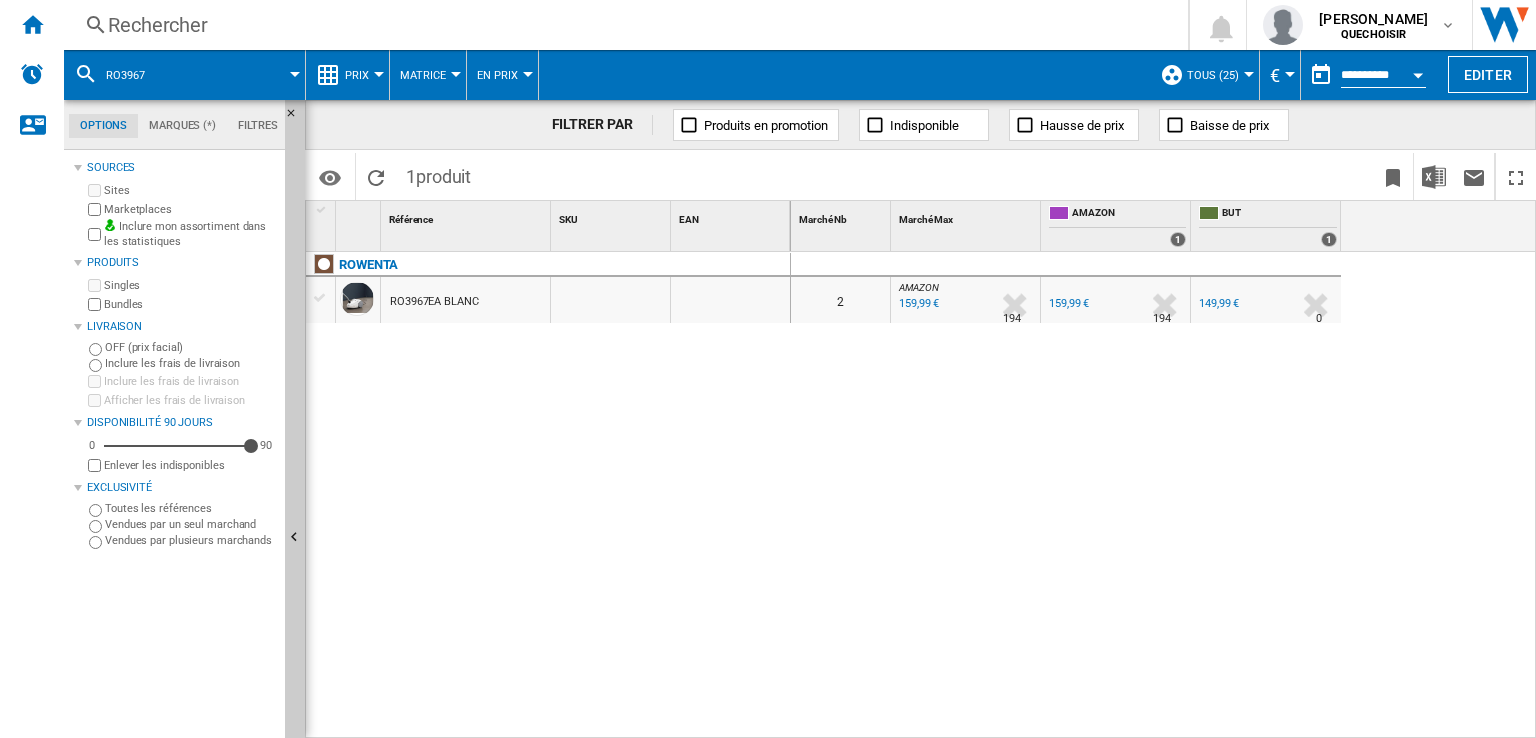 click on "149,99 €" at bounding box center [1219, 303] 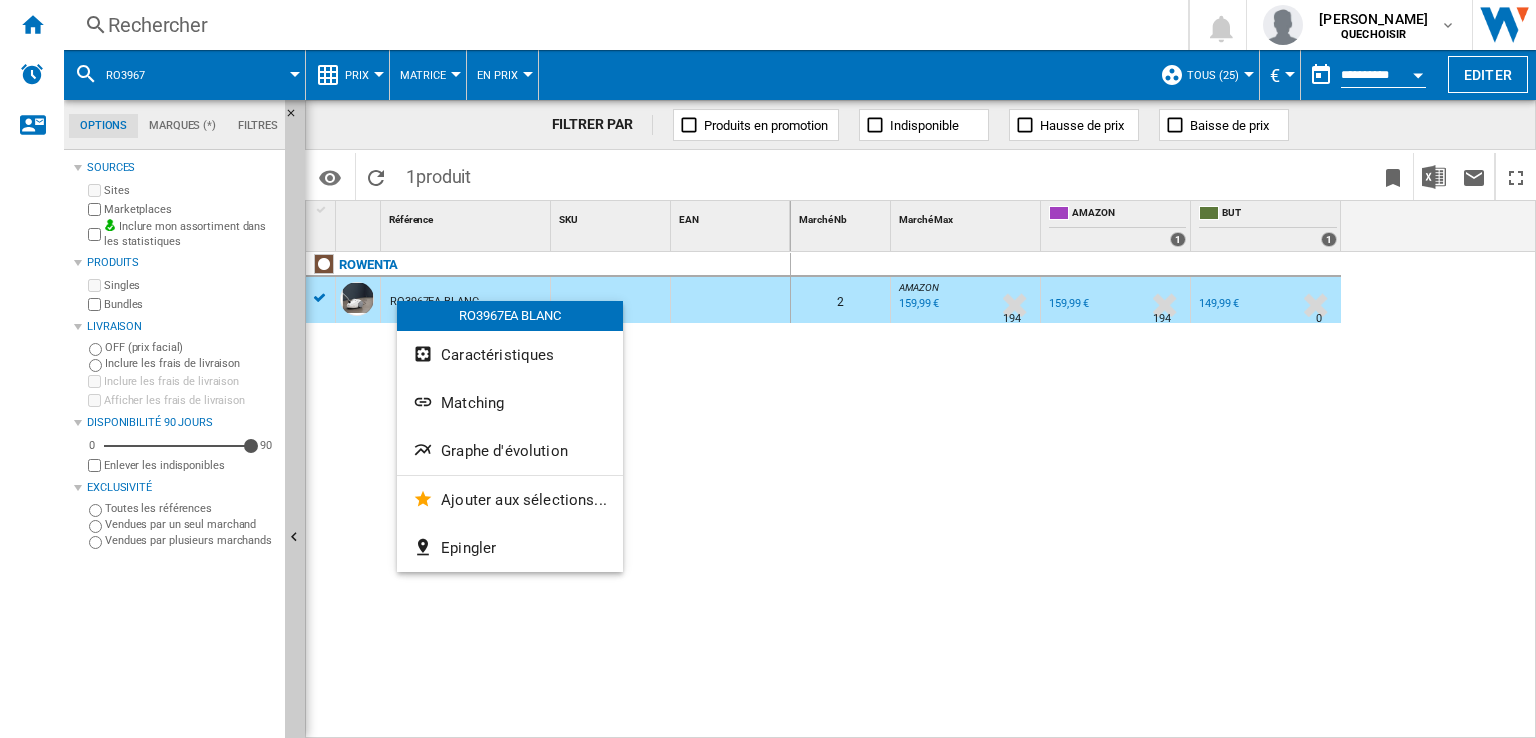 click on "Matching" at bounding box center [510, 403] 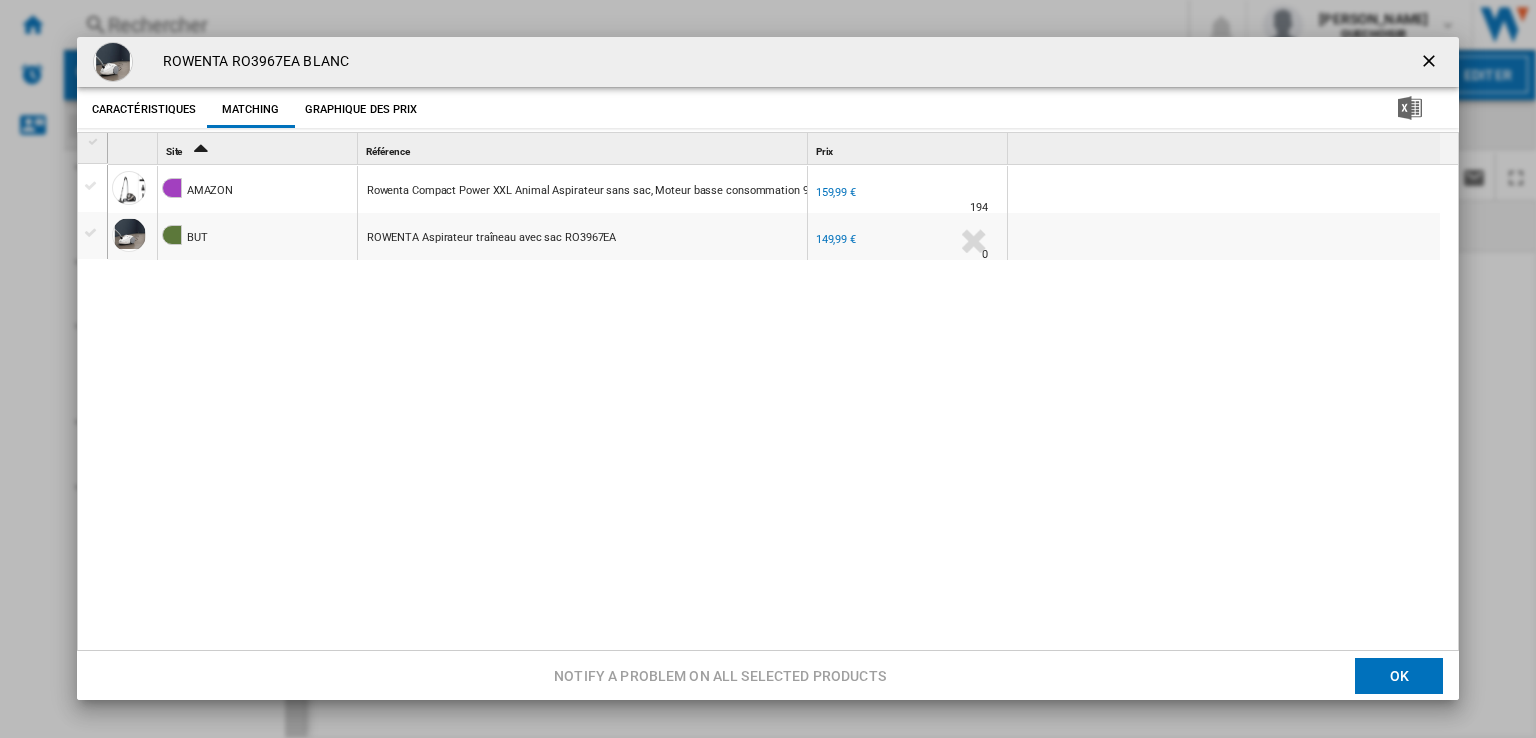 click on "159,99 €" at bounding box center [836, 192] 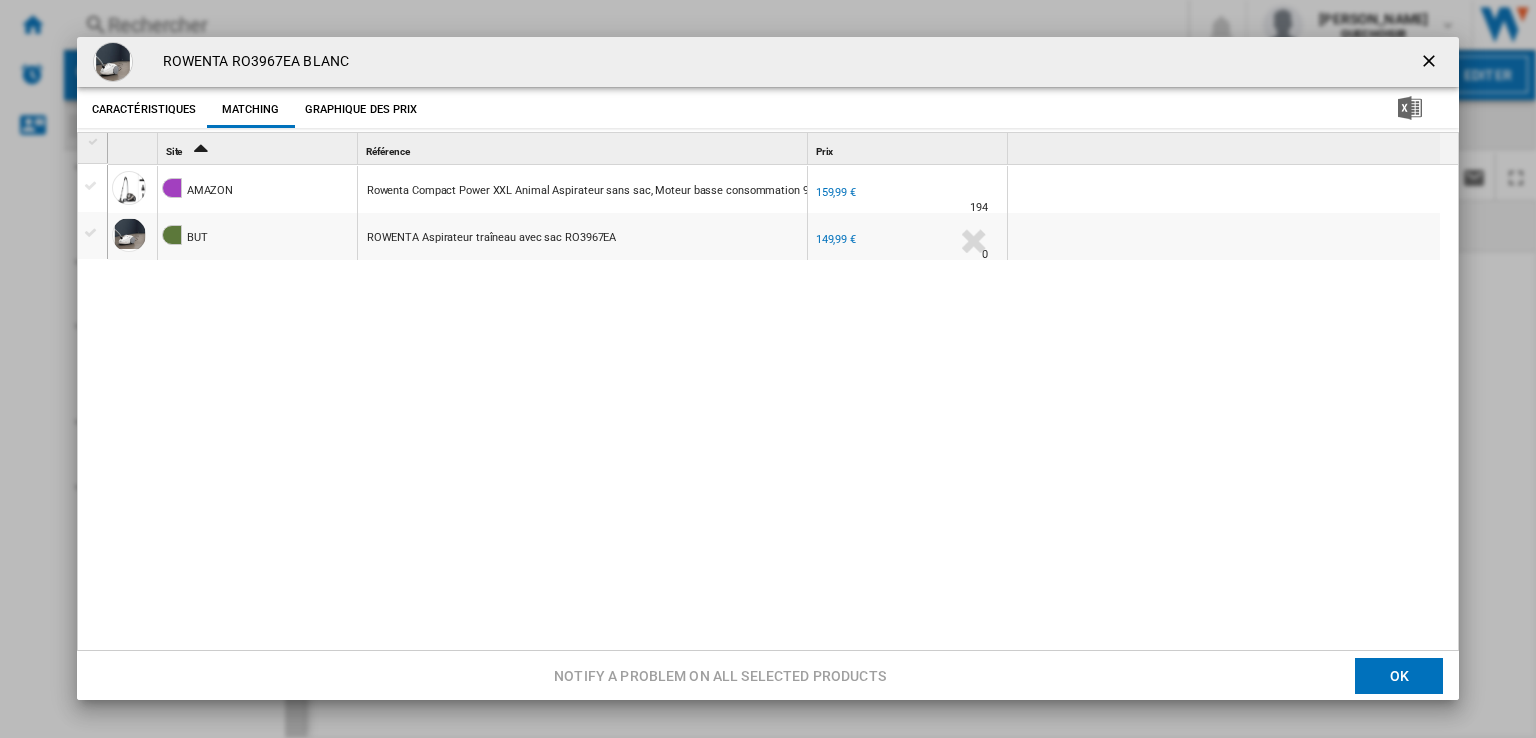 click at bounding box center (92, 186) 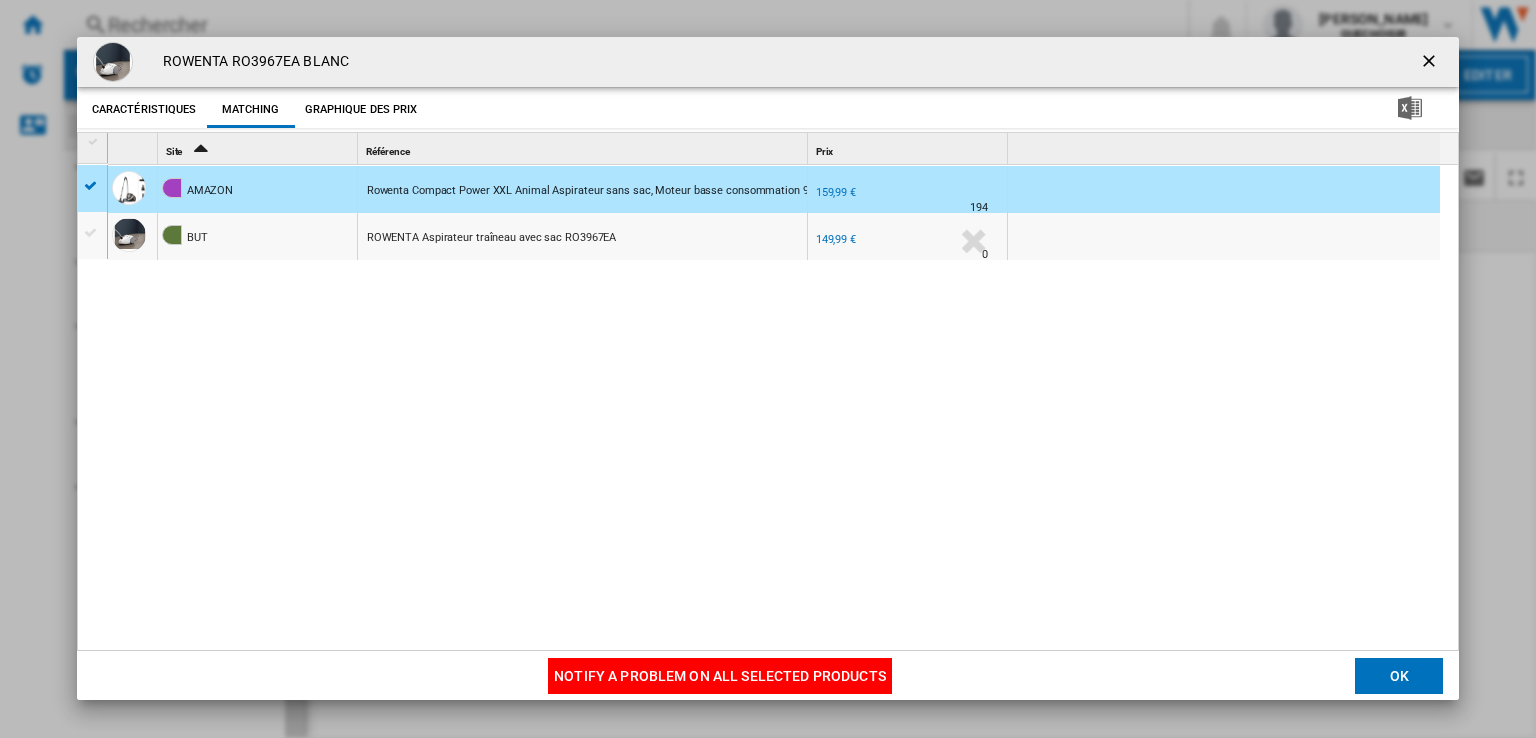 click on "Notify a problem on all selected products" 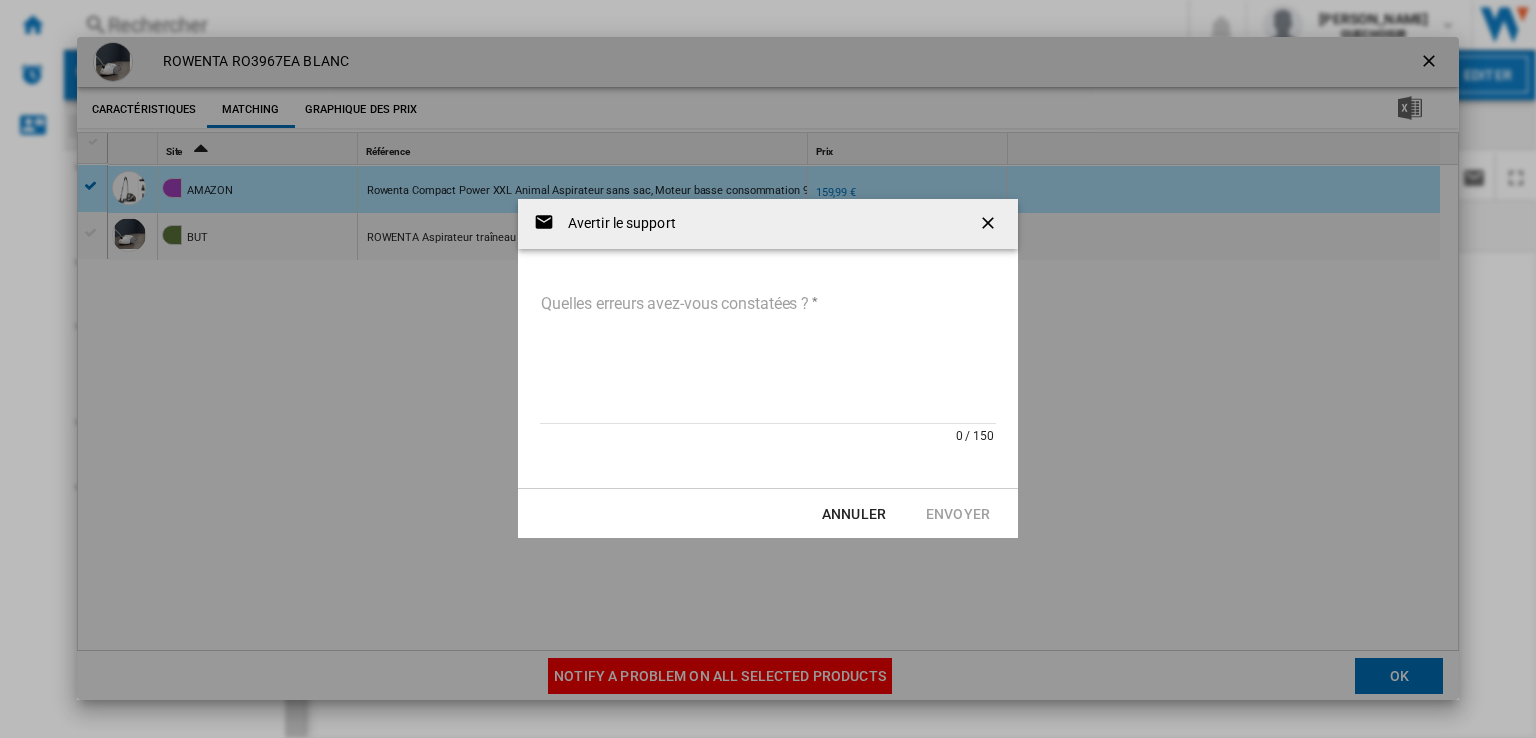 click on "Quelles erreurs avez-vous constatées ?" at bounding box center (768, 356) 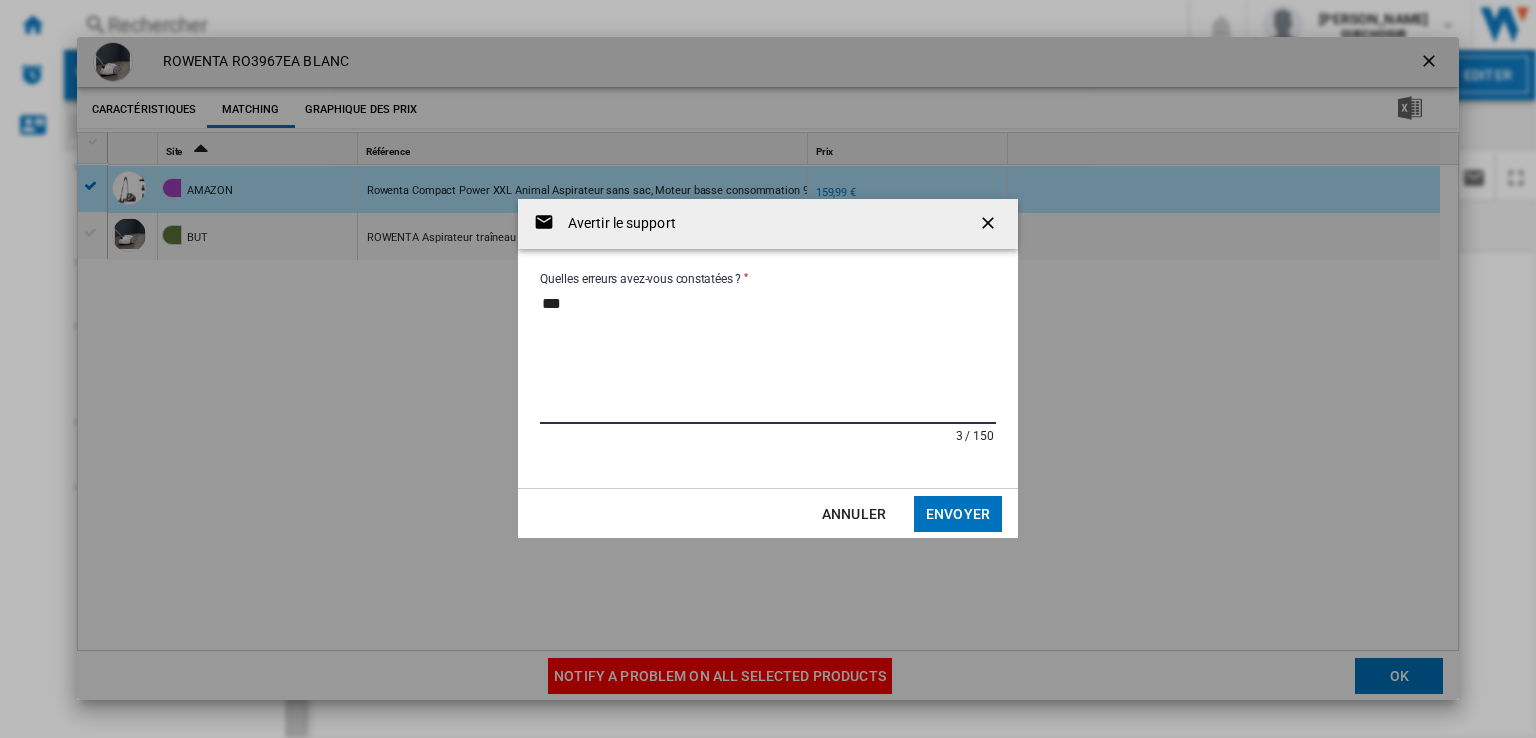 paste on "*********" 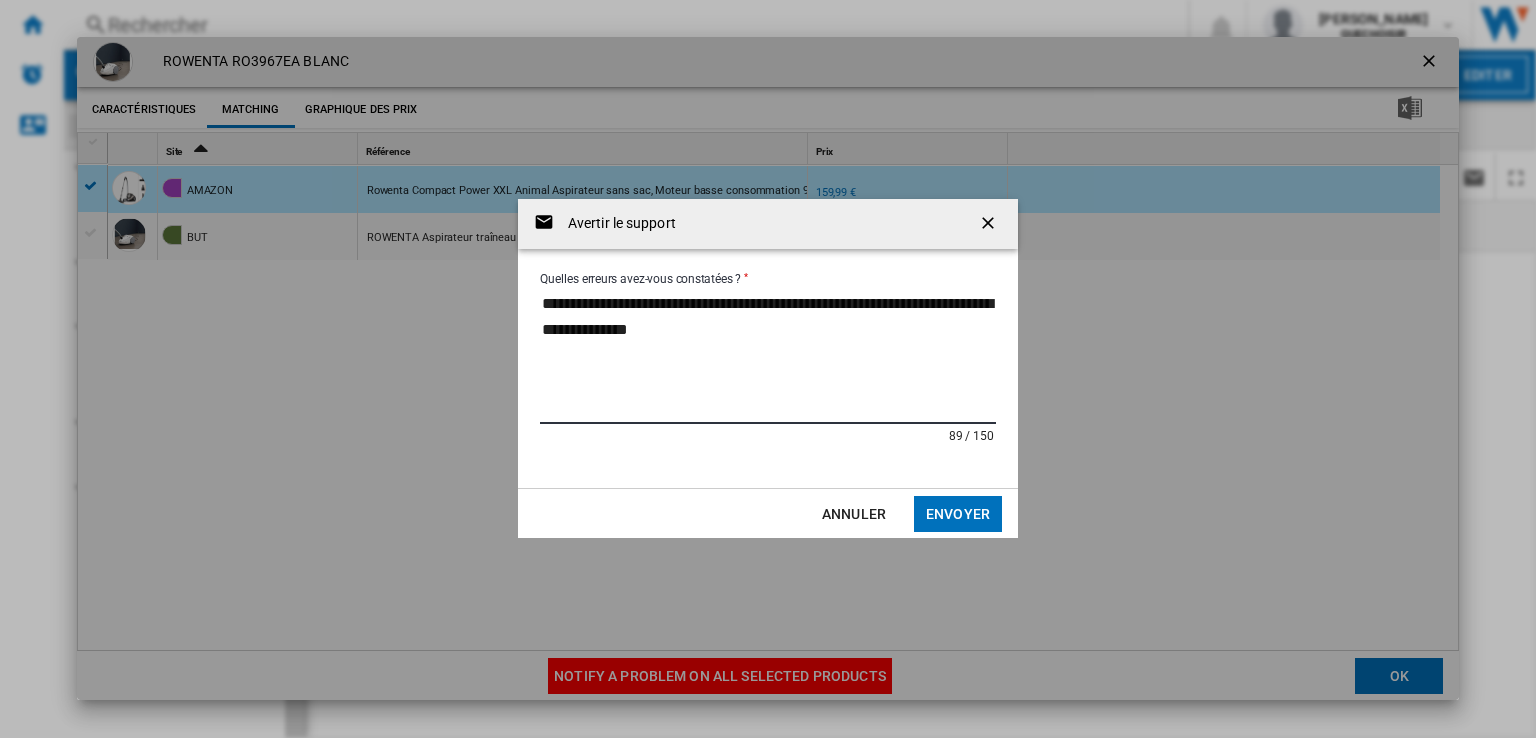 click on "**********" at bounding box center (768, 356) 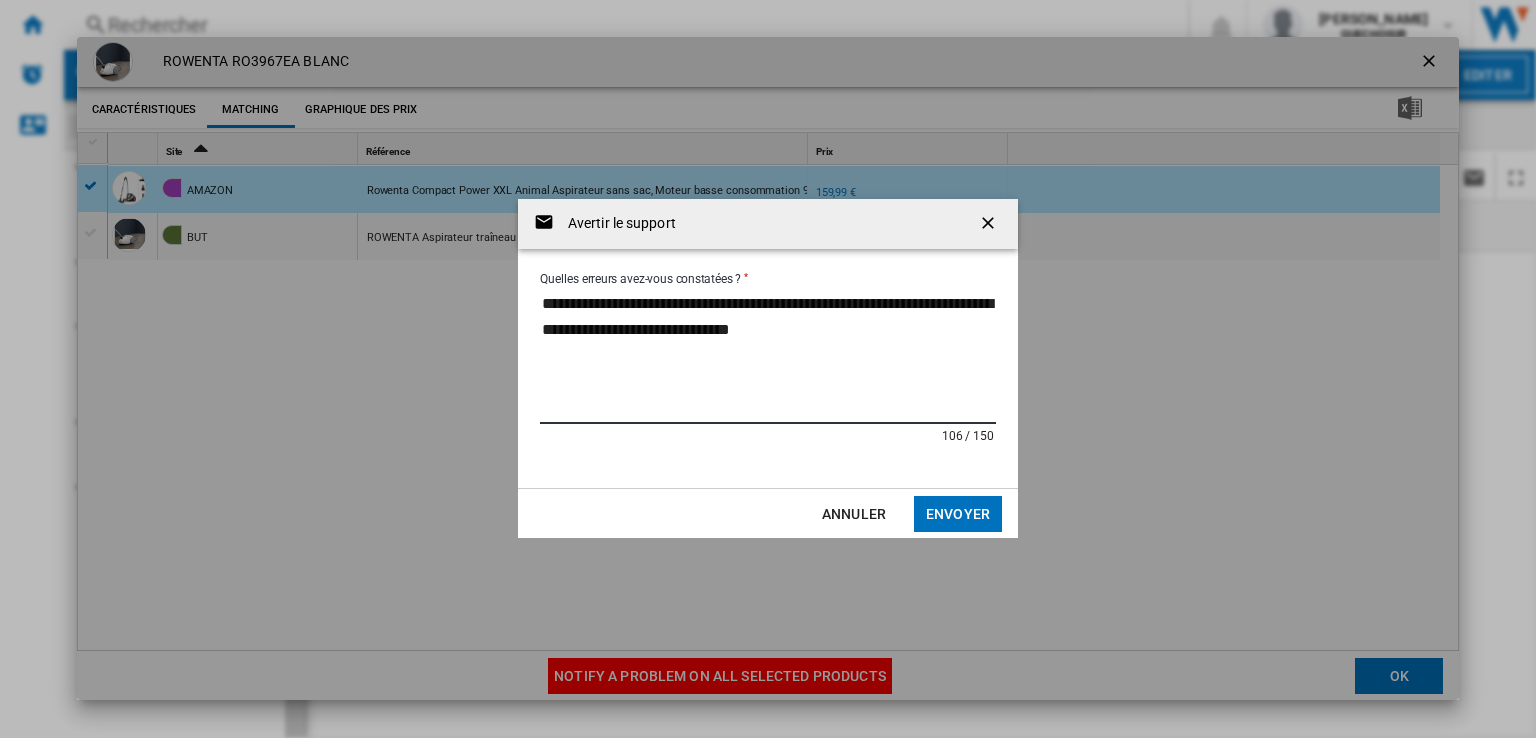 click on "**********" at bounding box center (768, 356) 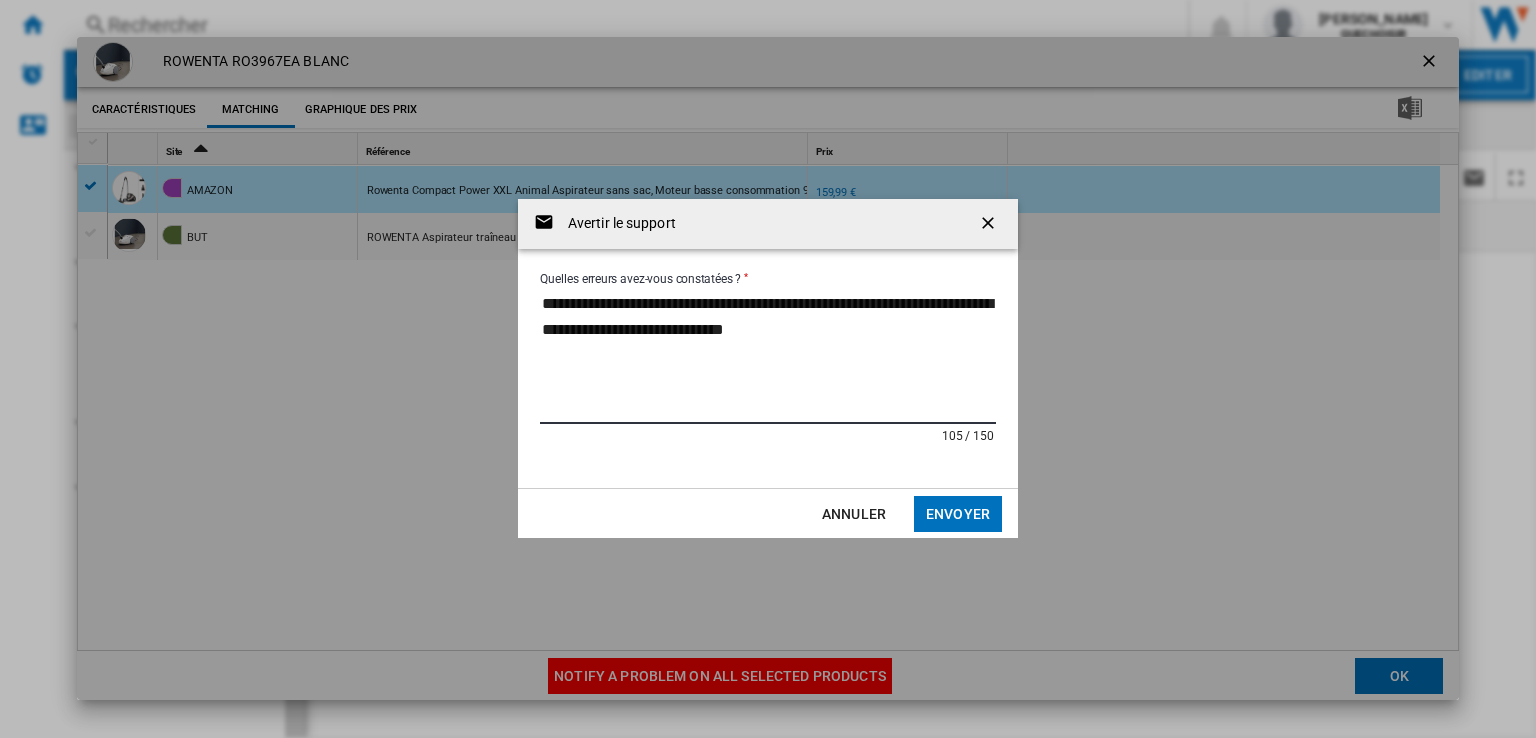type on "**********" 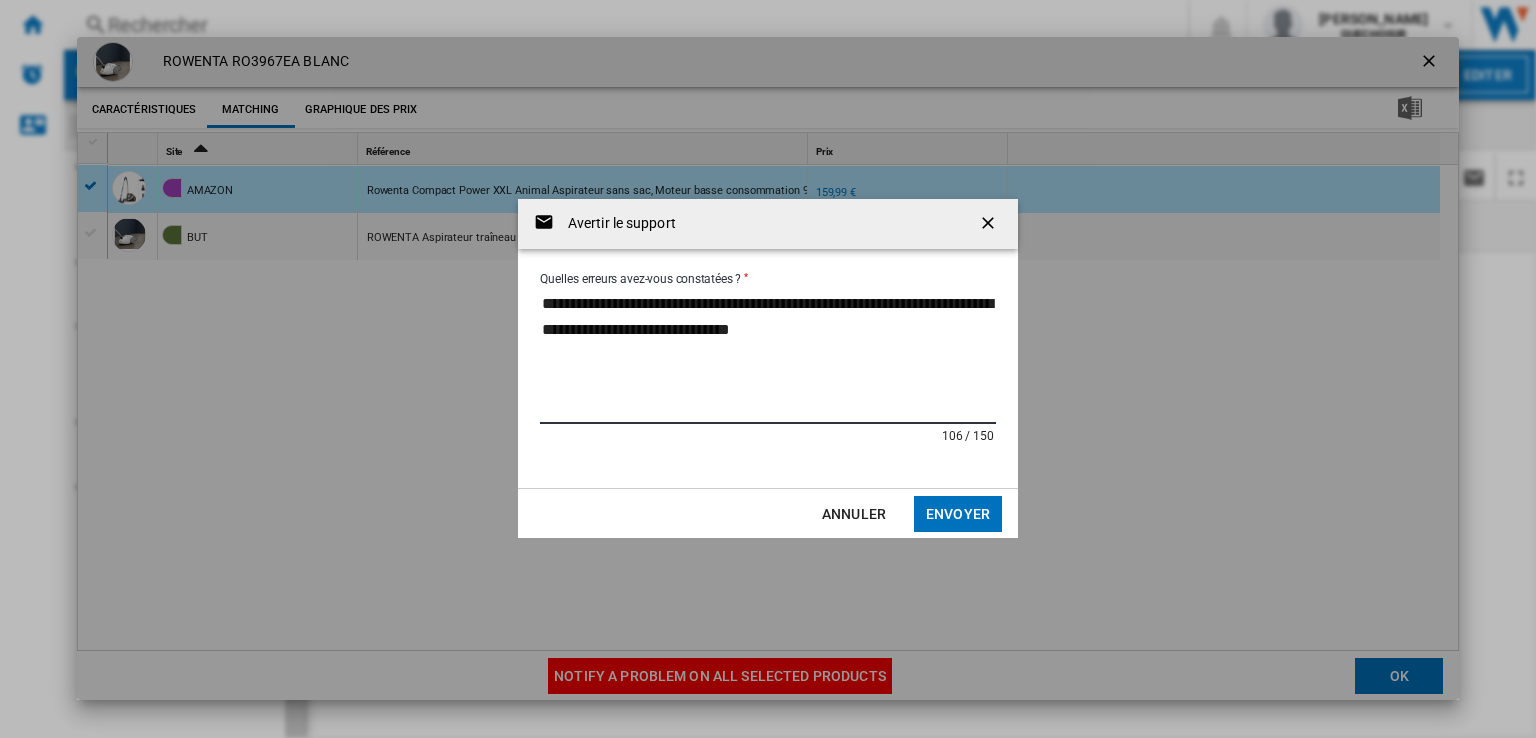click on "**********" at bounding box center (768, 356) 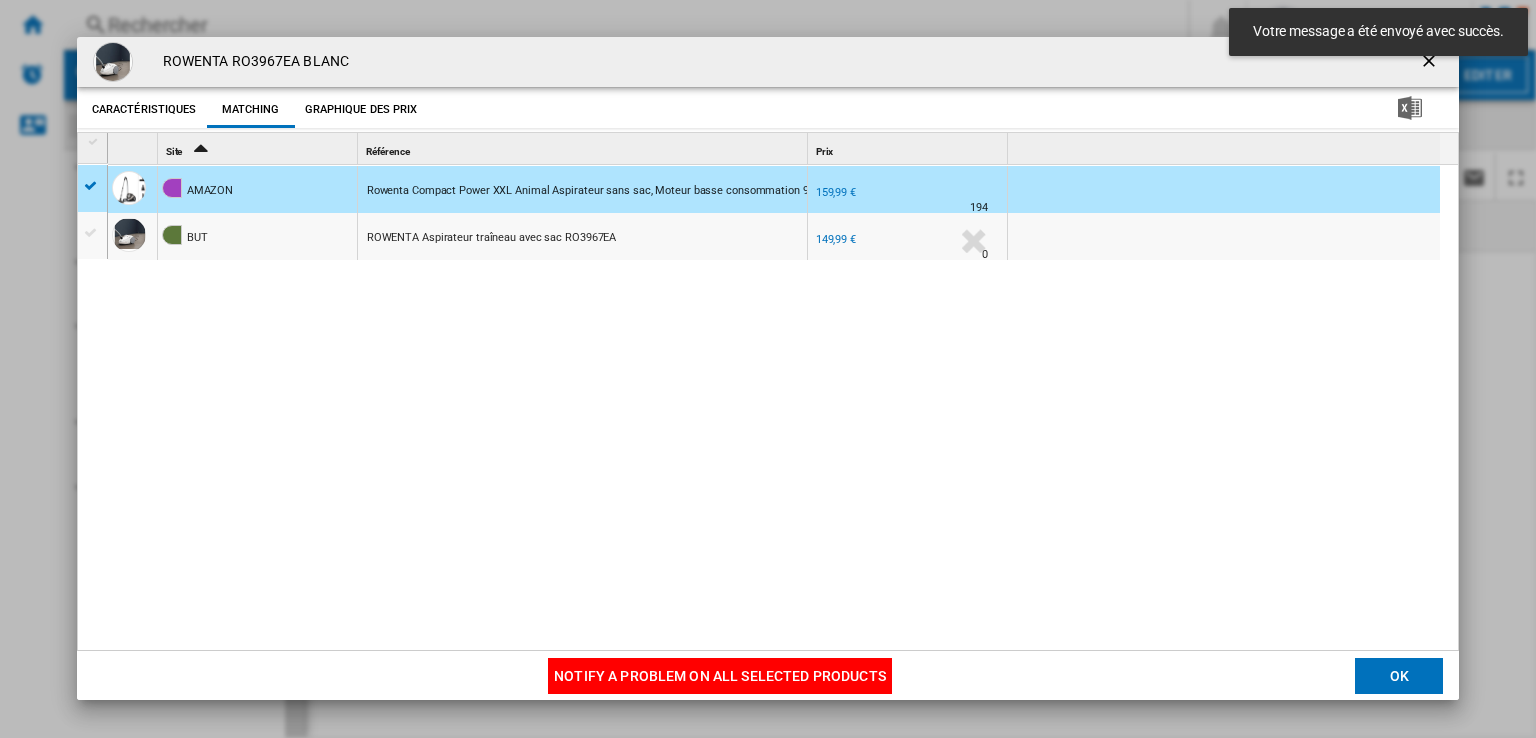 click on "Votre message a été envoyé avec succès." at bounding box center [1378, 32] 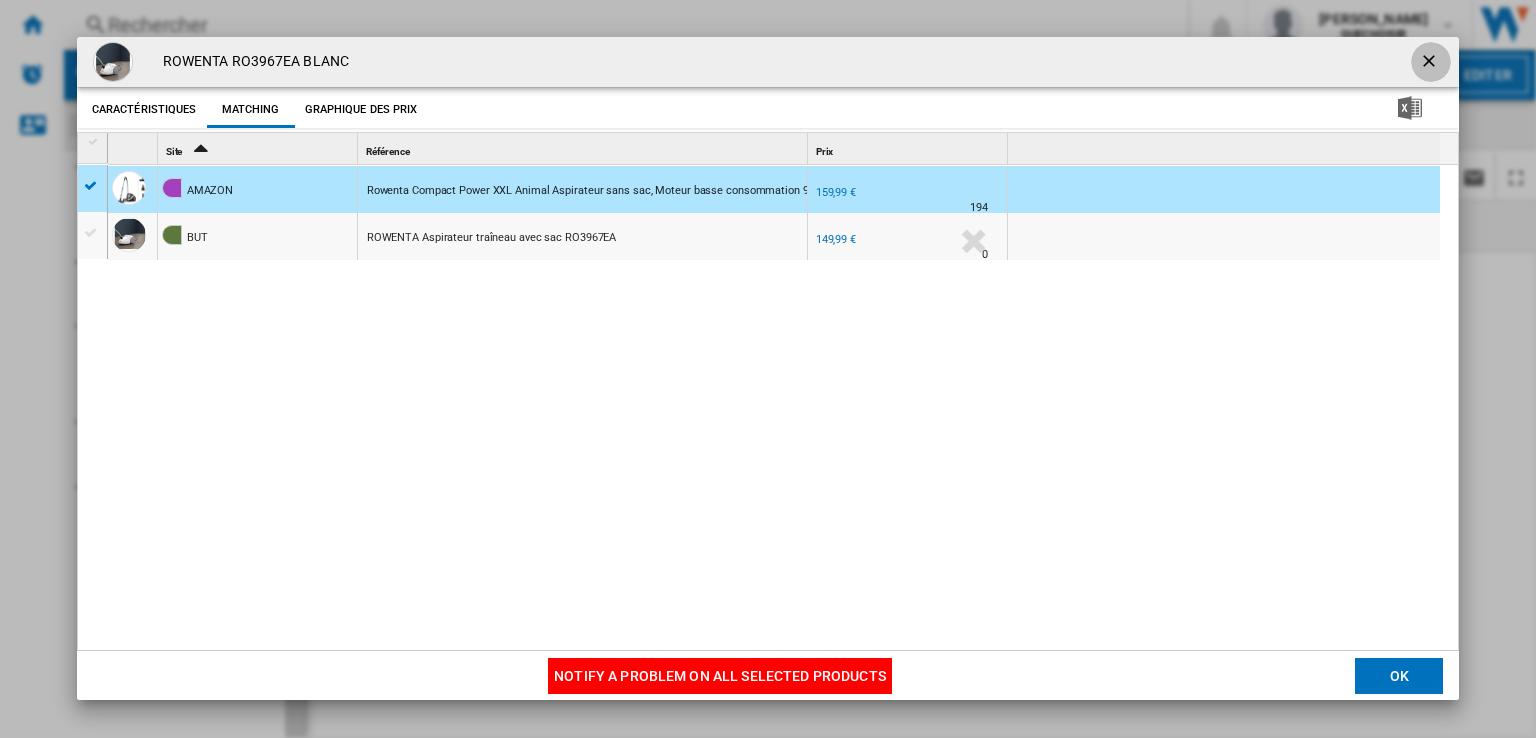 click at bounding box center [1431, 63] 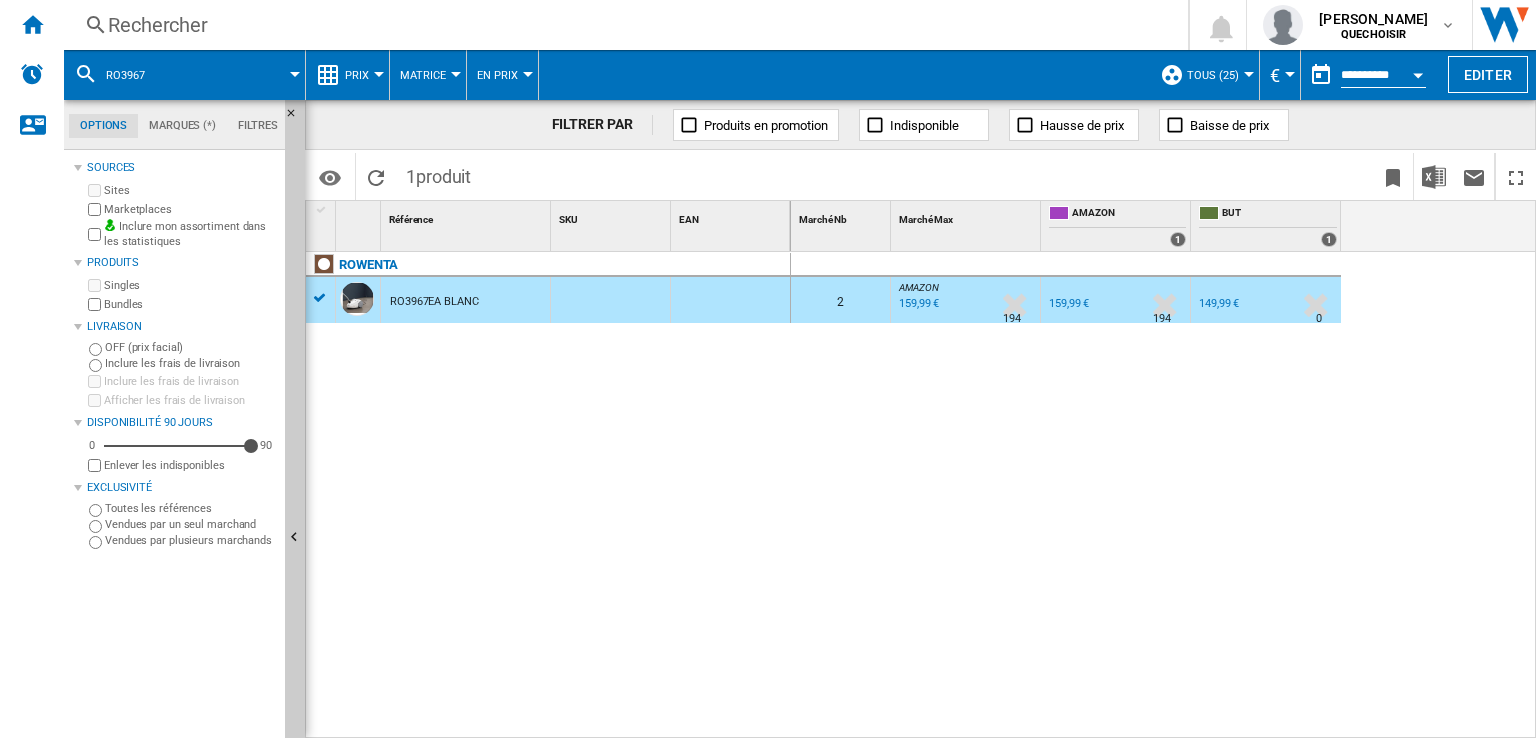 click on "149,99 €" at bounding box center (1219, 303) 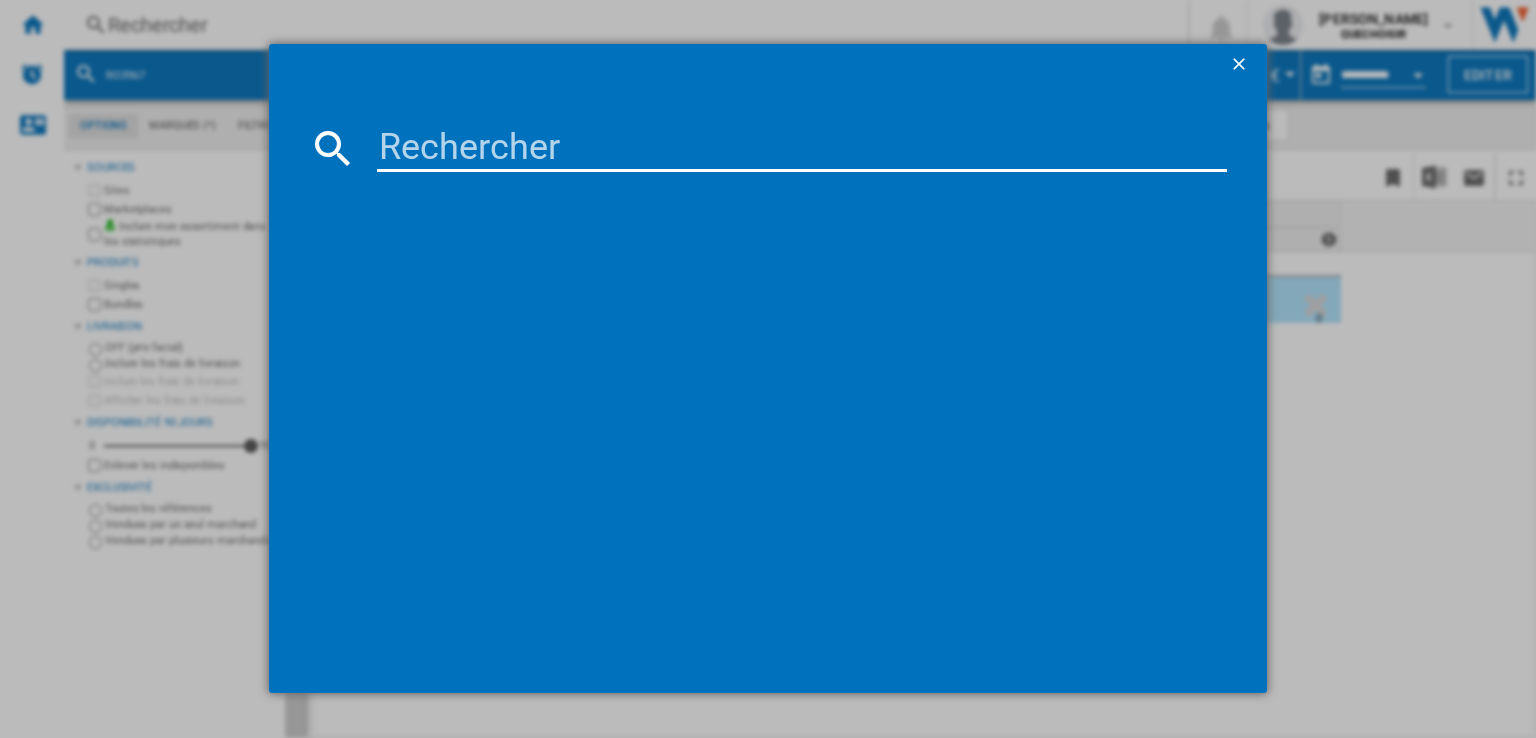 click at bounding box center [802, 148] 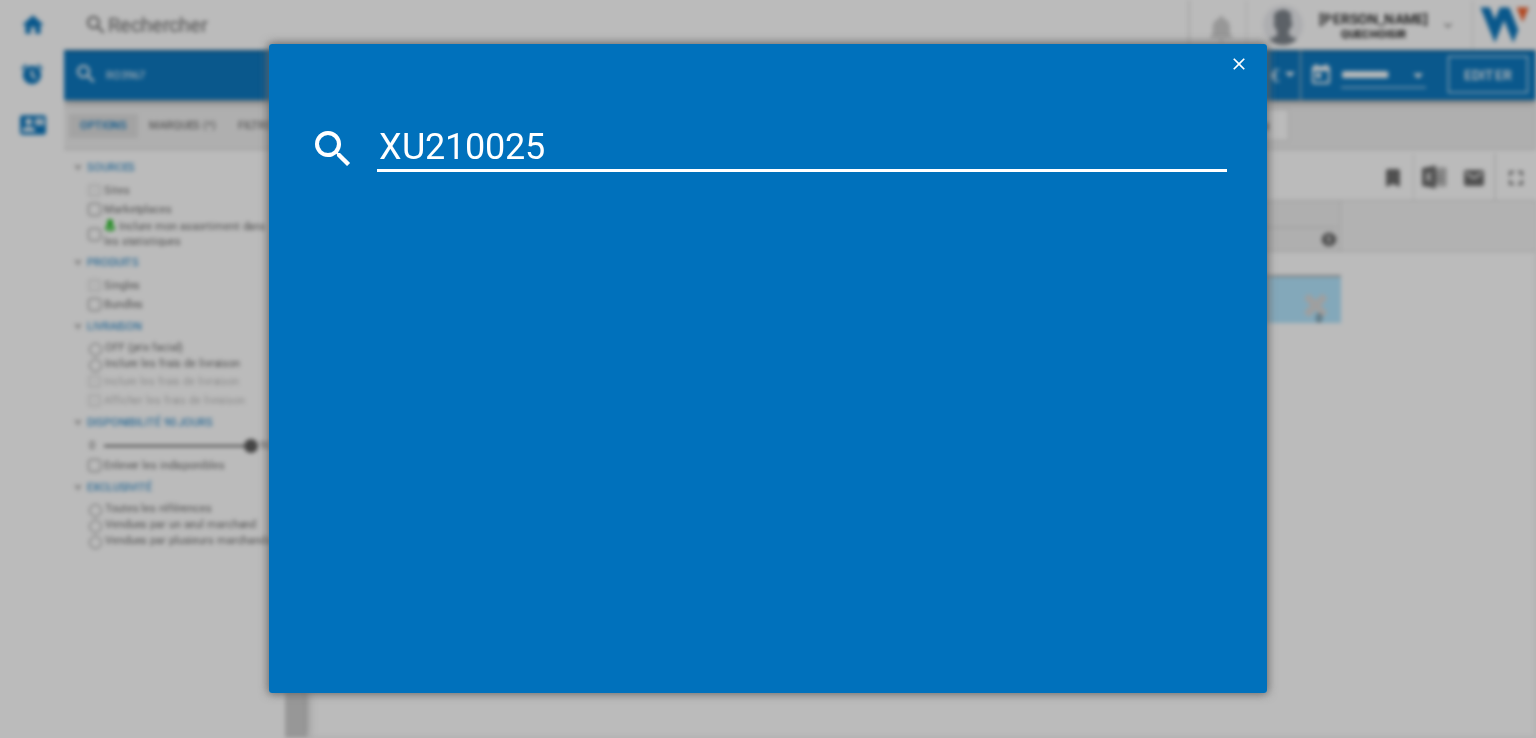drag, startPoint x: 512, startPoint y: 143, endPoint x: 522, endPoint y: 142, distance: 10.049875 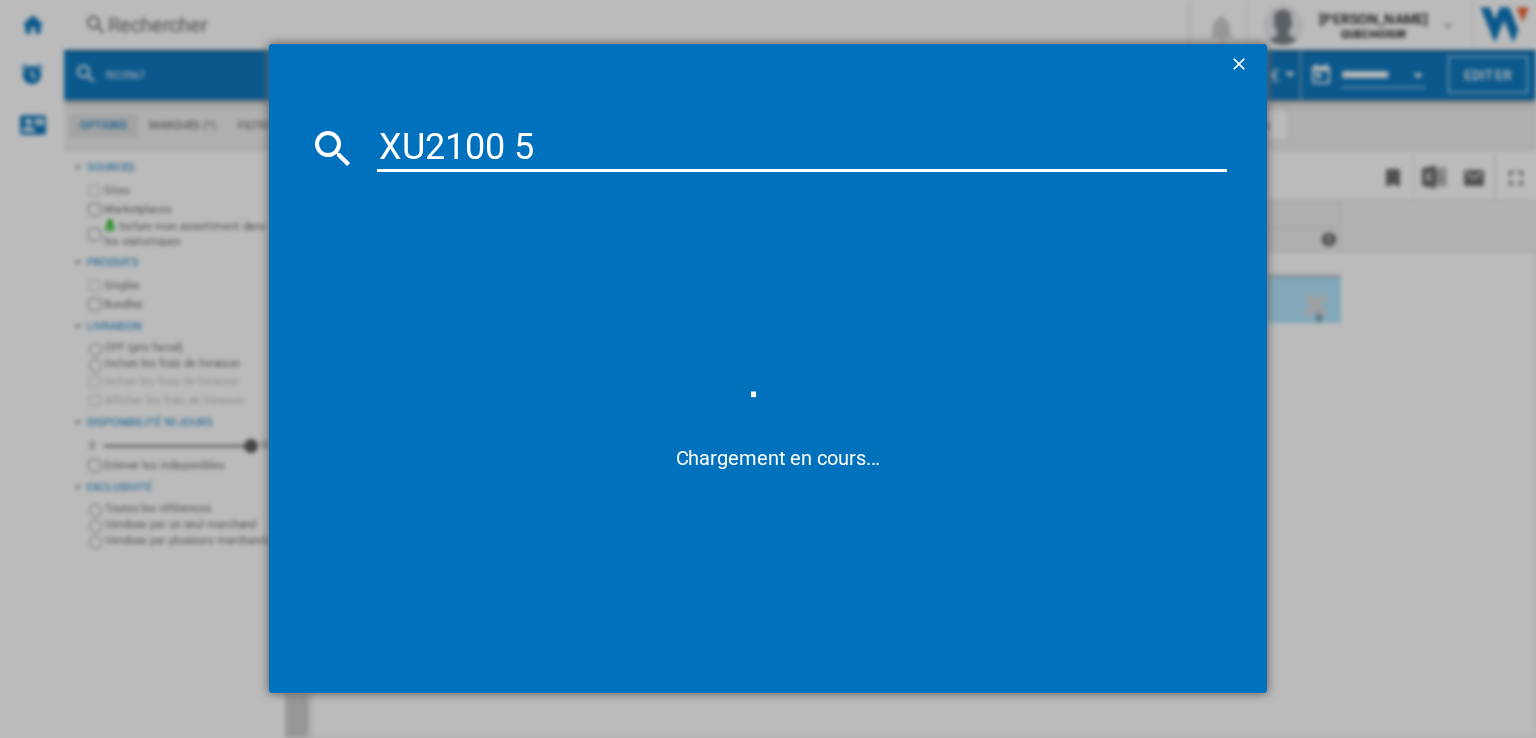 type on "XU2100 5" 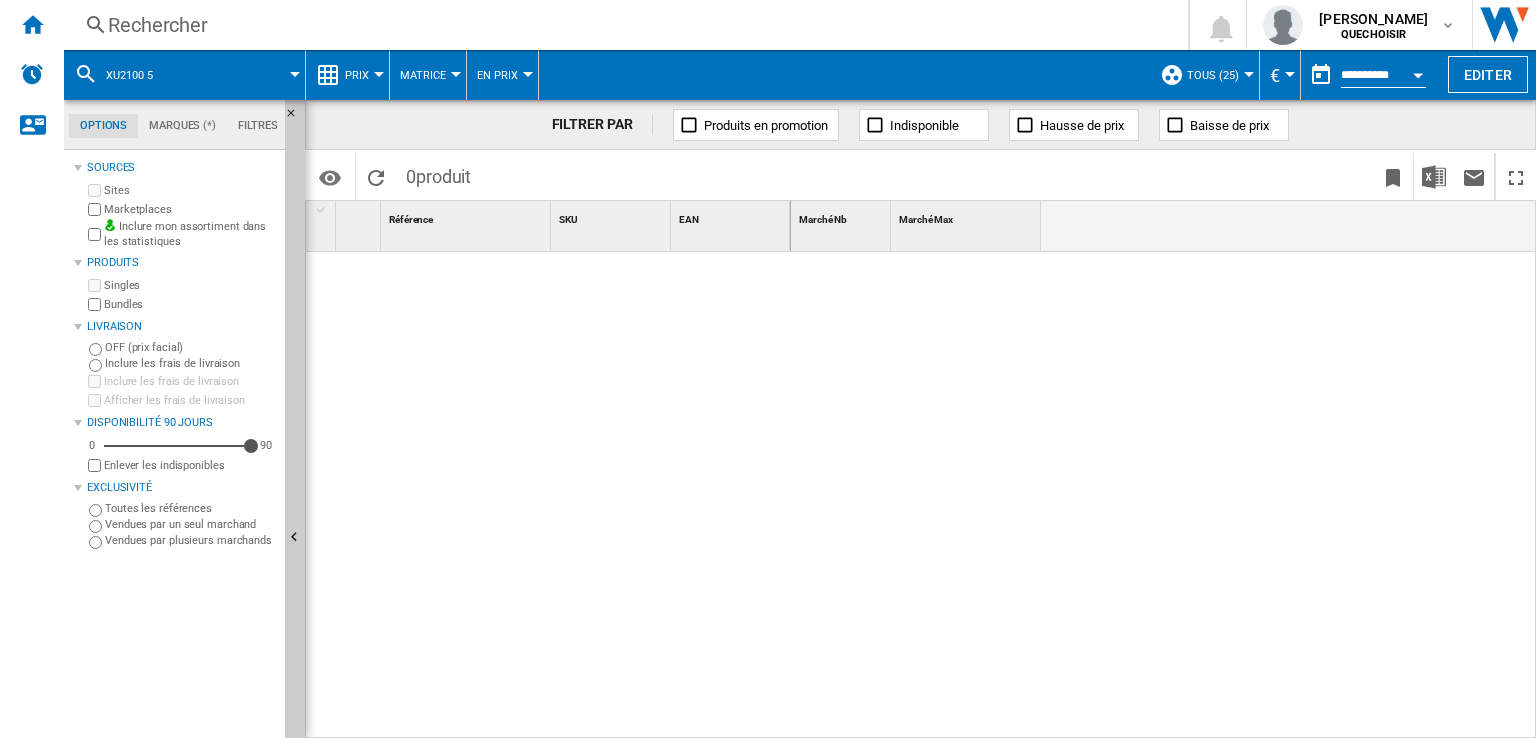 click on "Rechercher" at bounding box center (622, 25) 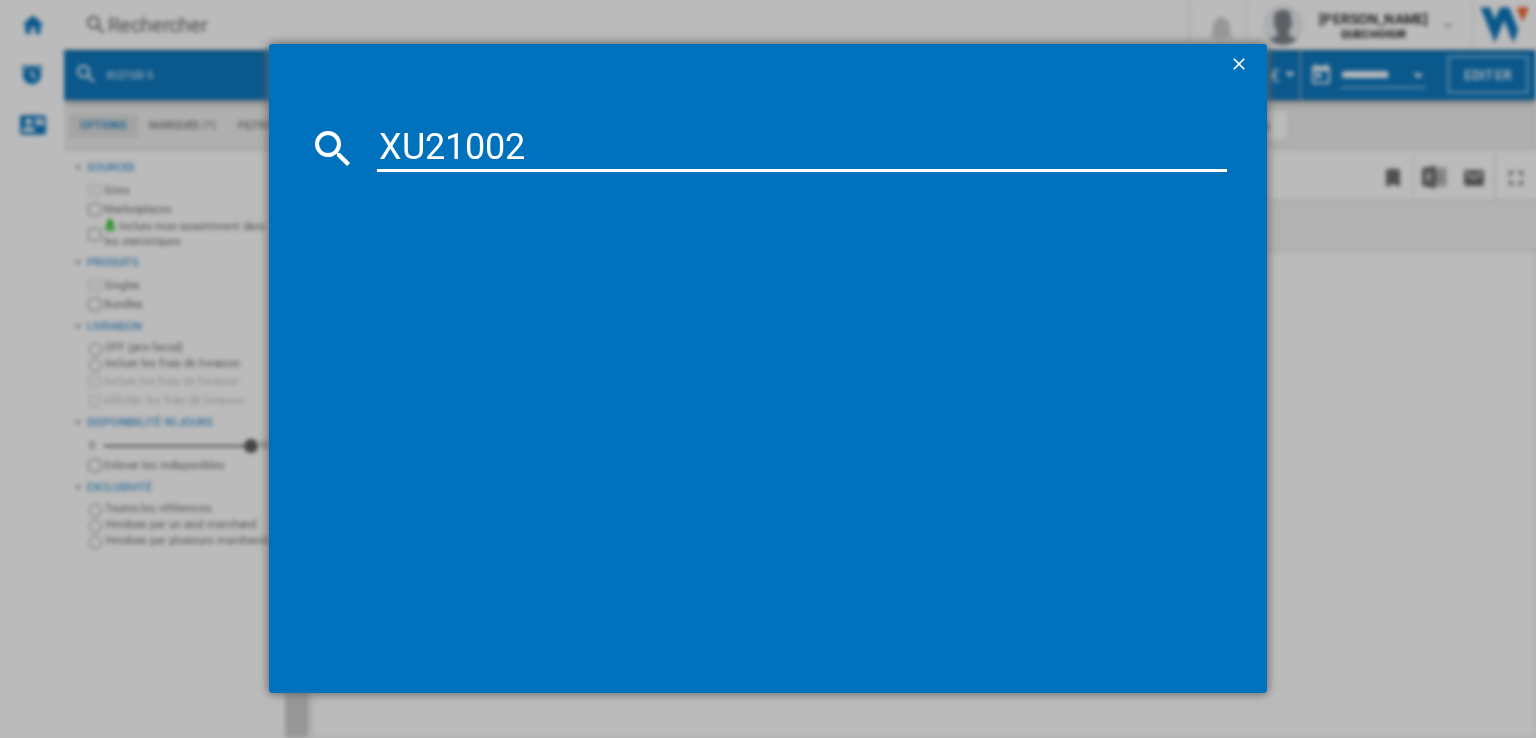 type on "XU2100" 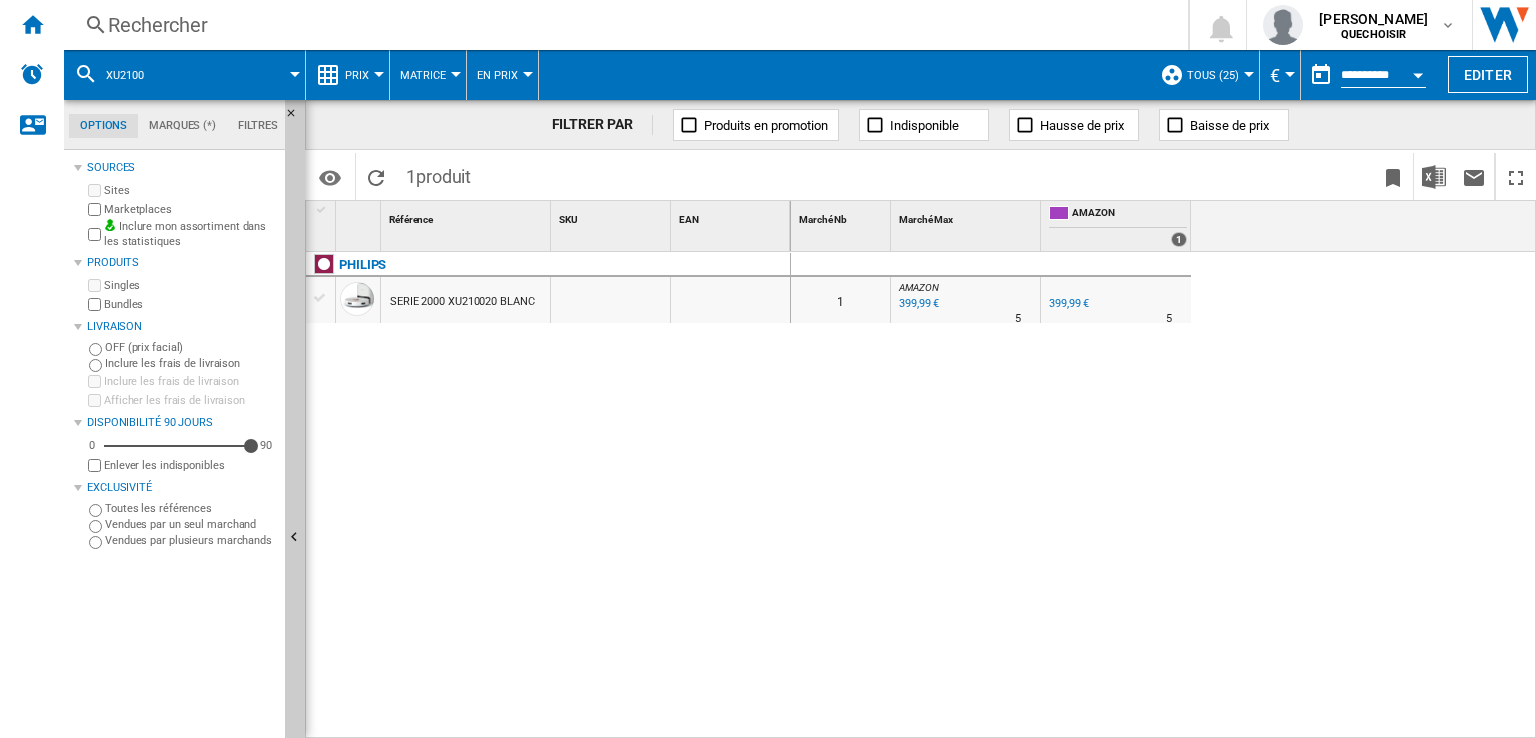 click on "Rechercher" at bounding box center (622, 25) 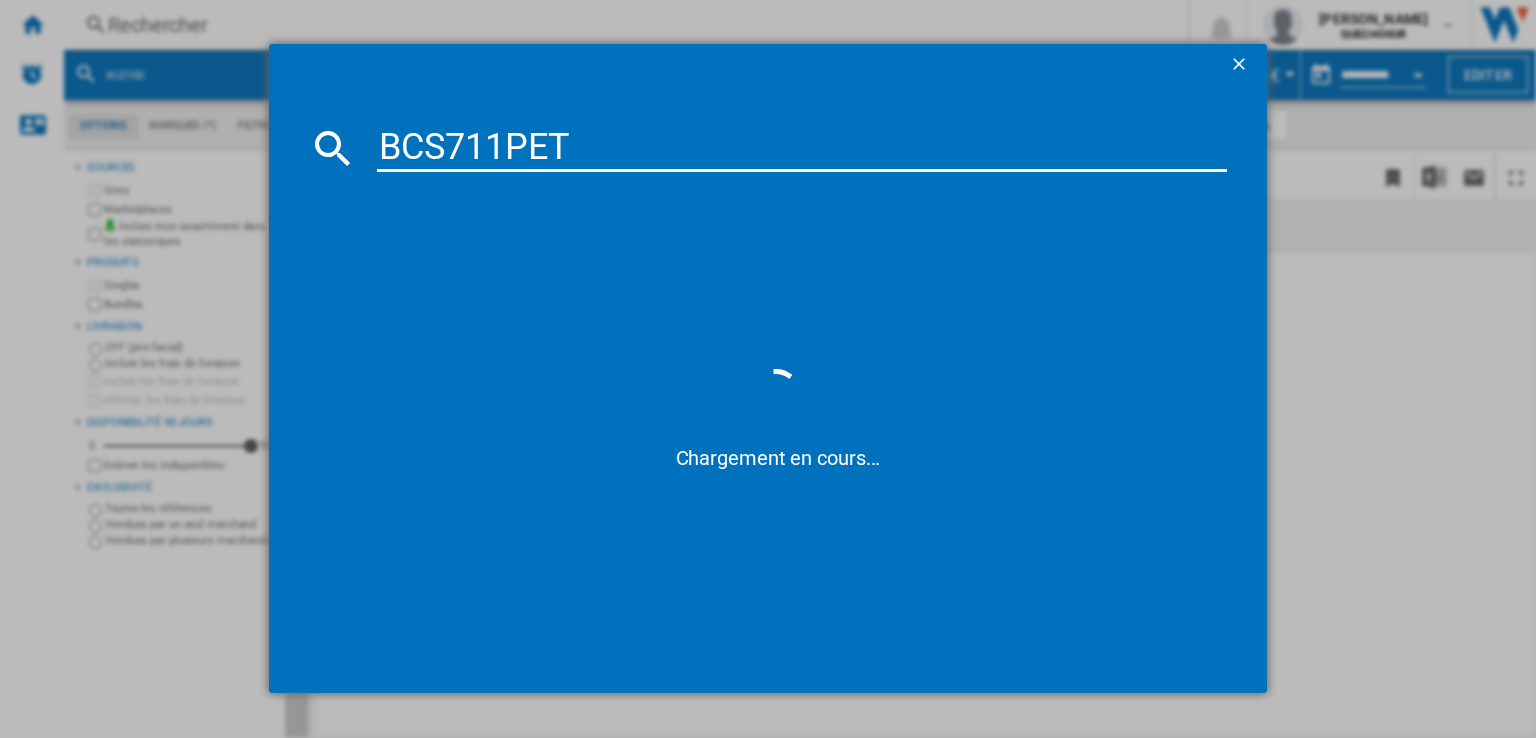 drag, startPoint x: 496, startPoint y: 141, endPoint x: 751, endPoint y: 186, distance: 258.94016 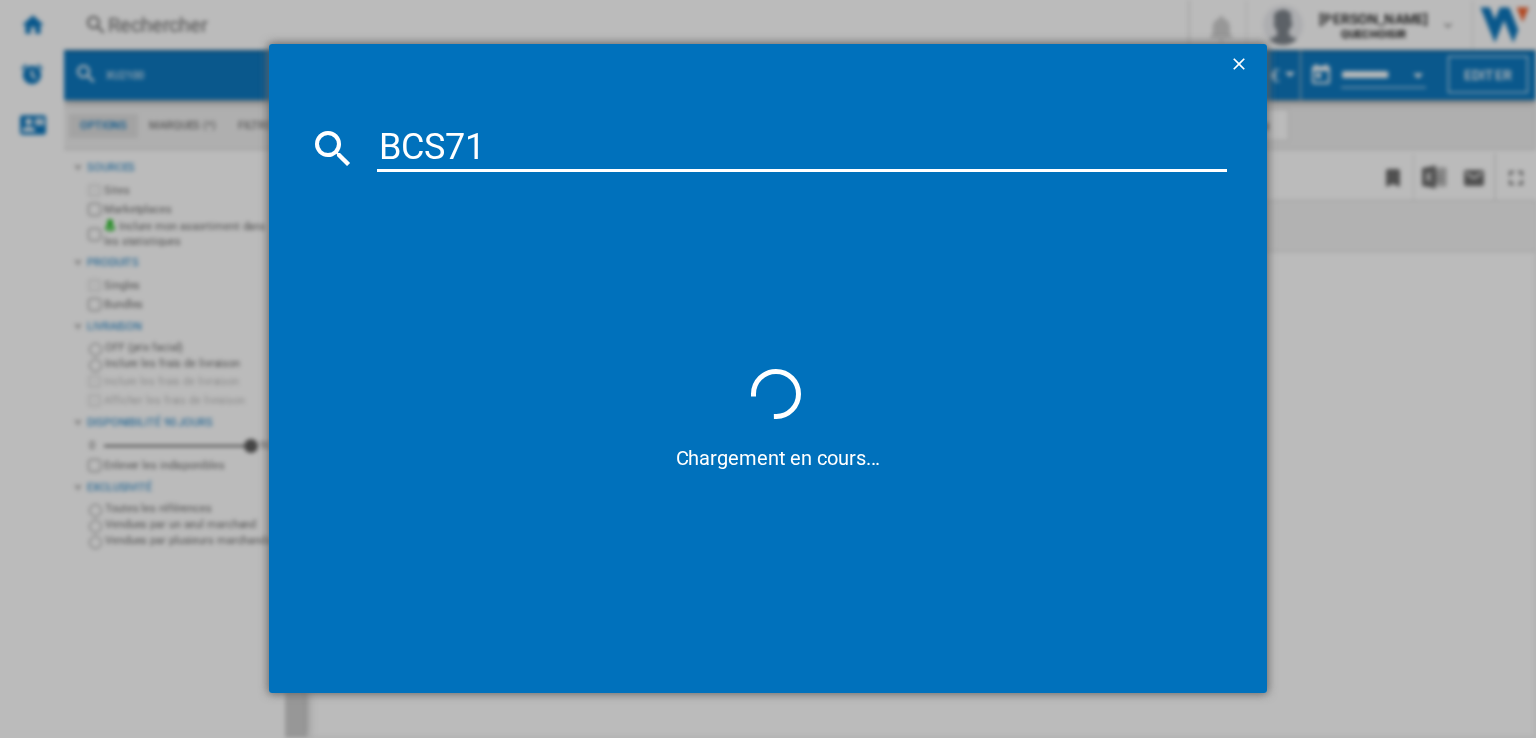 drag, startPoint x: 428, startPoint y: 152, endPoint x: 409, endPoint y: 152, distance: 19 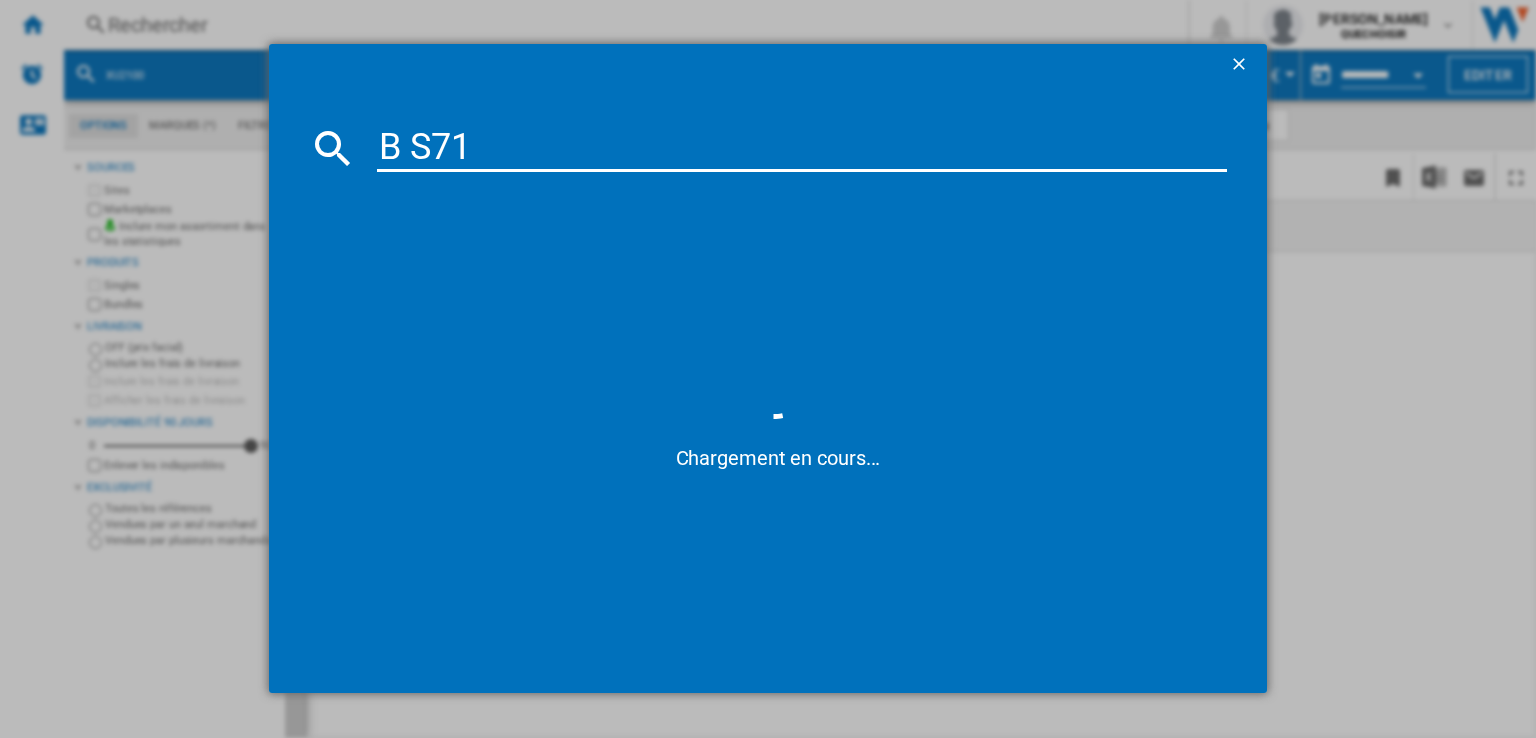 click on "B S71" at bounding box center [802, 148] 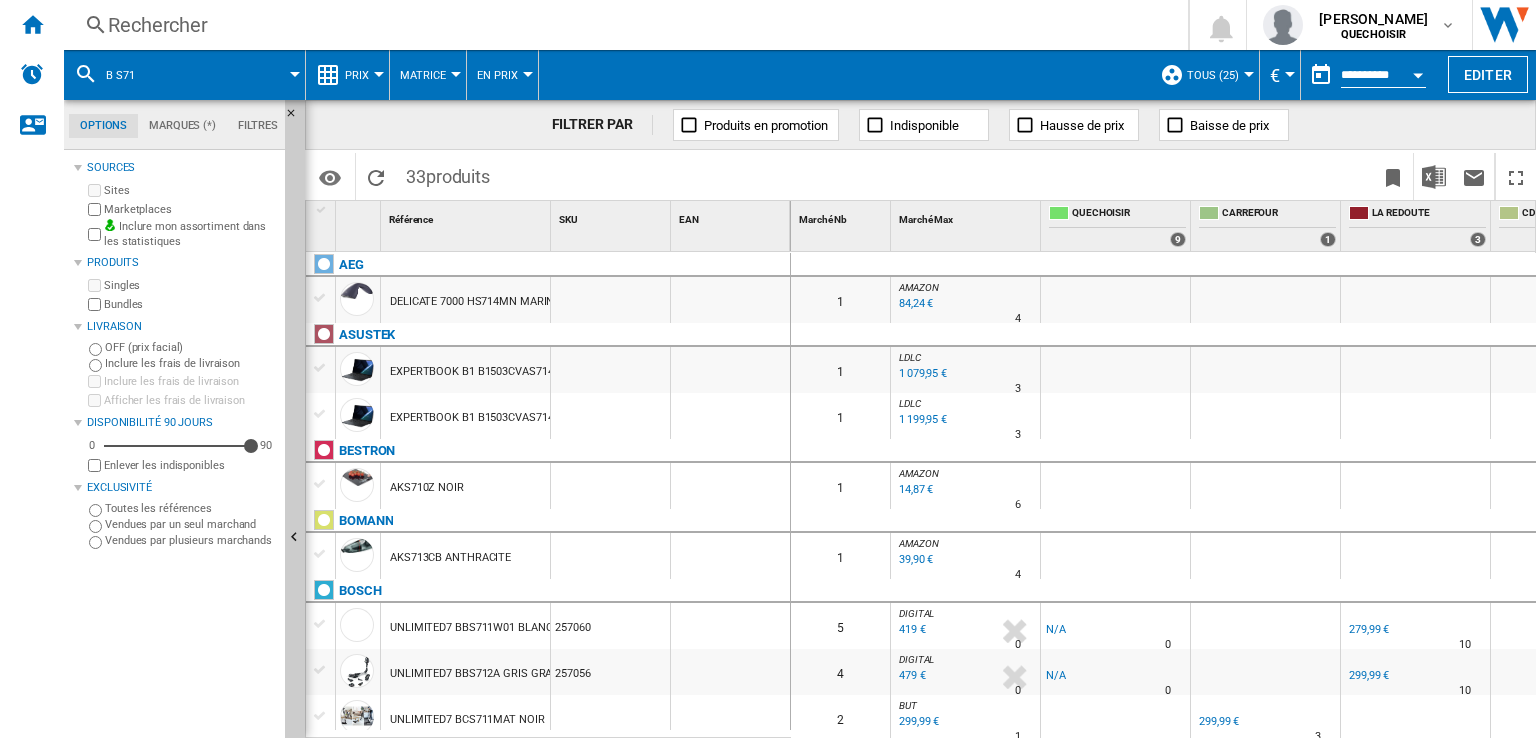scroll, scrollTop: 200, scrollLeft: 0, axis: vertical 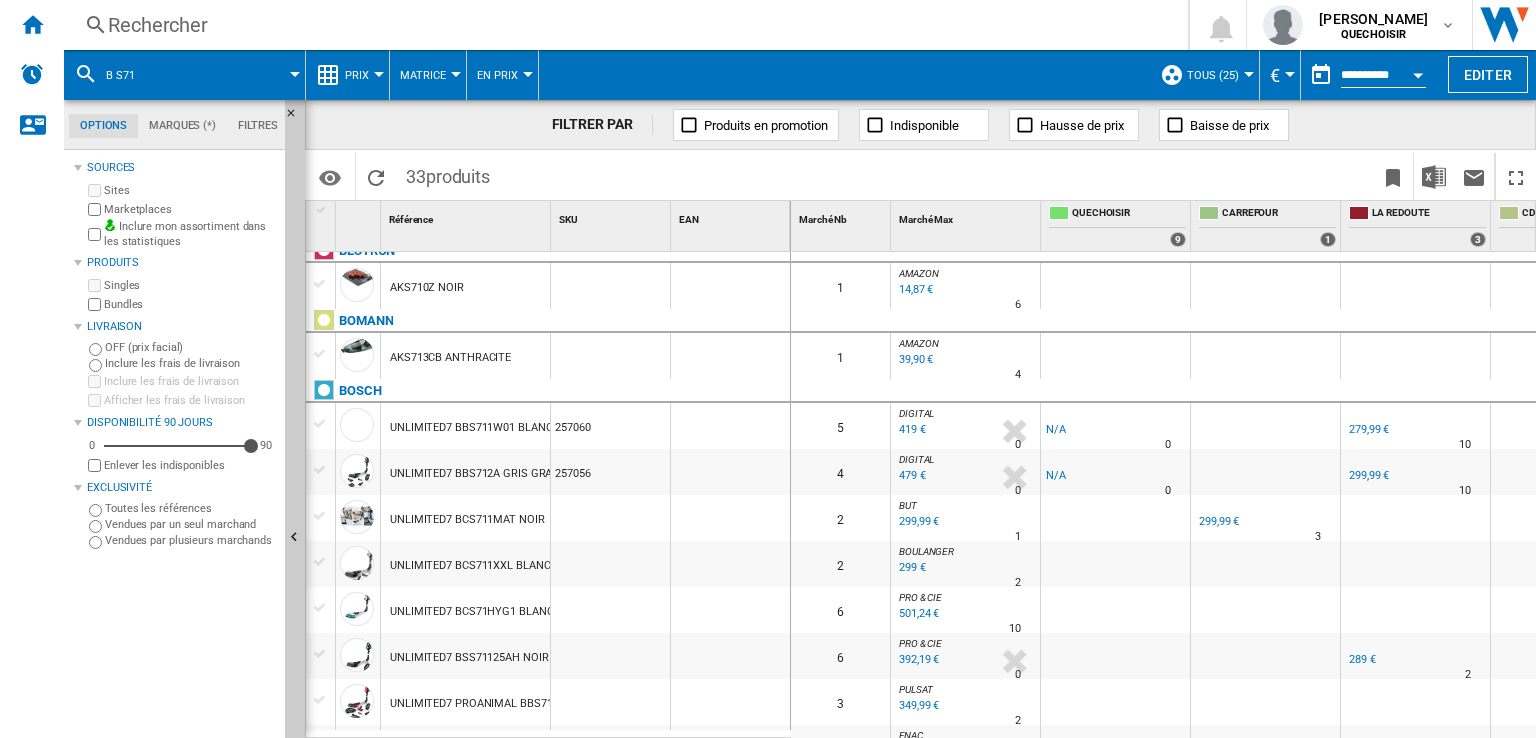 click on "BOSCH" at bounding box center (360, 391) 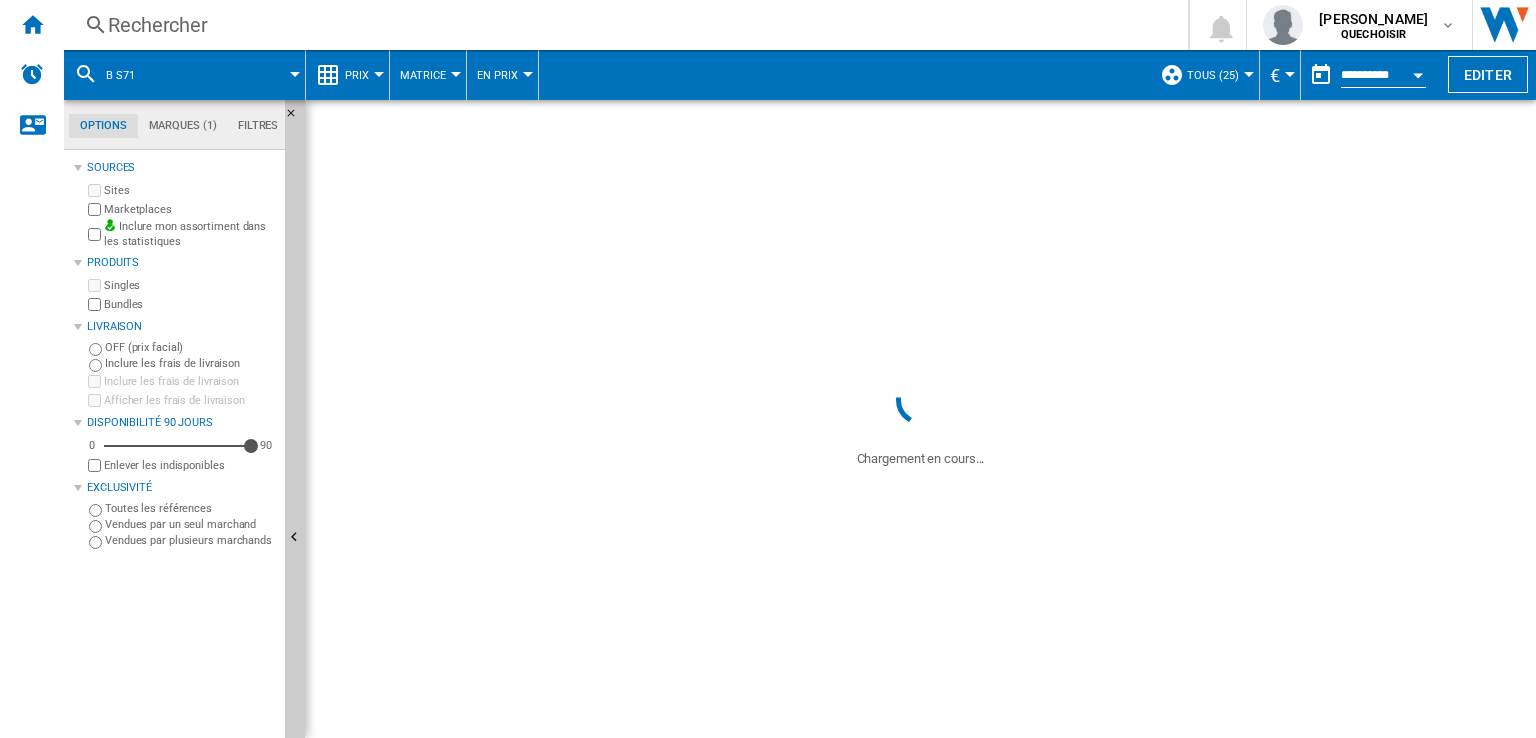 click on "Matrice" at bounding box center [423, 75] 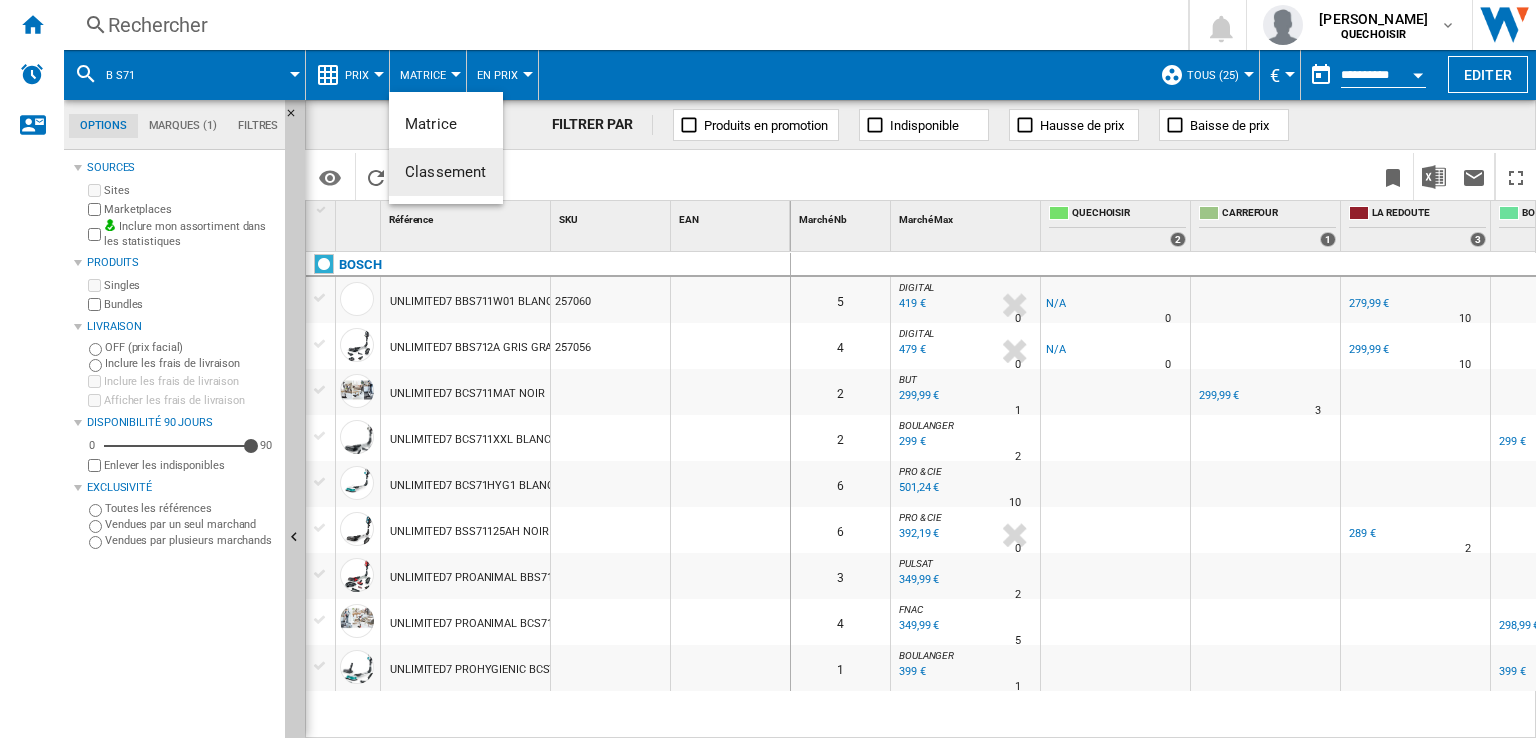 click on "Classement" at bounding box center (446, 172) 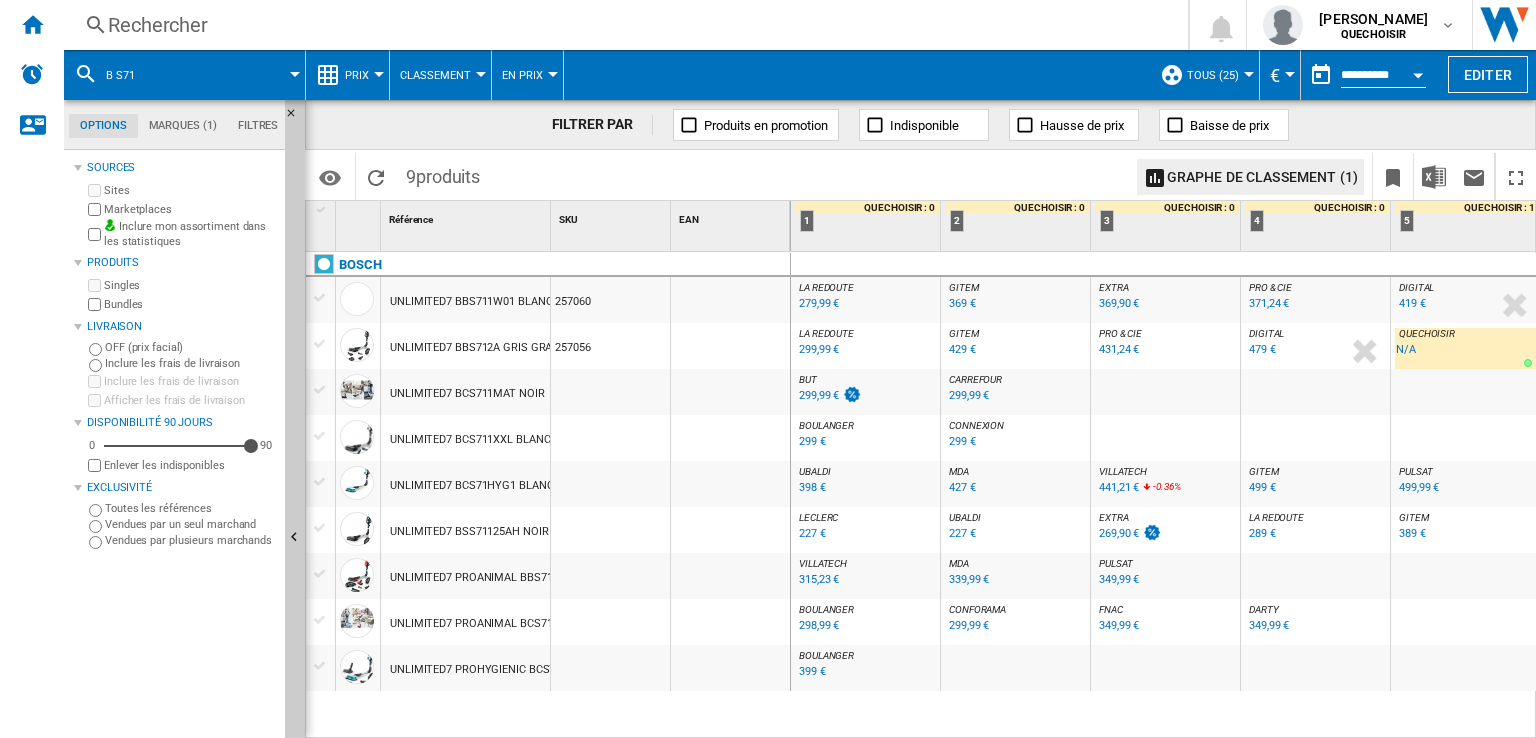 click at bounding box center [649, 176] 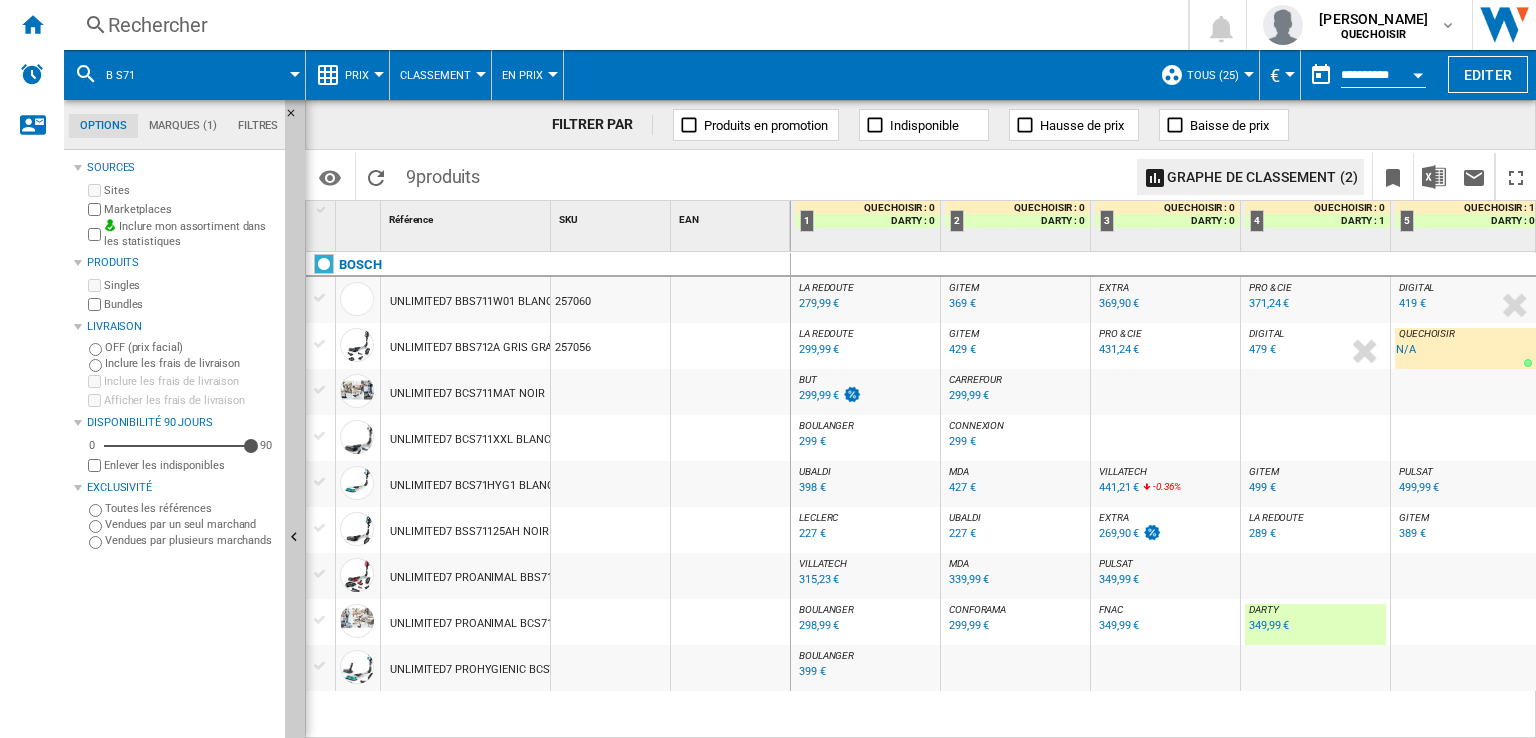 click on "BOULANGER" at bounding box center (826, 609) 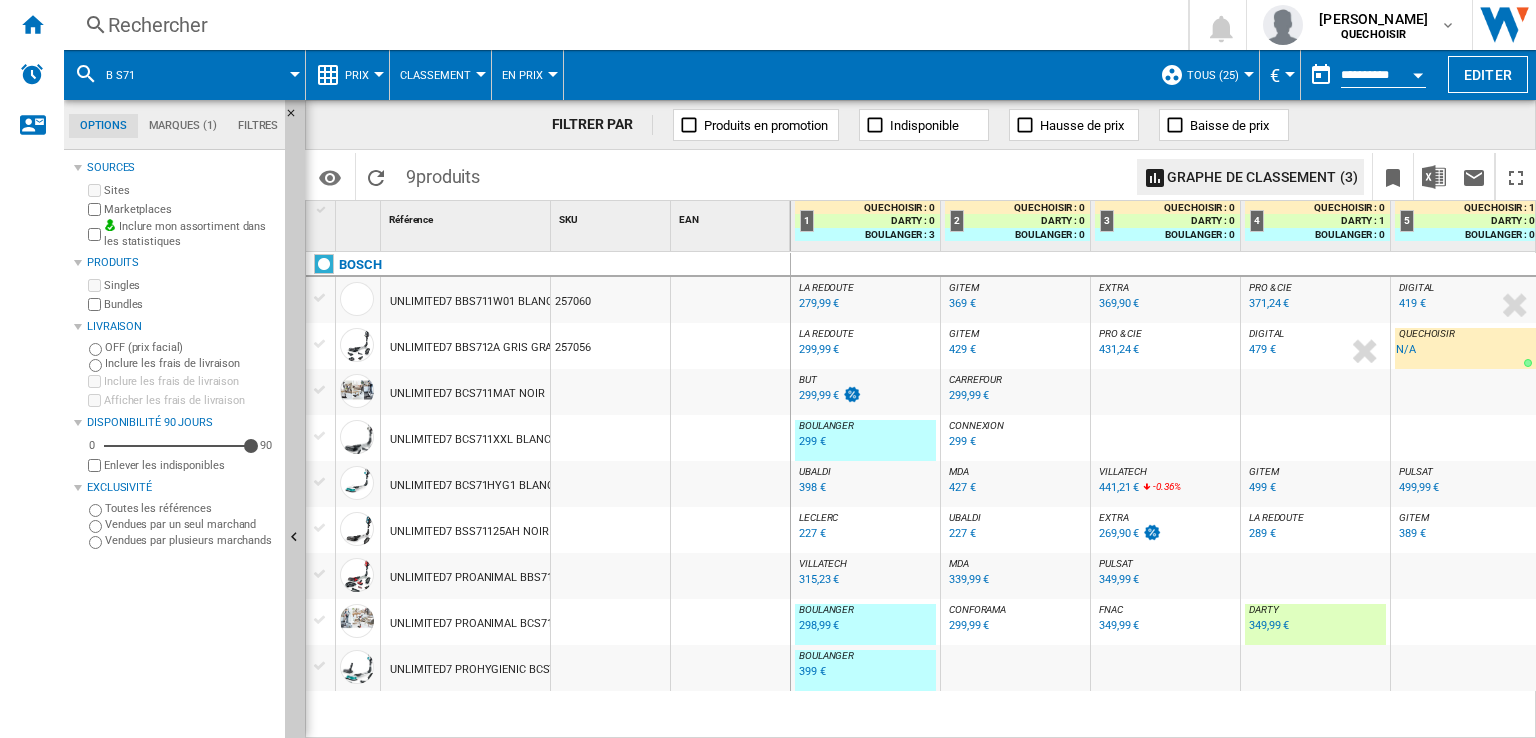 click on "399 €" at bounding box center [812, 671] 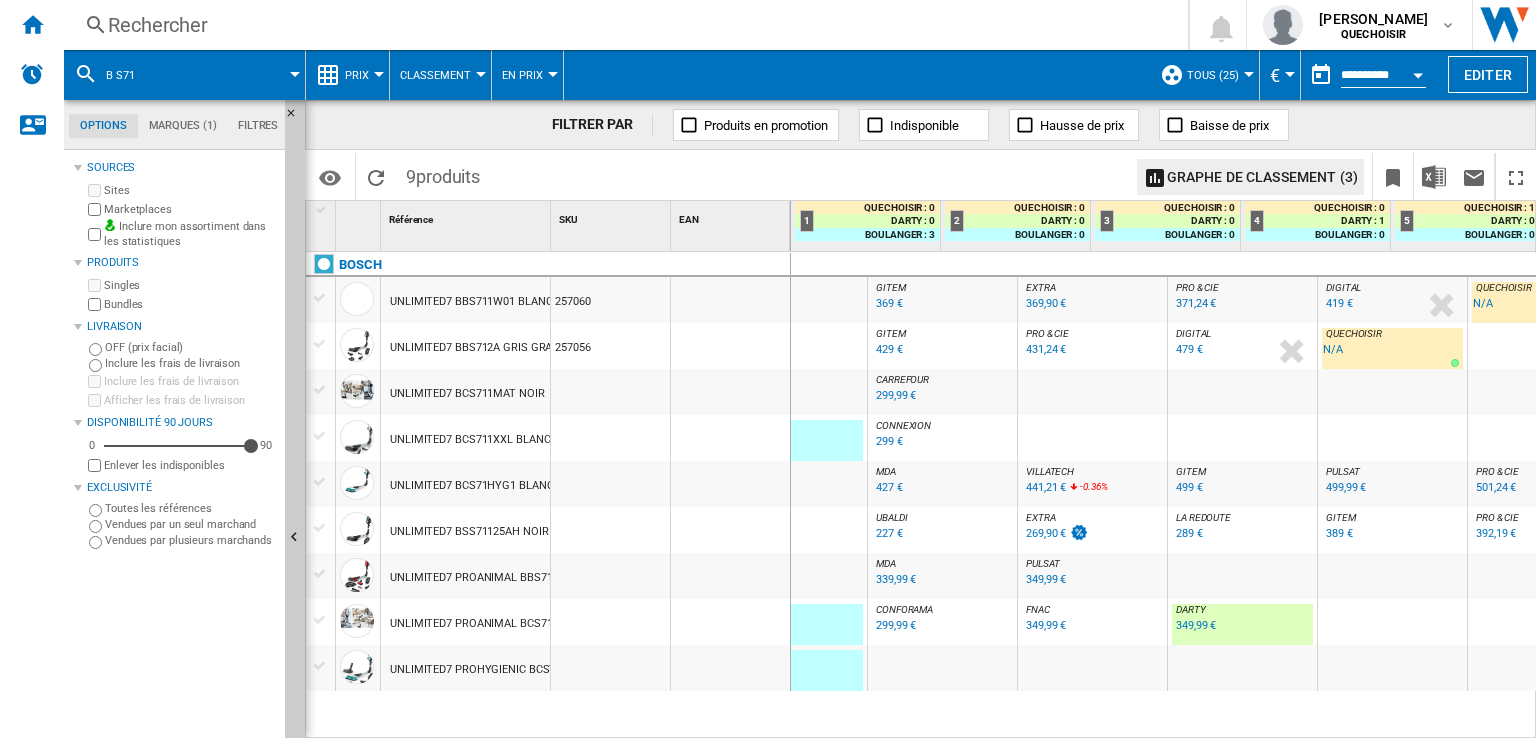 scroll, scrollTop: 0, scrollLeft: 74, axis: horizontal 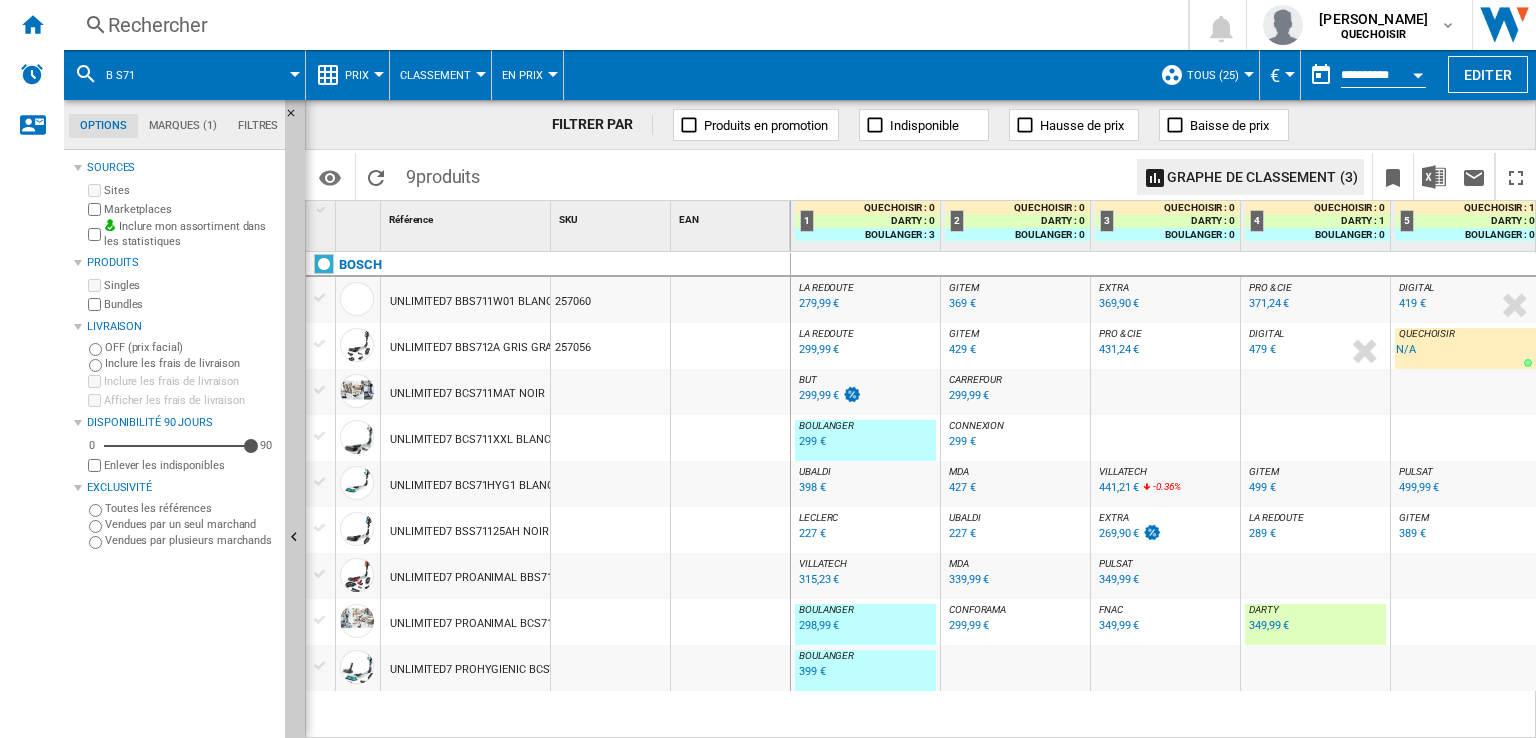 click on "299,99 €" at bounding box center (969, 395) 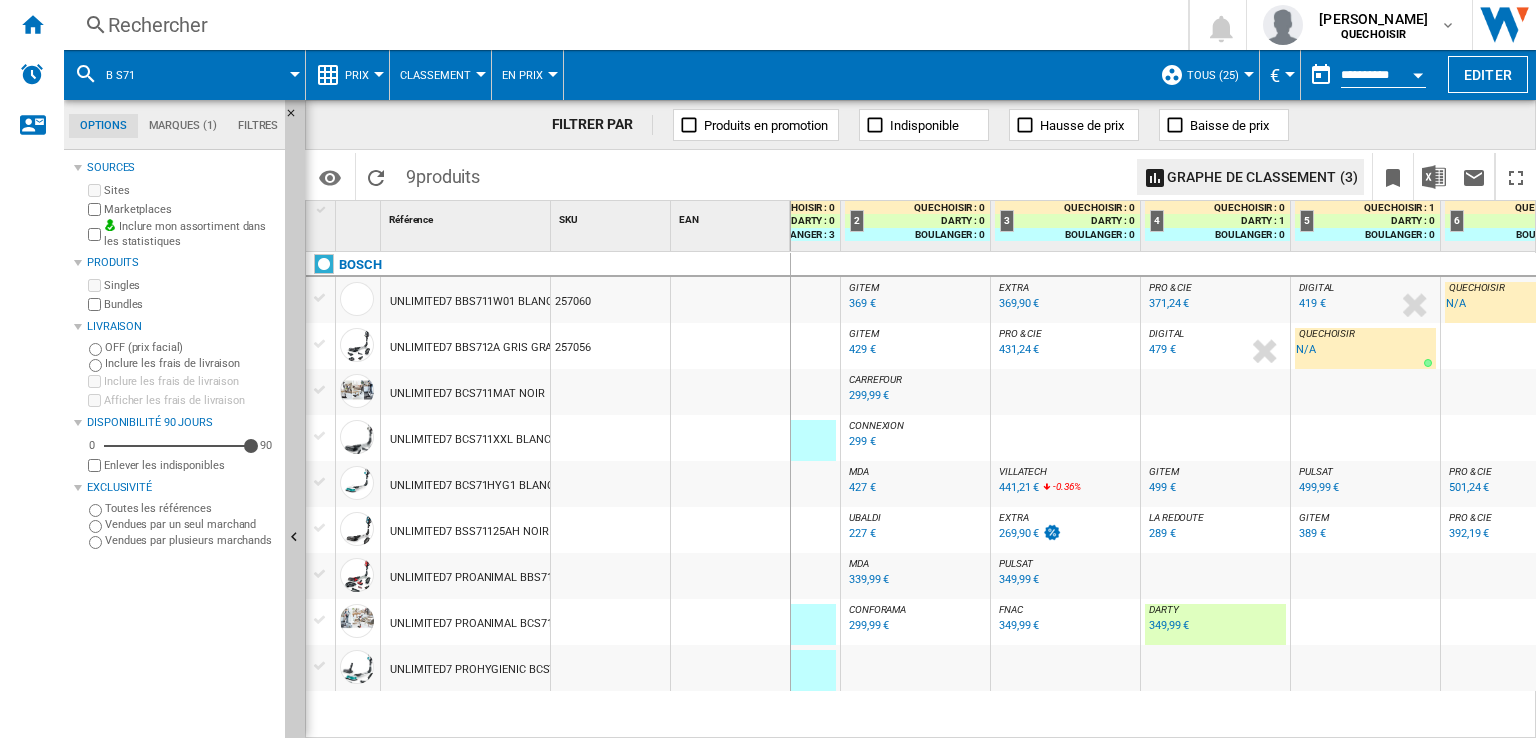 scroll, scrollTop: 0, scrollLeft: 153, axis: horizontal 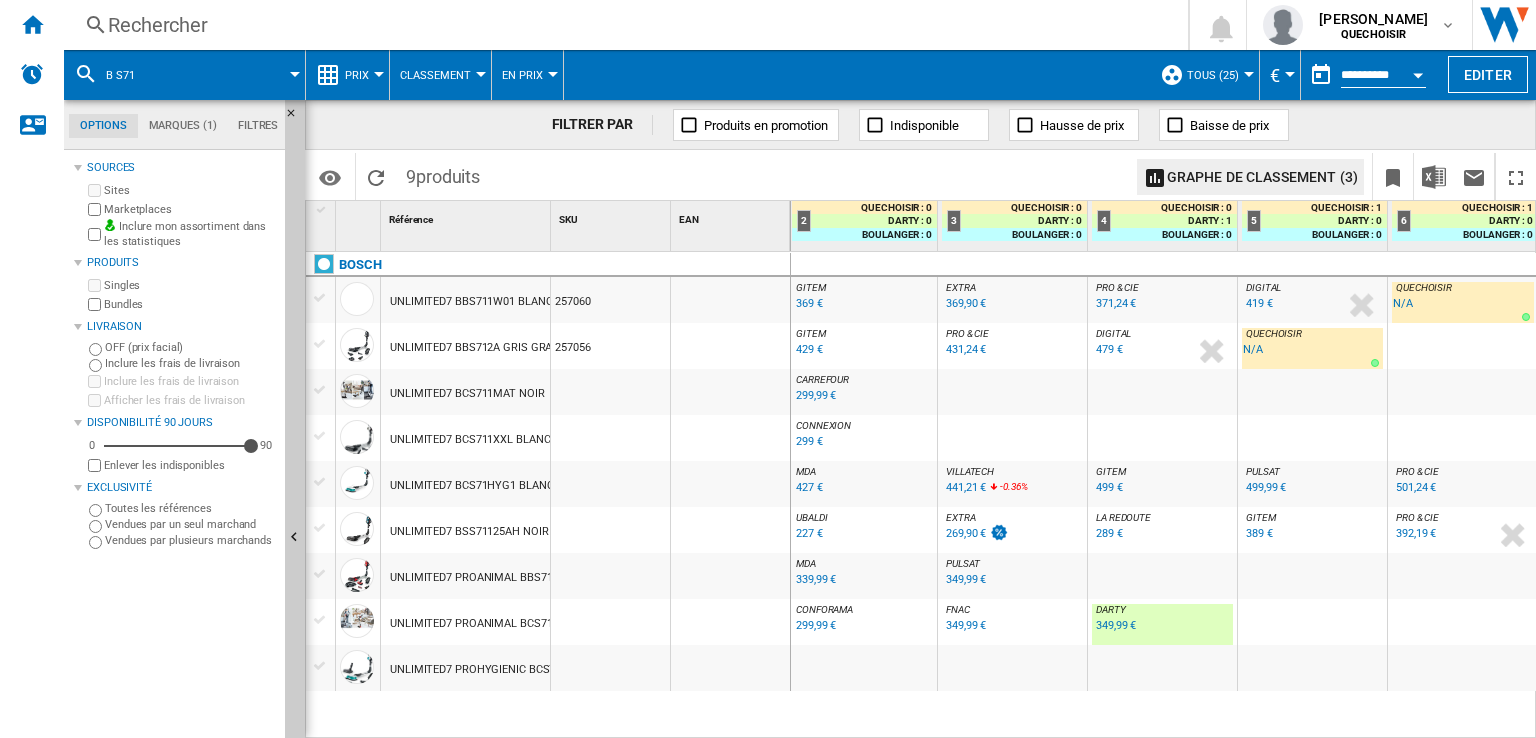 click on "UNLIMITED7 PROANIMAL BBS711ANM ROUGE" at bounding box center (505, 578) 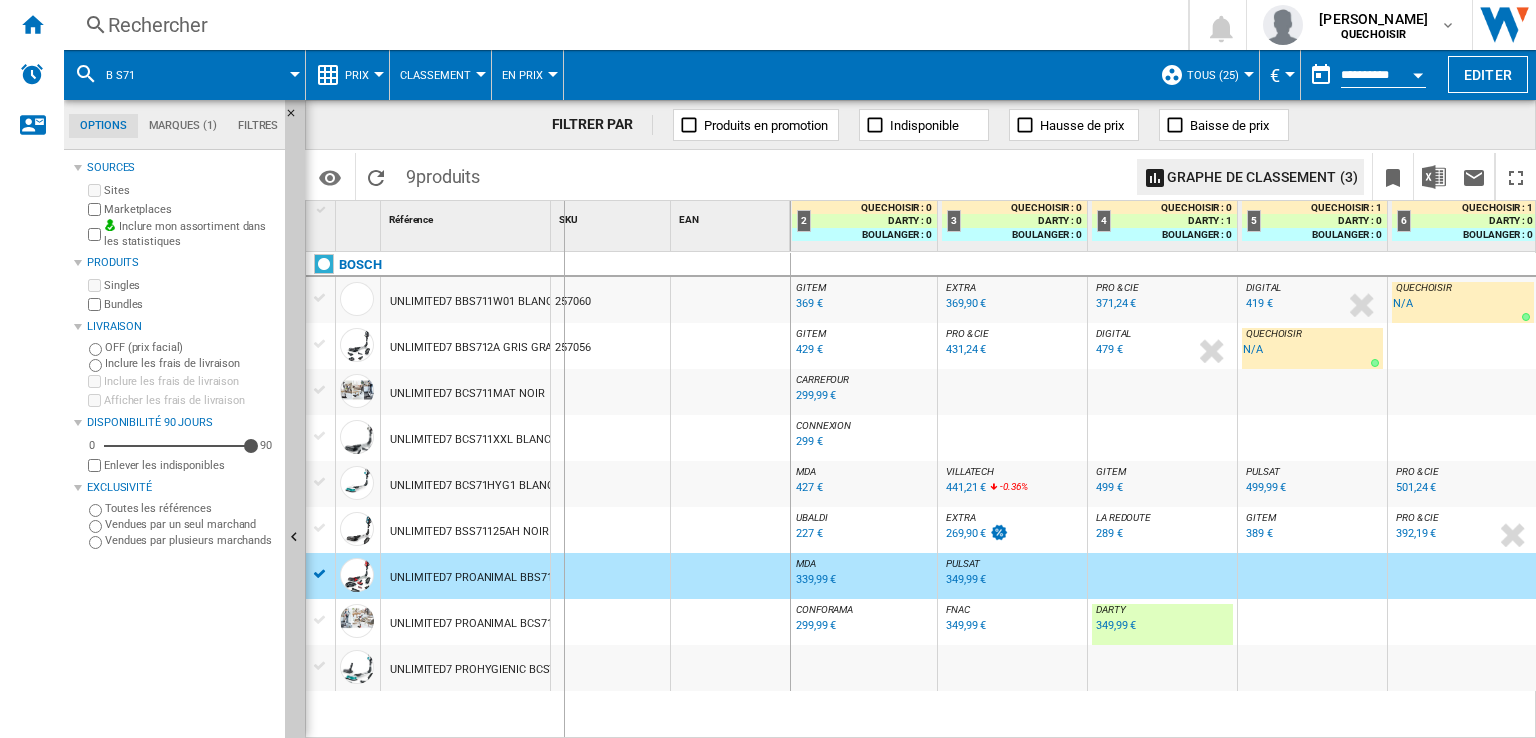 drag, startPoint x: 548, startPoint y: 216, endPoint x: 612, endPoint y: 219, distance: 64.070274 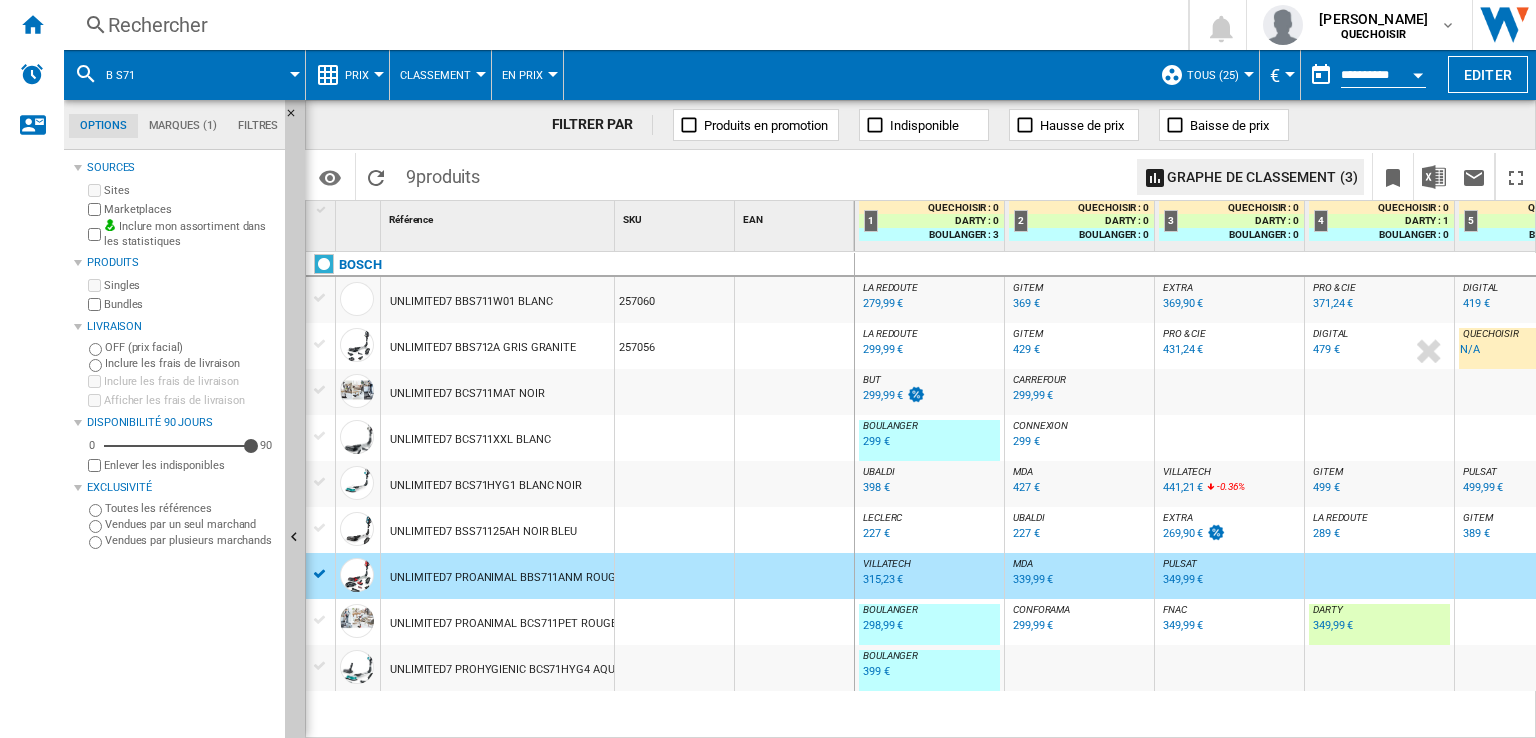 click on "Rechercher" at bounding box center (622, 25) 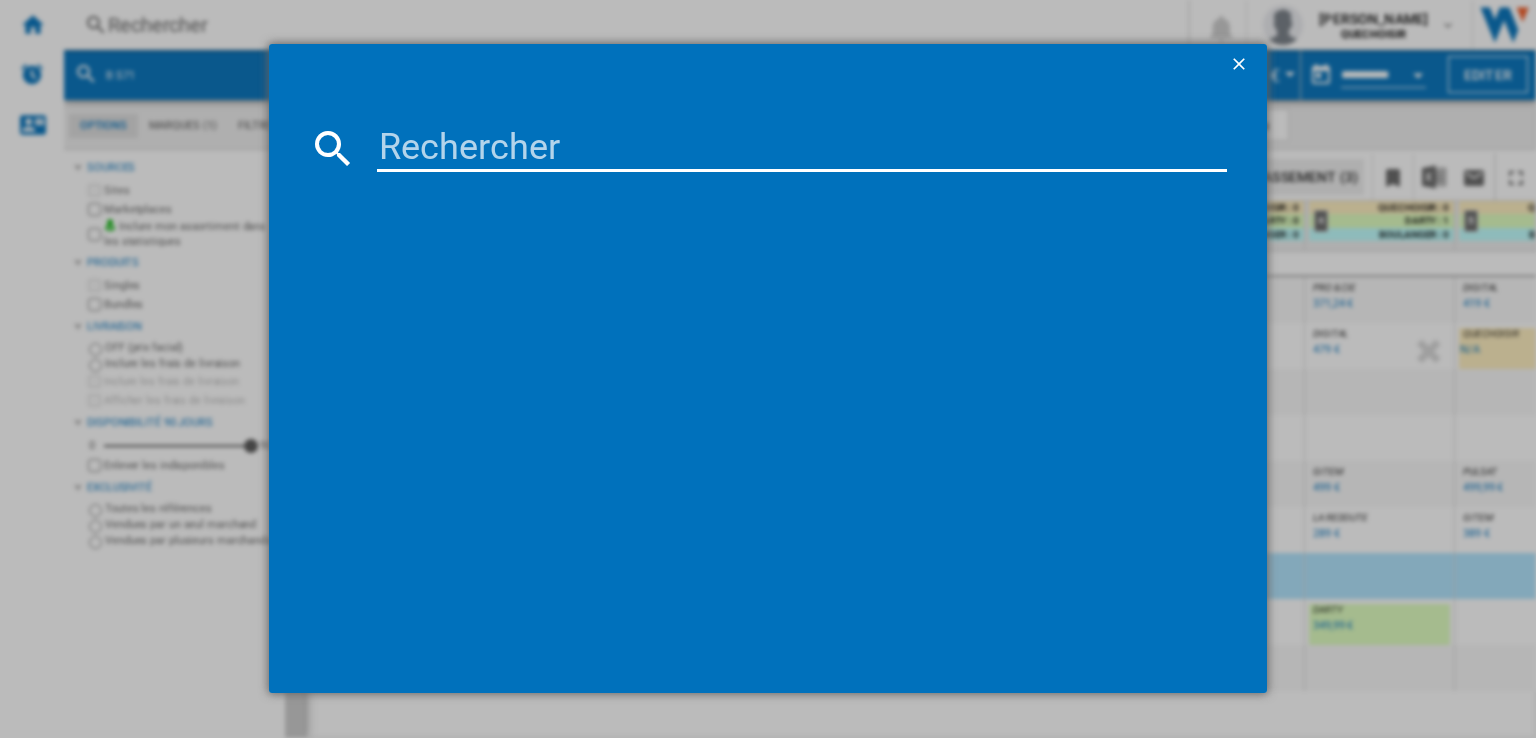 type on "RO3134" 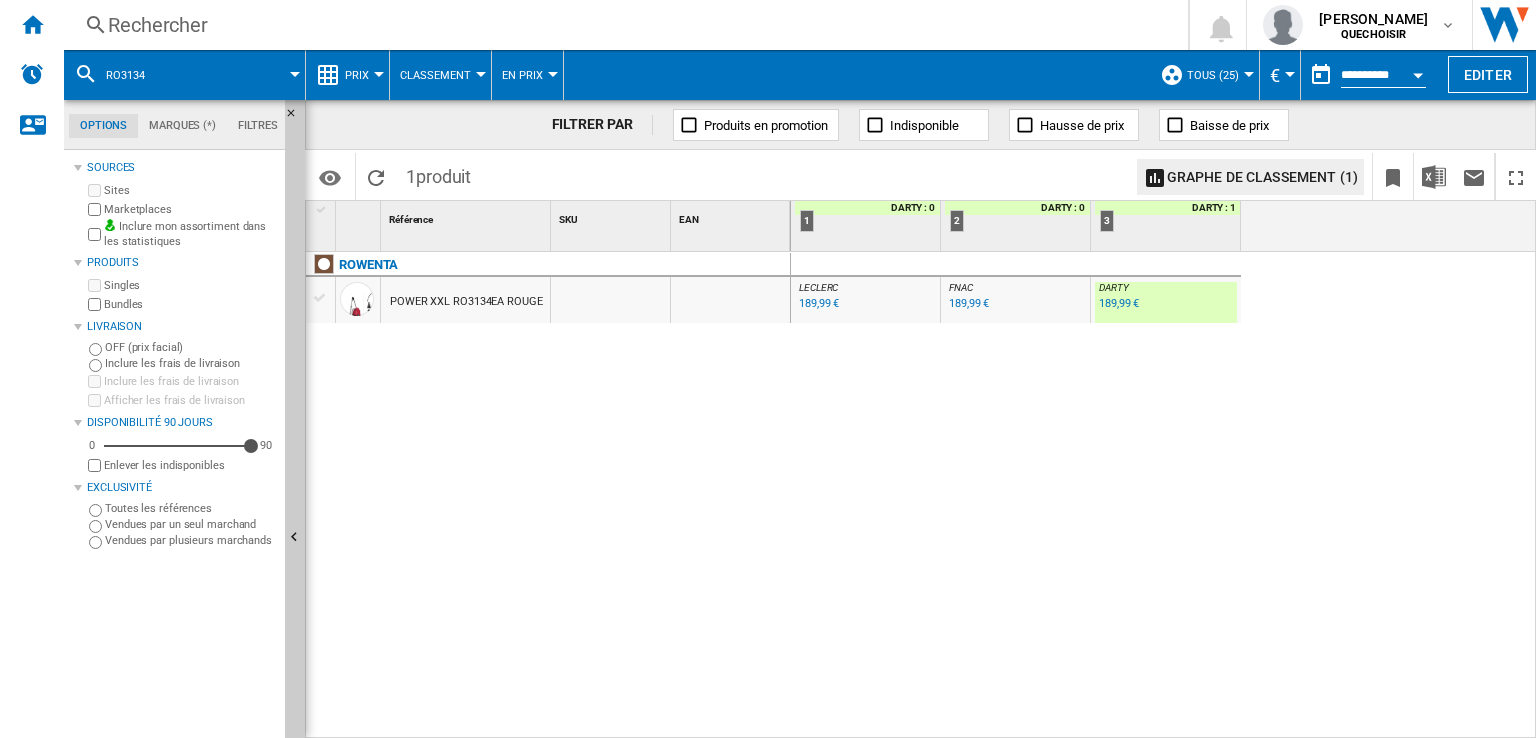 click on "189,99 €" at bounding box center [819, 303] 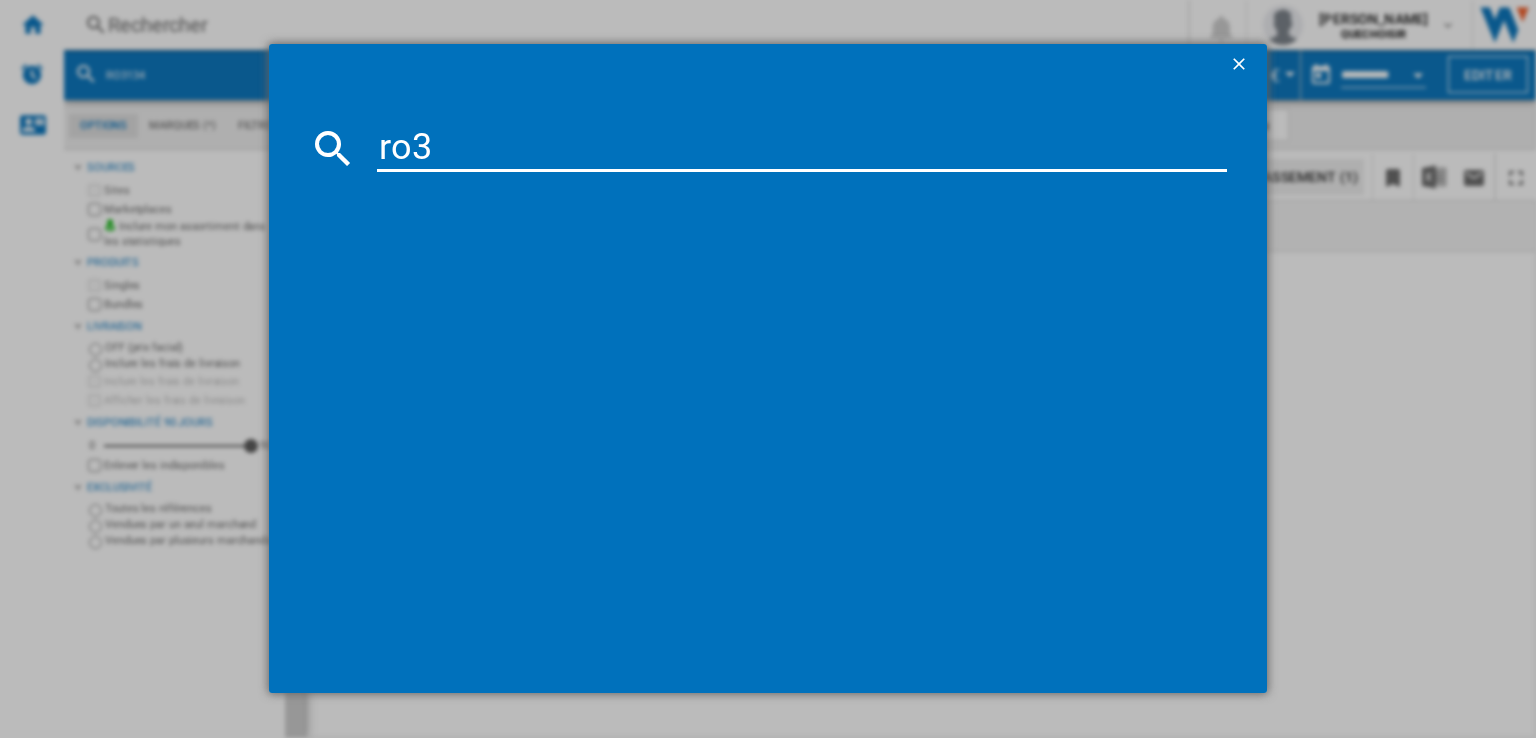 type on "ro31" 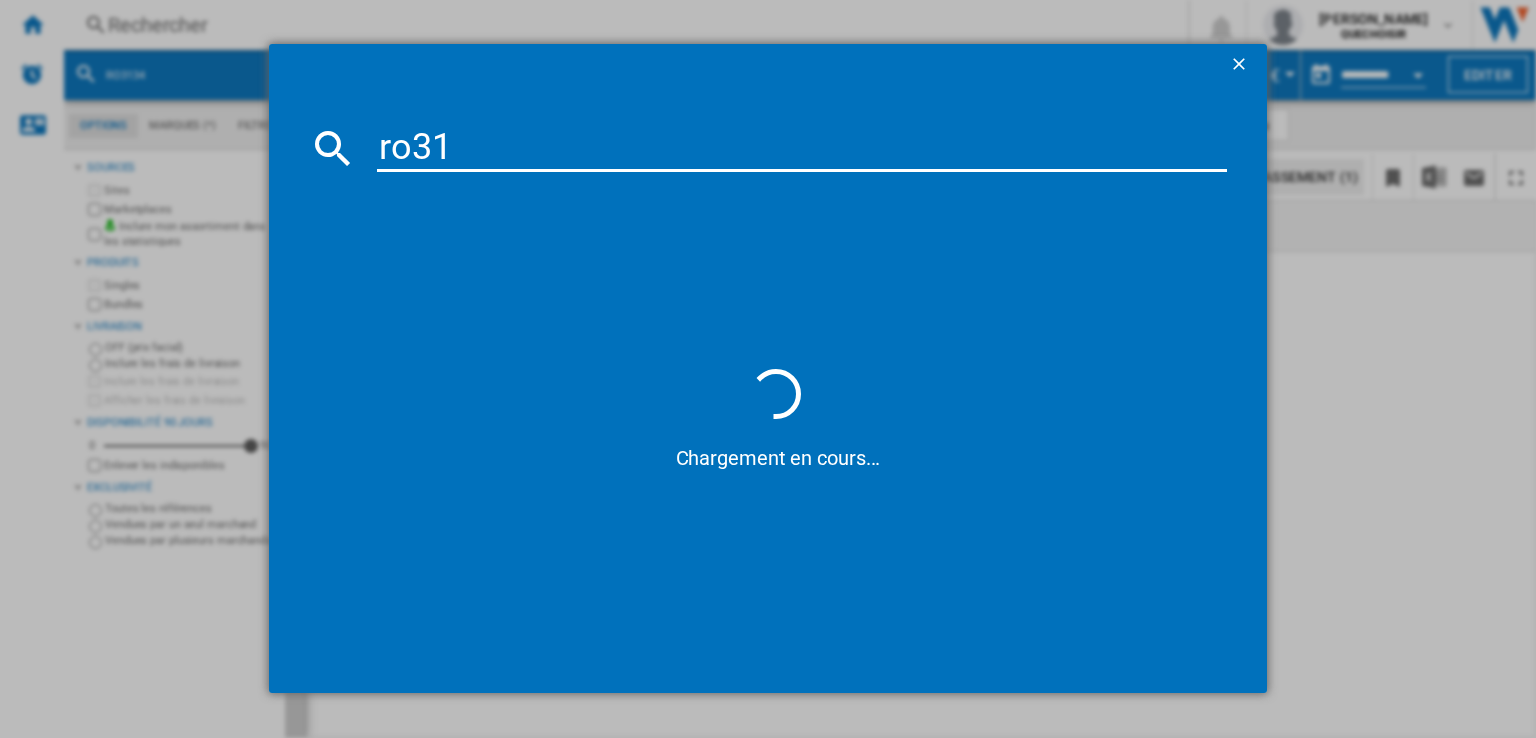 drag, startPoint x: 452, startPoint y: 145, endPoint x: 247, endPoint y: 143, distance: 205.00975 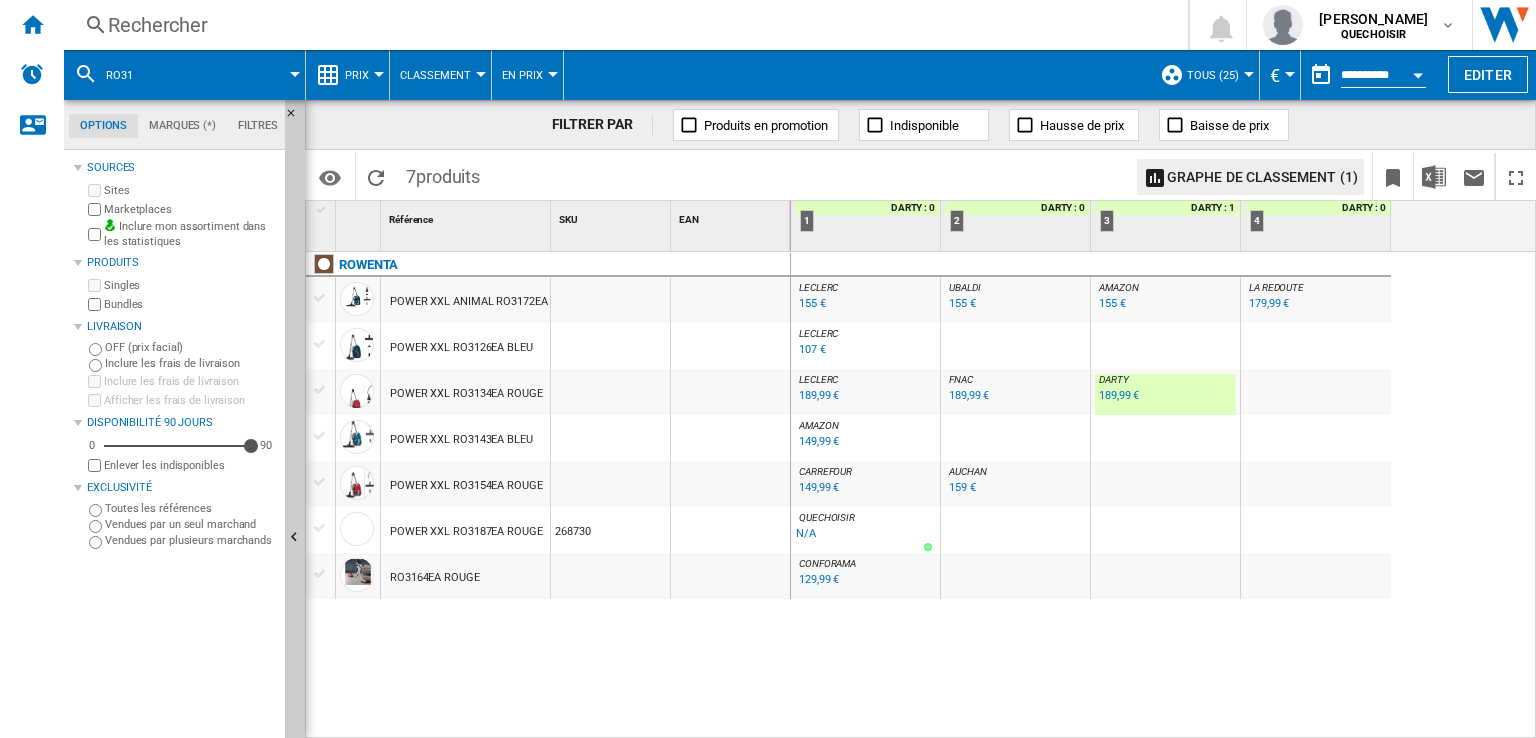 click on "ROWENTA
POWER XXL ANIMAL RO3172EA BLEU
POWER XXL RO3126EA BLEU
POWER XXL RO3134EA ROUGE
POWER XXL RO3143EA BLEU
POWER XXL RO3154EA ROUGE
POWER XXL RO3187EA ROUGE
268730
RO3164EA ROUGE" at bounding box center [548, 491] 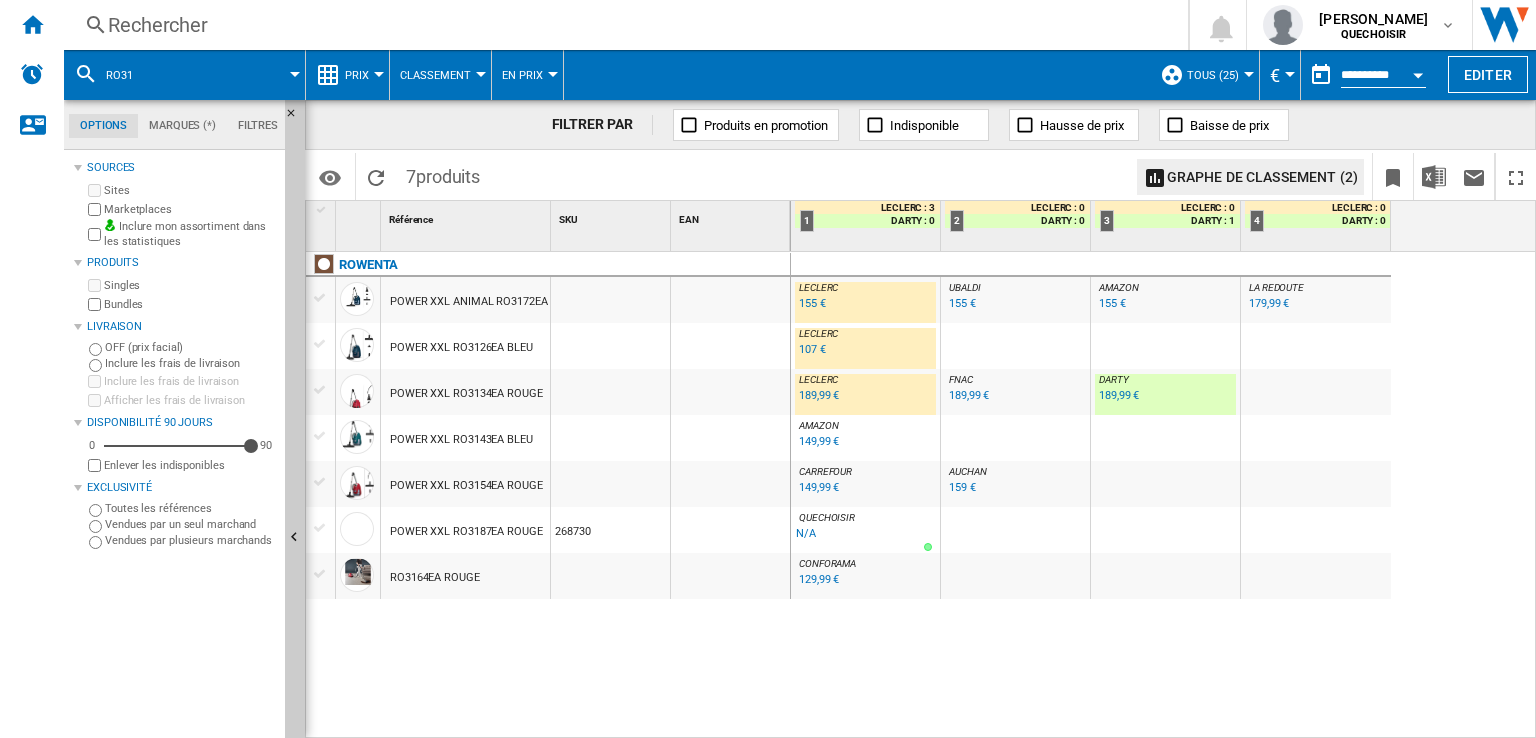 click on "129,99 €" at bounding box center (817, 580) 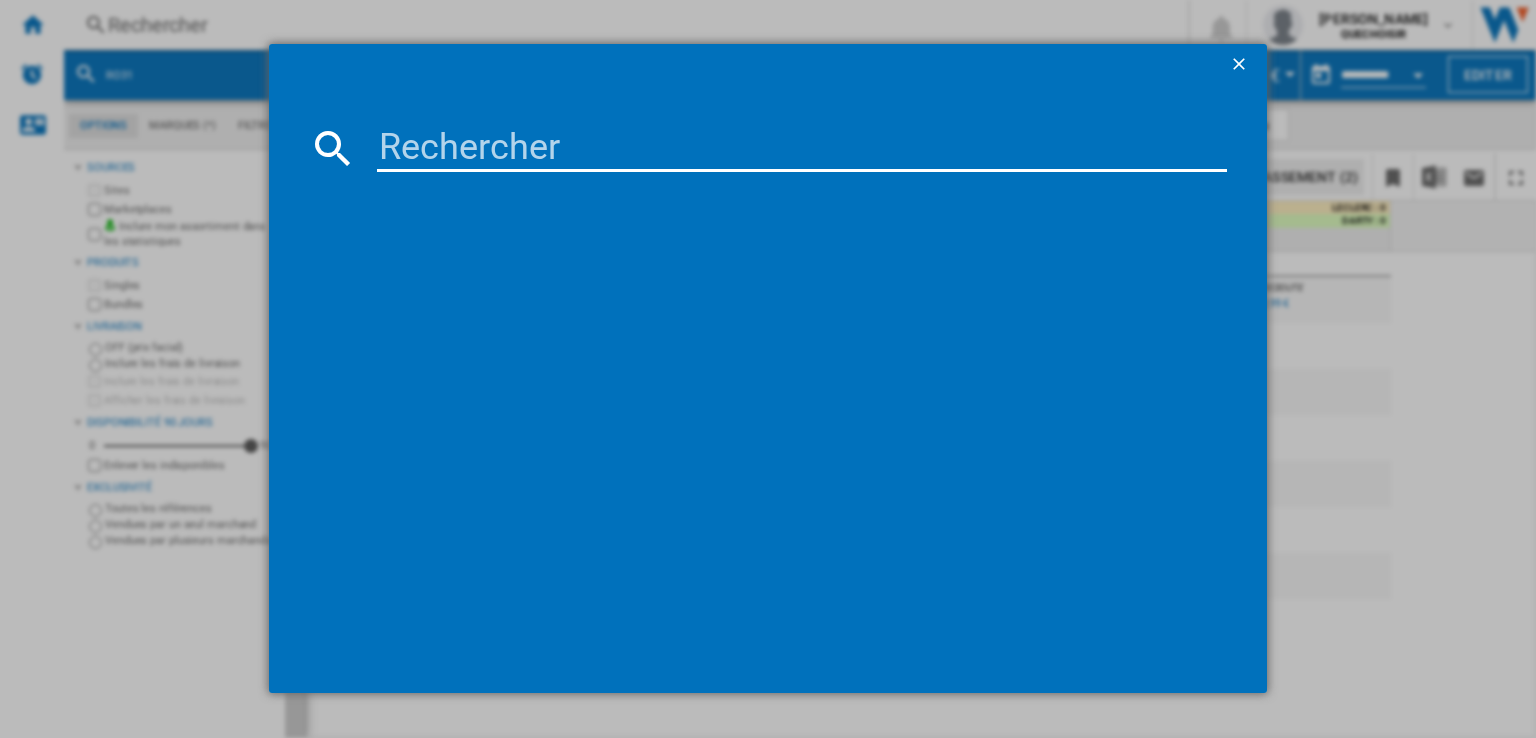 click at bounding box center (802, 148) 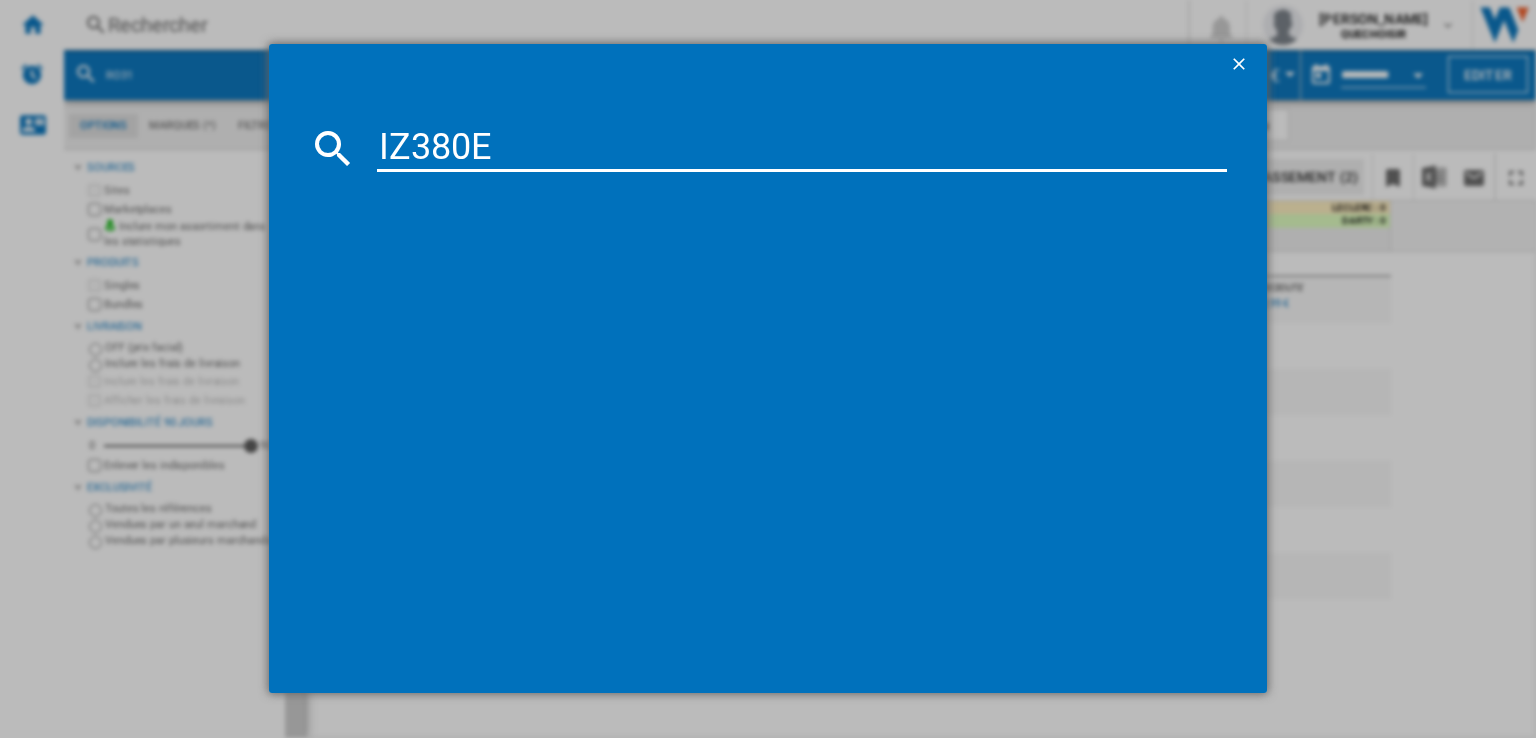 type on "IZ380" 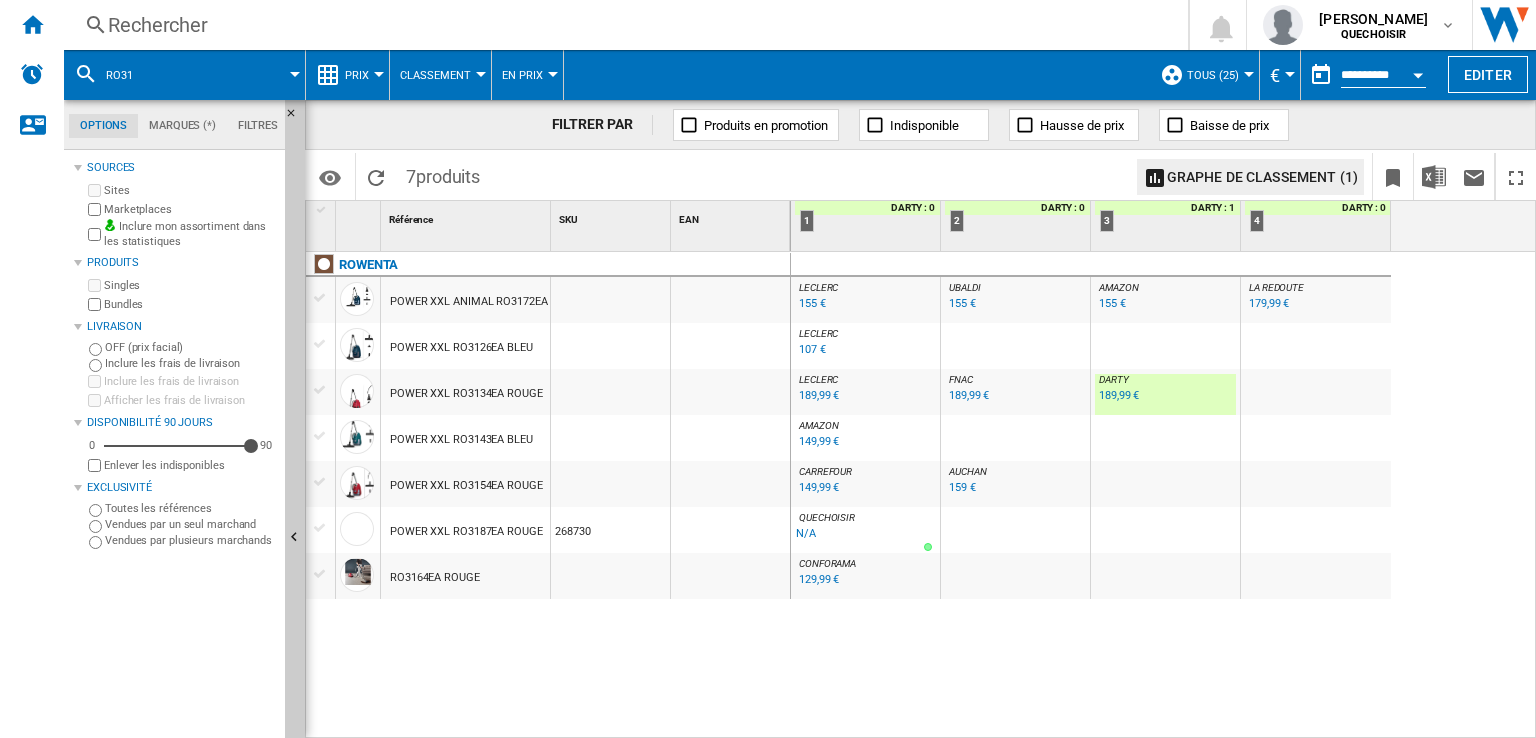 click on "Rechercher" at bounding box center [622, 25] 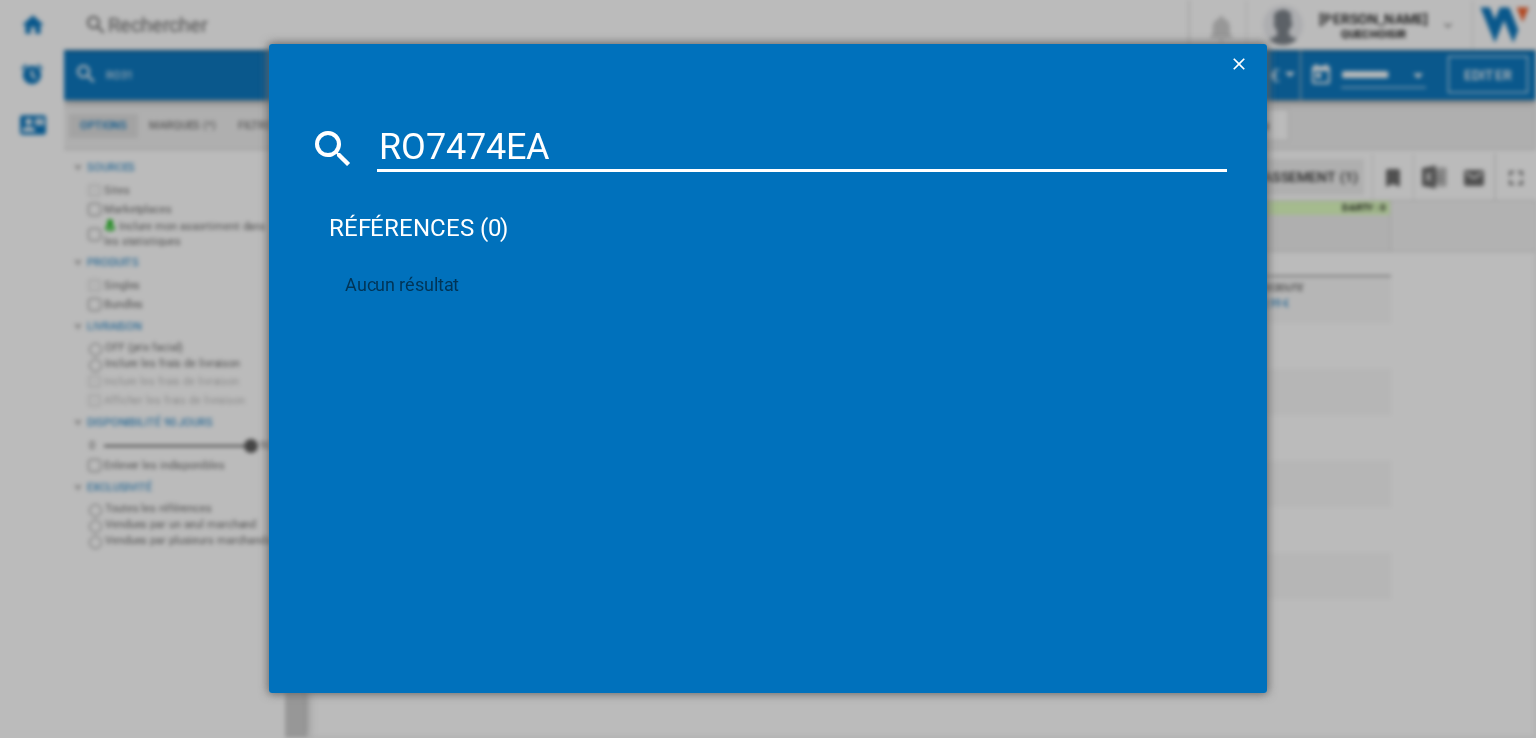 drag, startPoint x: 585, startPoint y: 143, endPoint x: 0, endPoint y: 125, distance: 585.27686 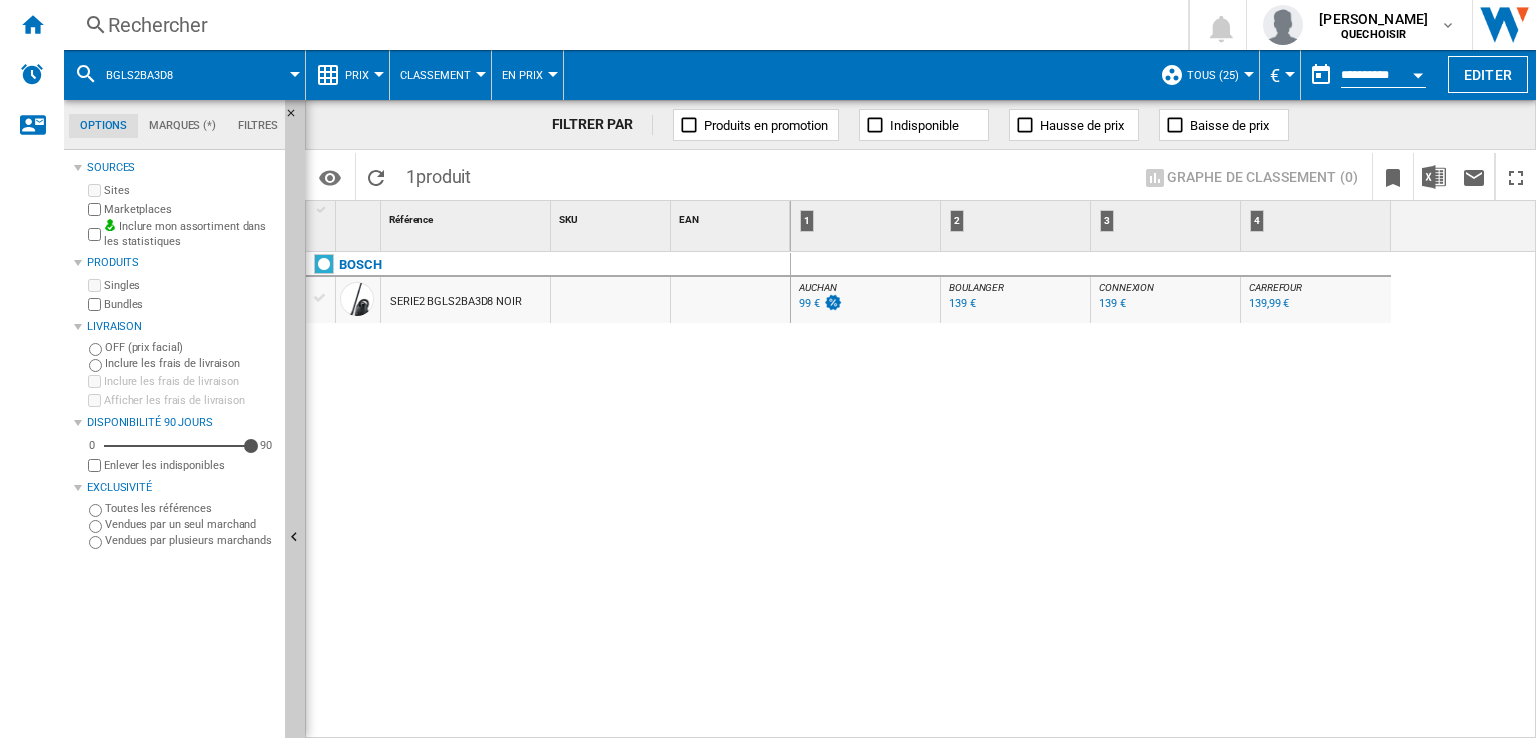 click on "99 €" at bounding box center (809, 303) 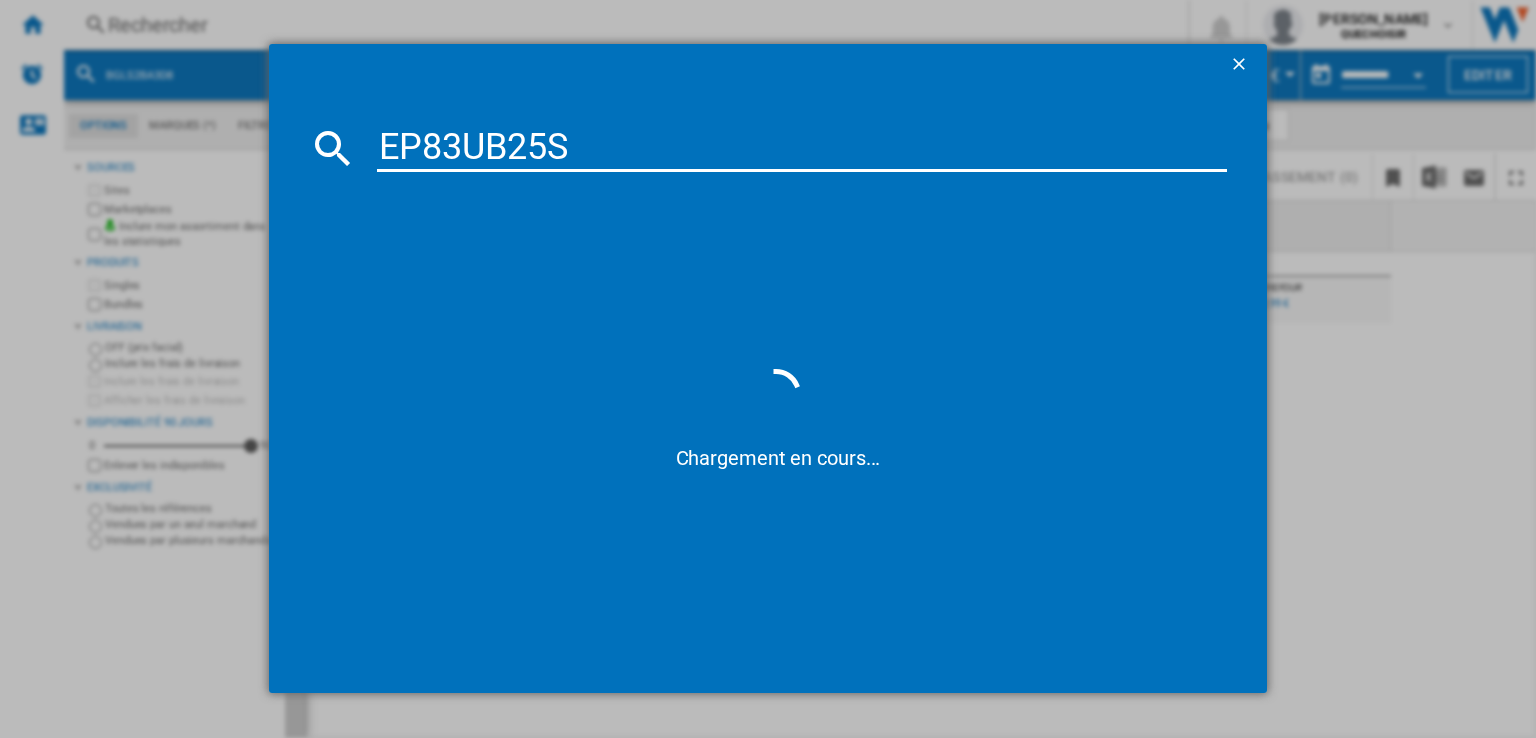 type on "EP83UB25" 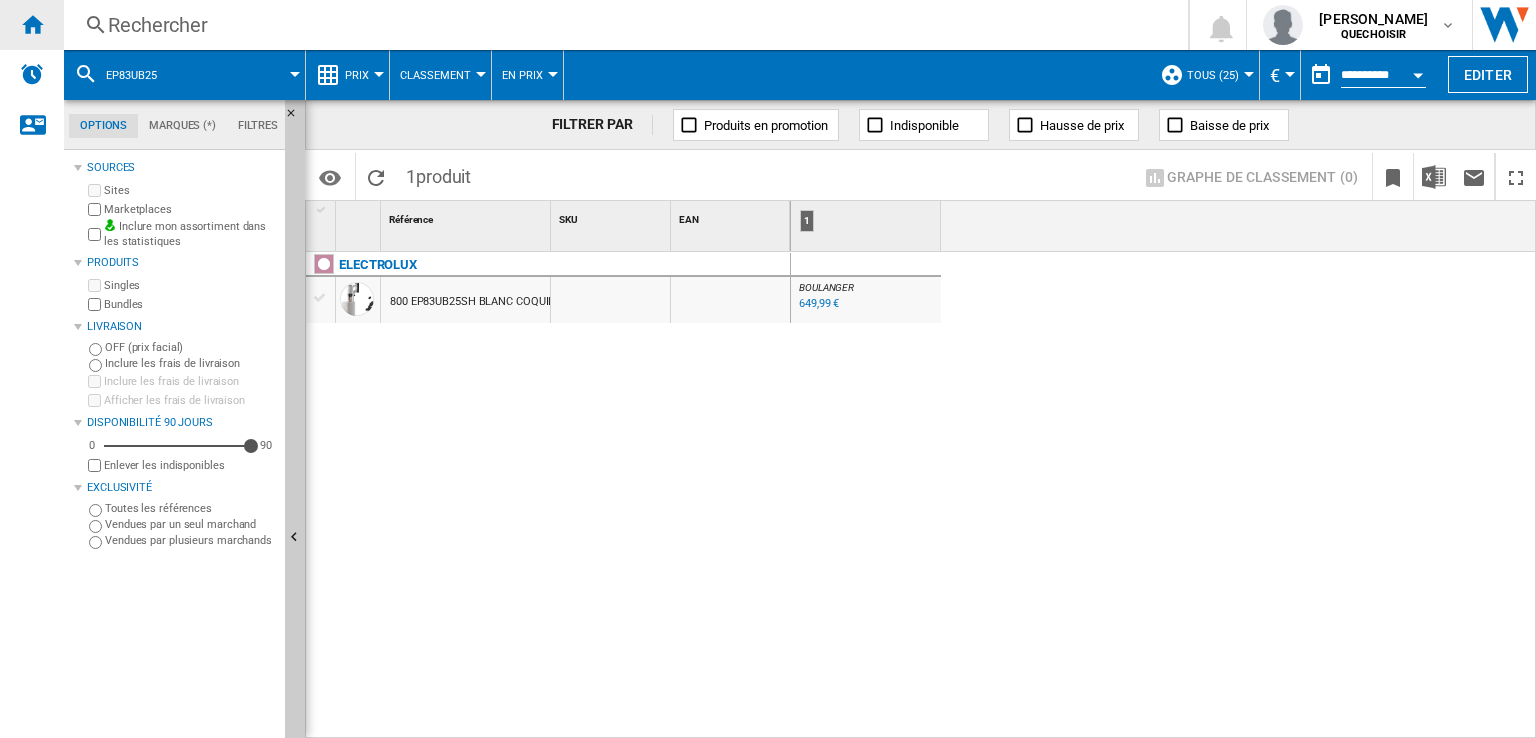 click at bounding box center (32, 24) 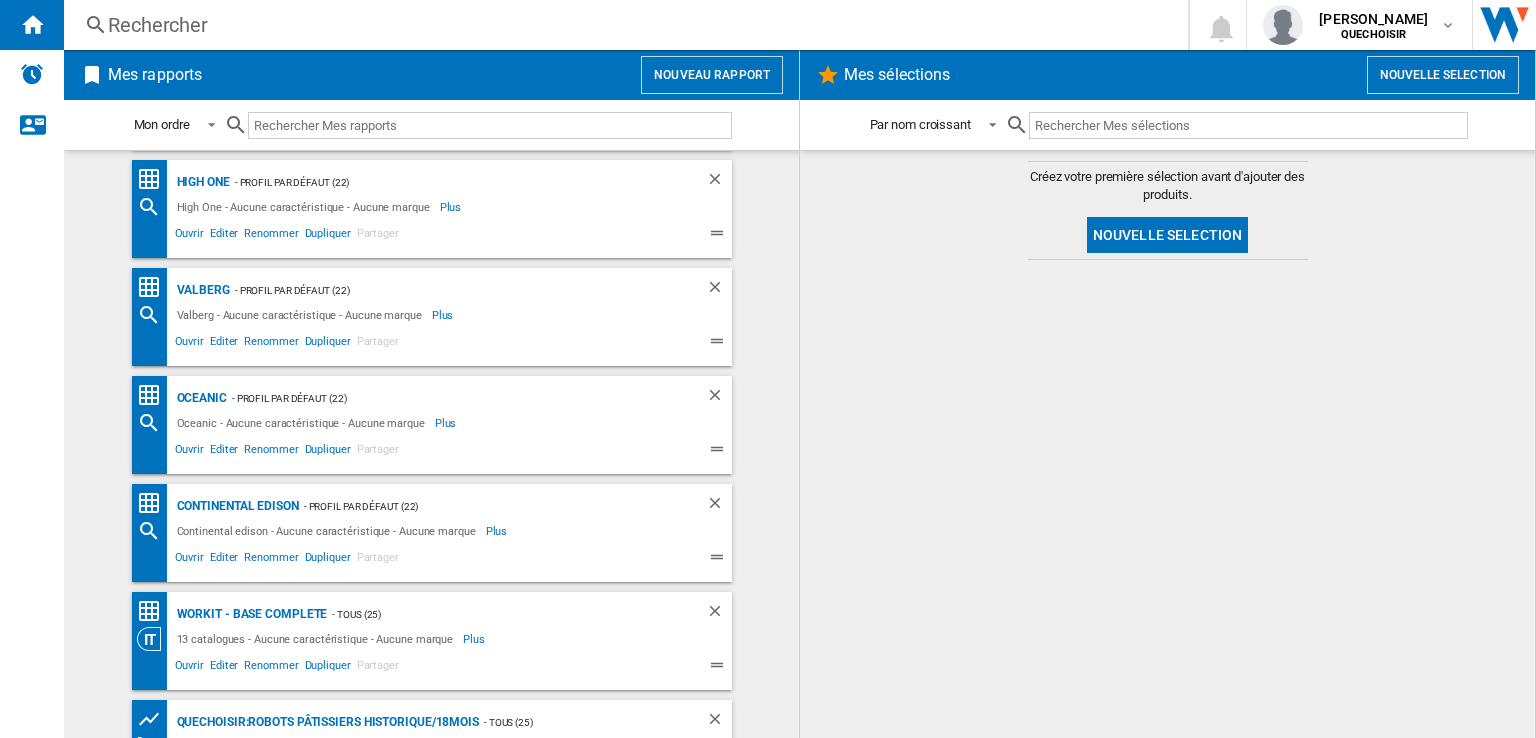 scroll, scrollTop: 924, scrollLeft: 0, axis: vertical 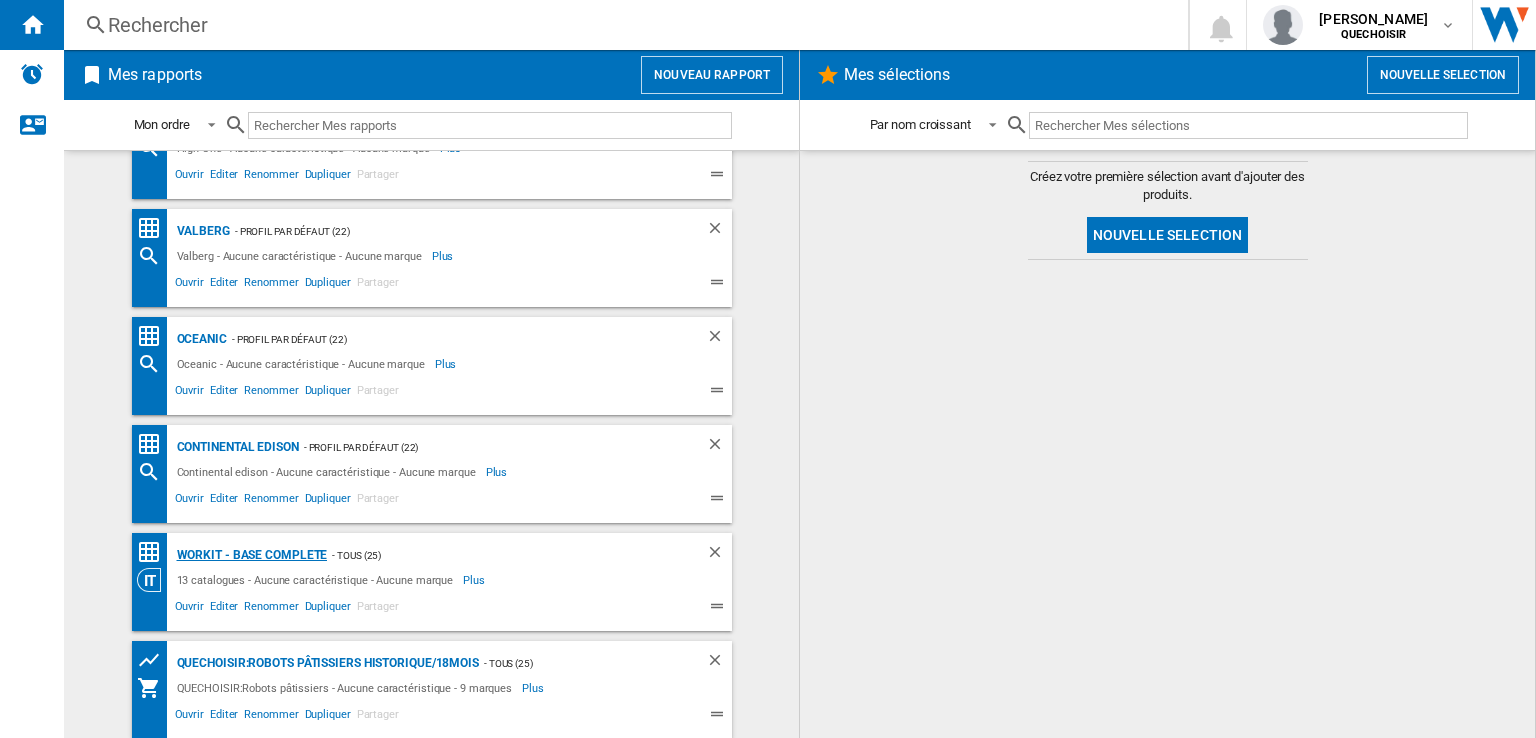 click on "WorkIT - base complete" 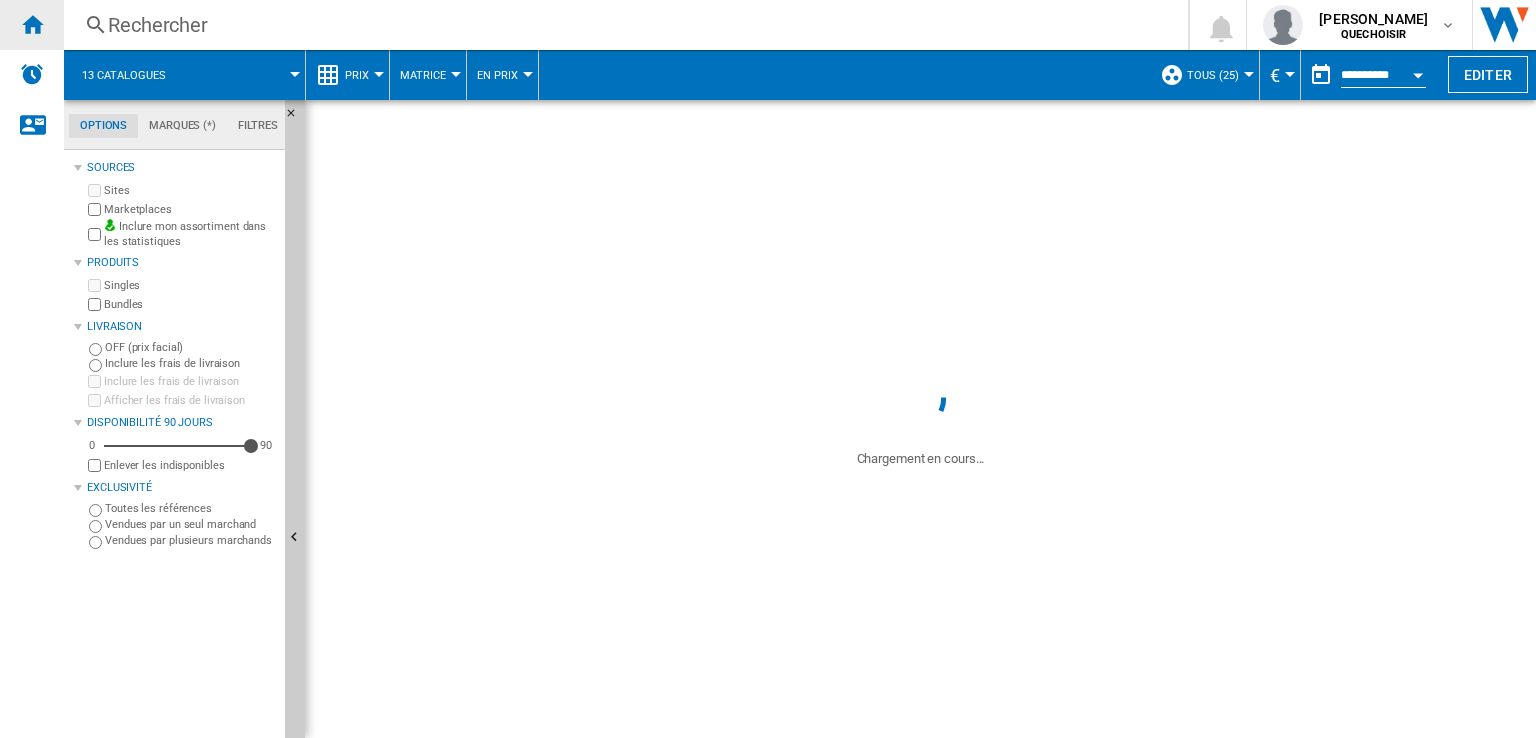 click at bounding box center [32, 24] 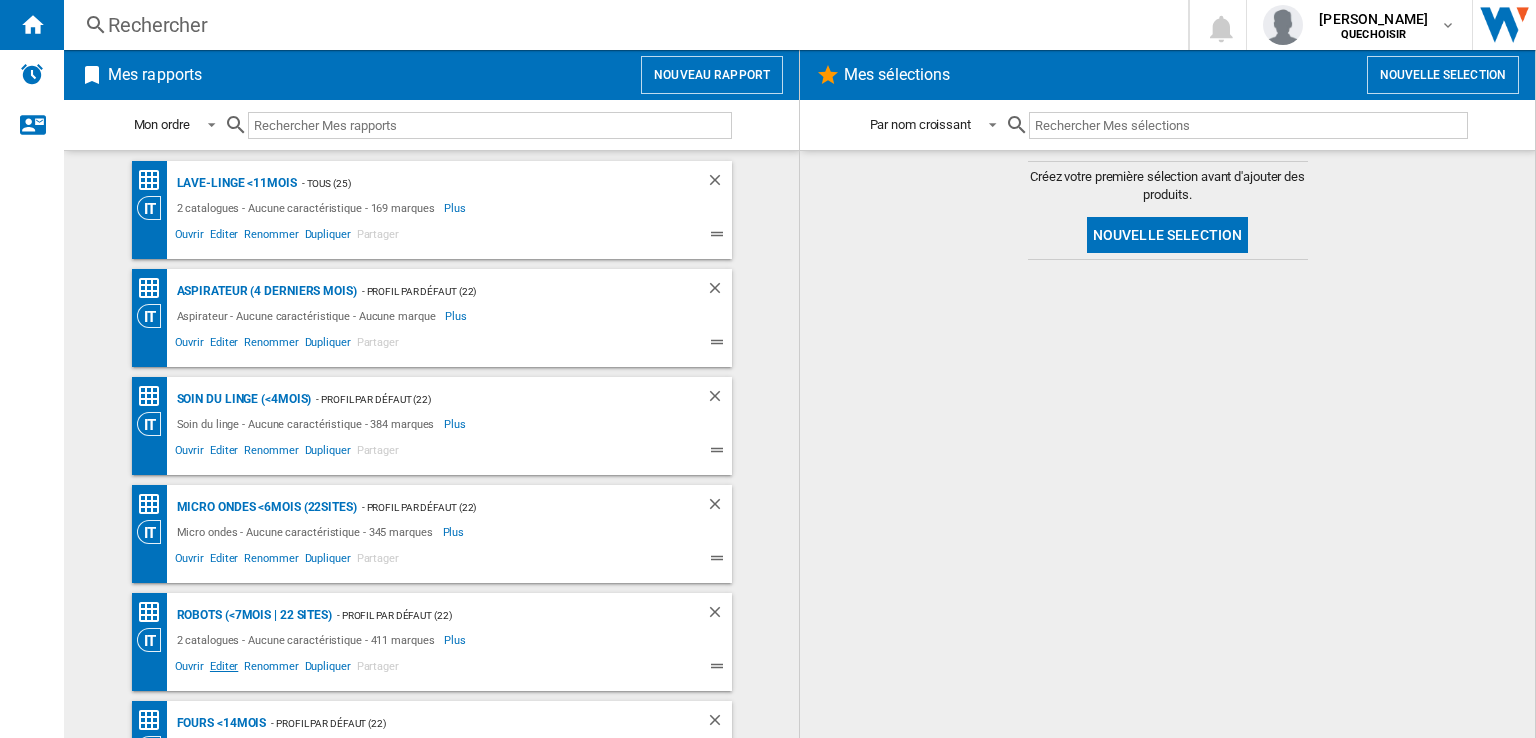 click on "Editer" 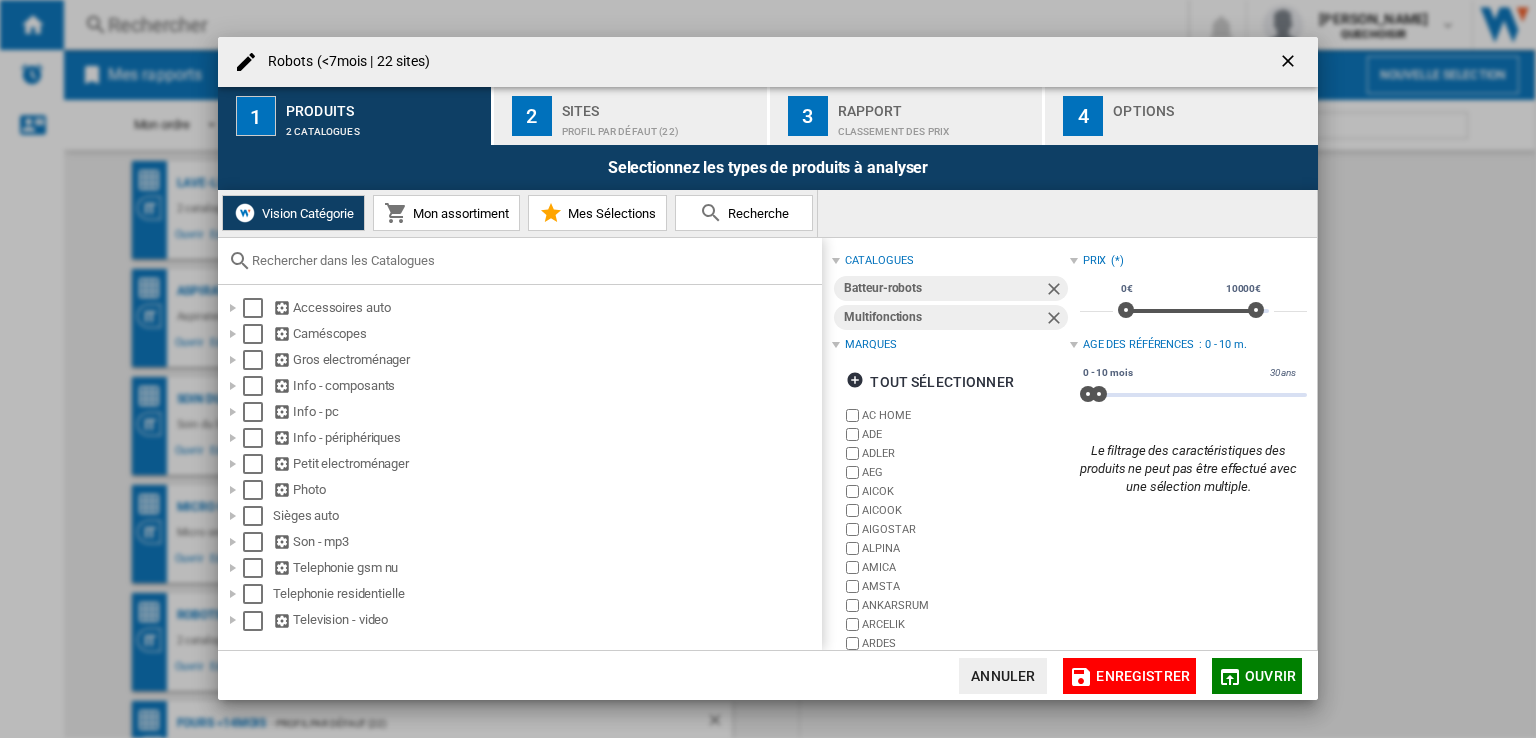 click at bounding box center (1290, 63) 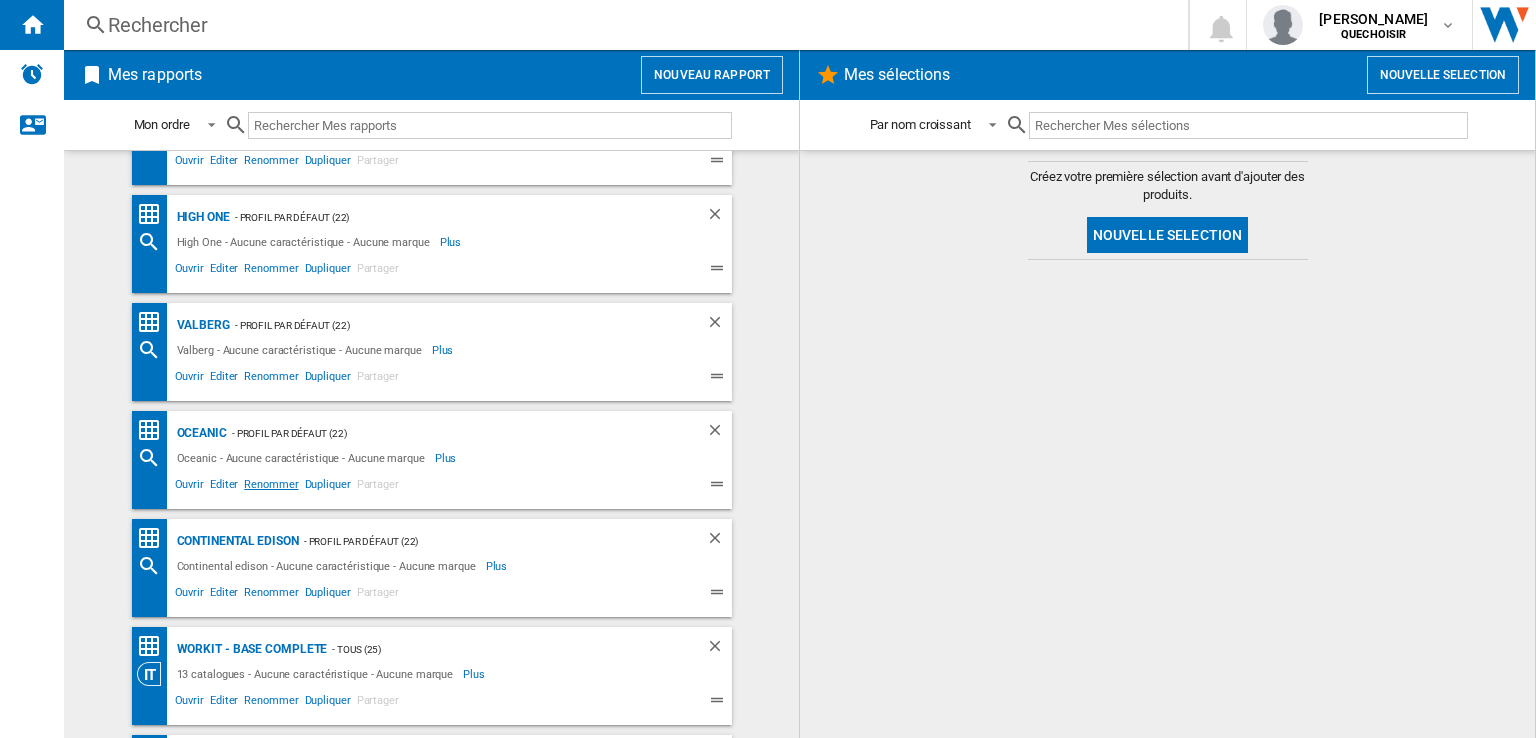 scroll, scrollTop: 924, scrollLeft: 0, axis: vertical 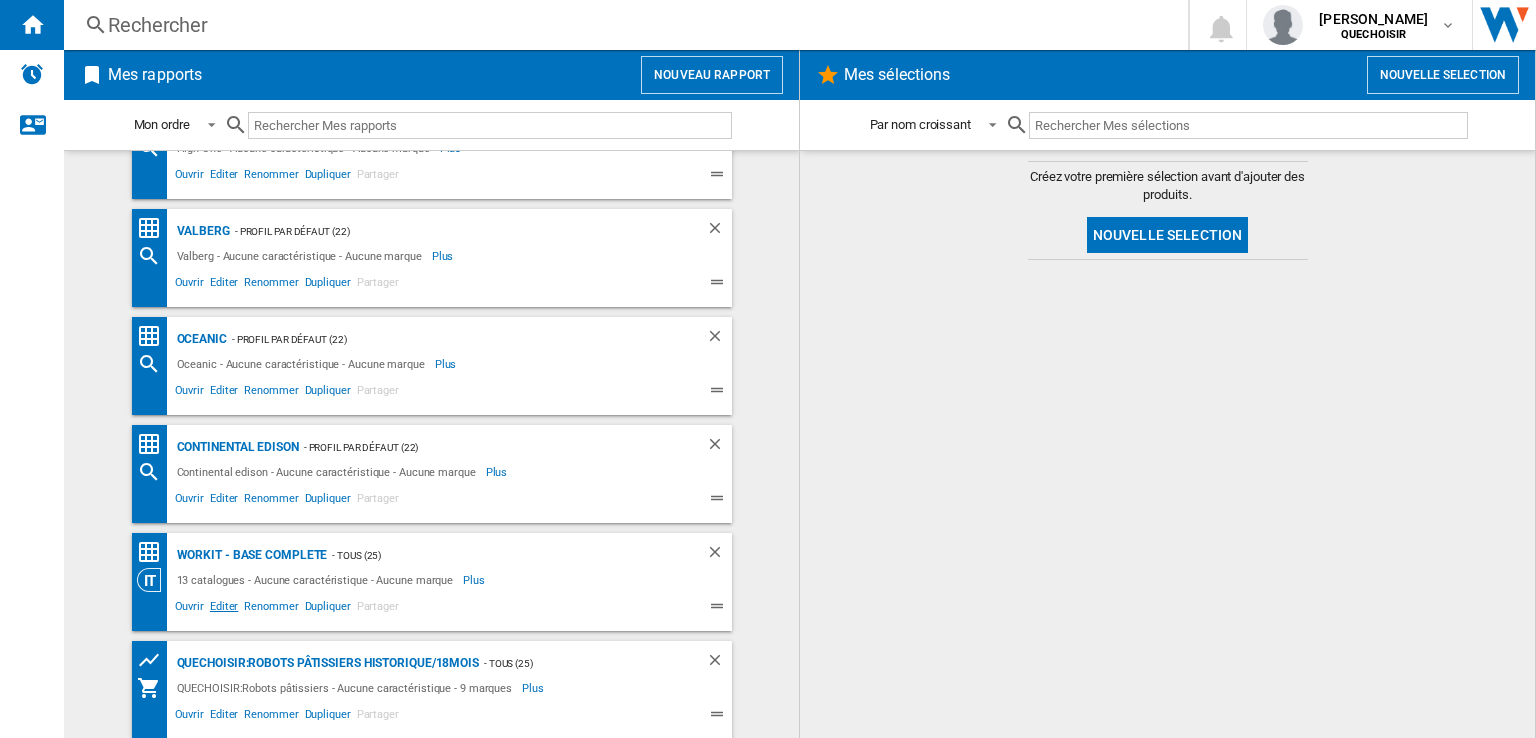 click on "Editer" 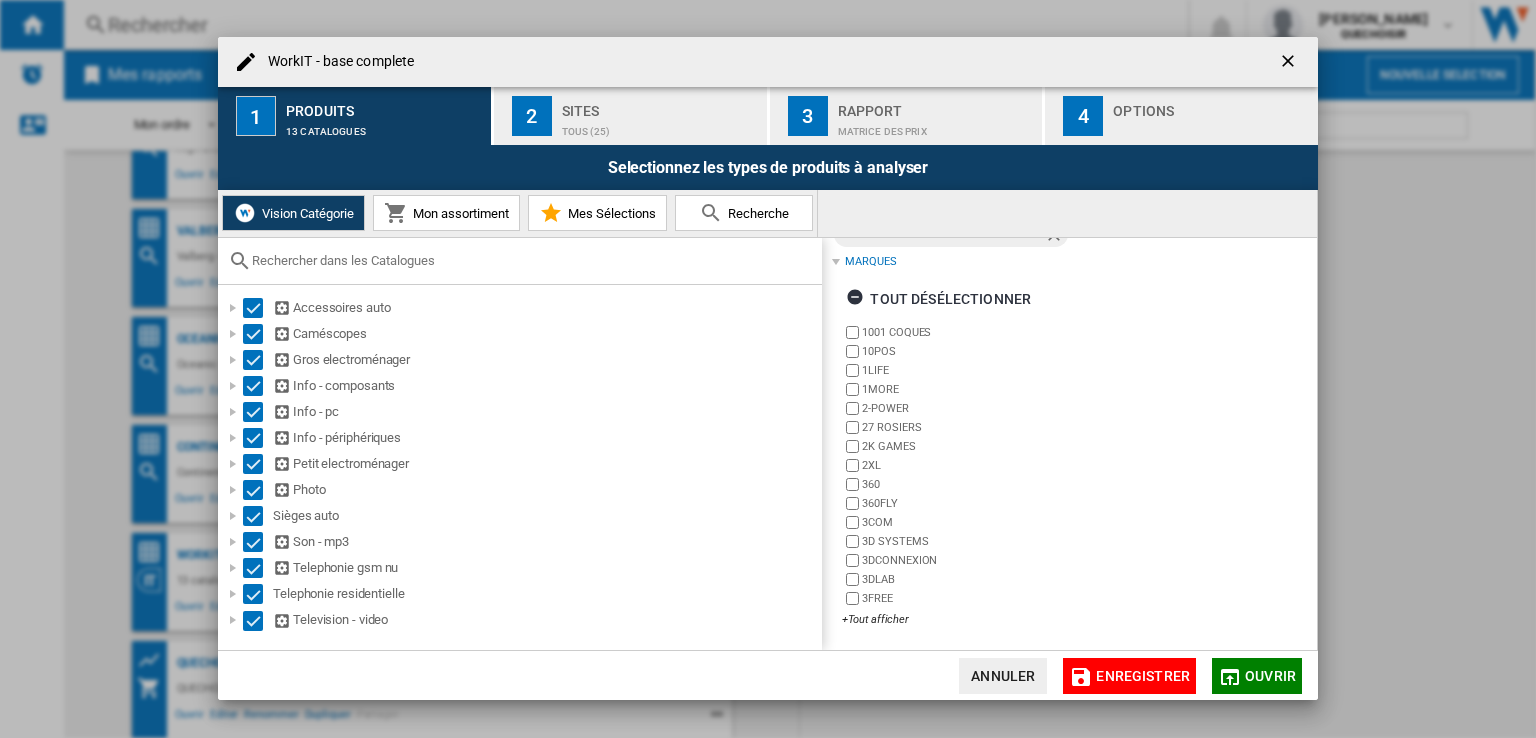 scroll, scrollTop: 0, scrollLeft: 0, axis: both 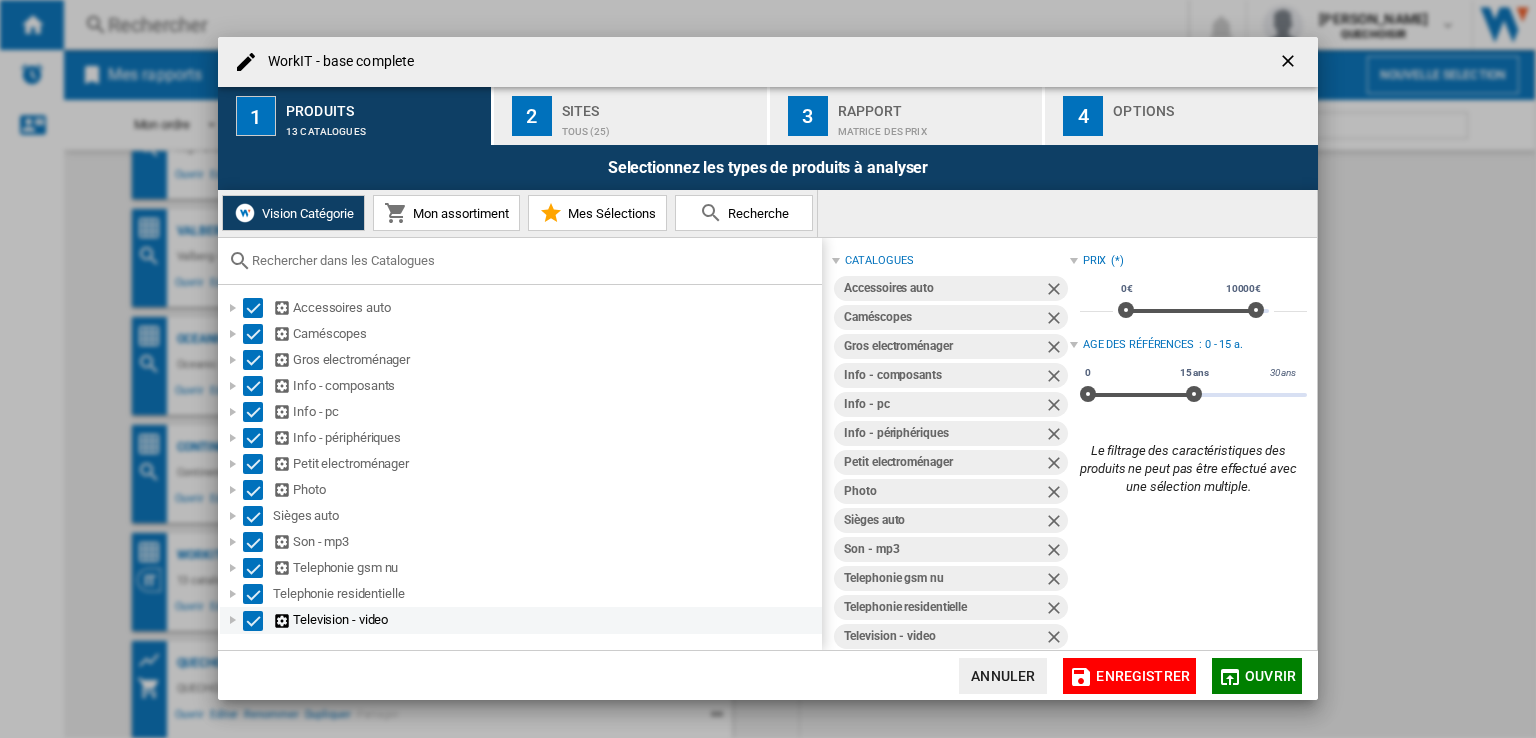 click at bounding box center [233, 620] 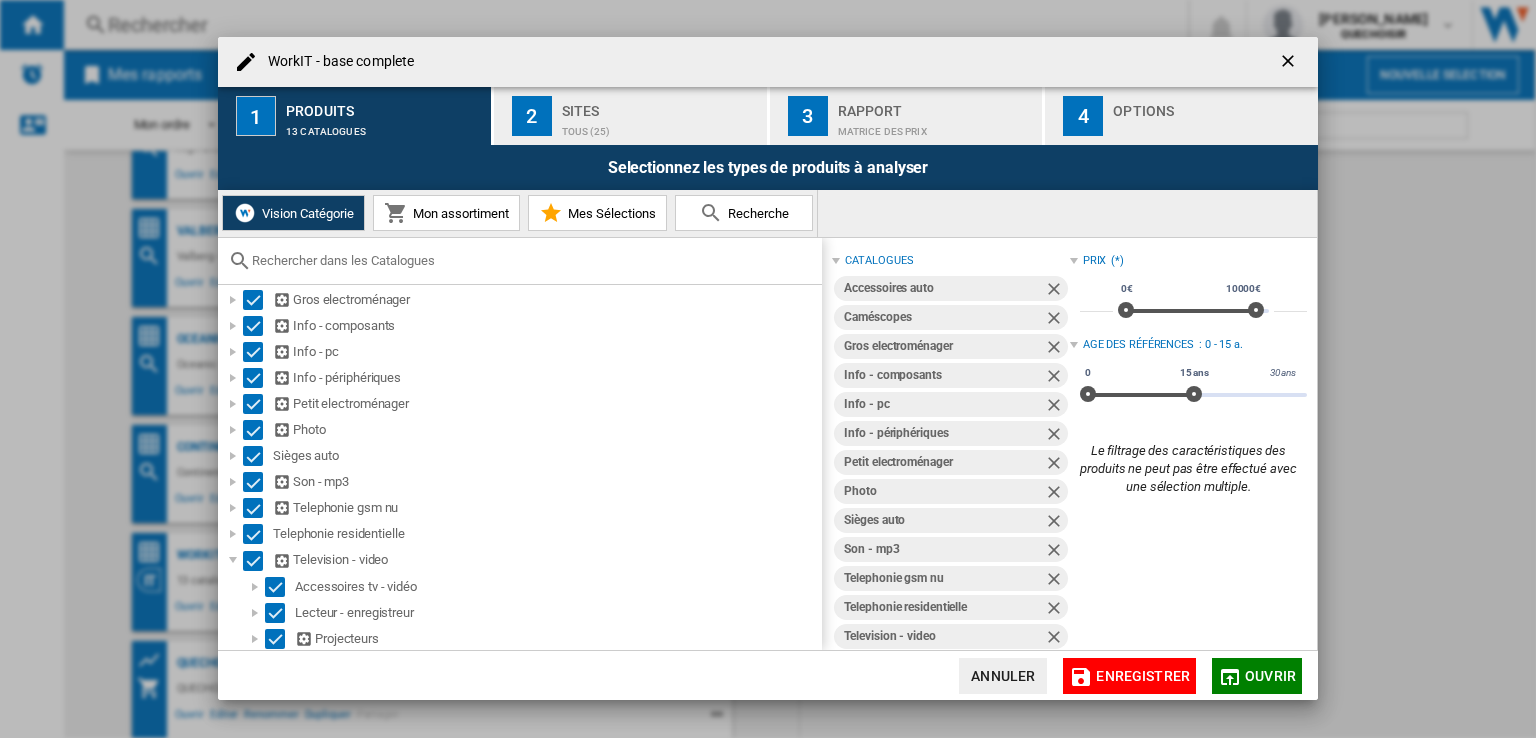 scroll, scrollTop: 112, scrollLeft: 0, axis: vertical 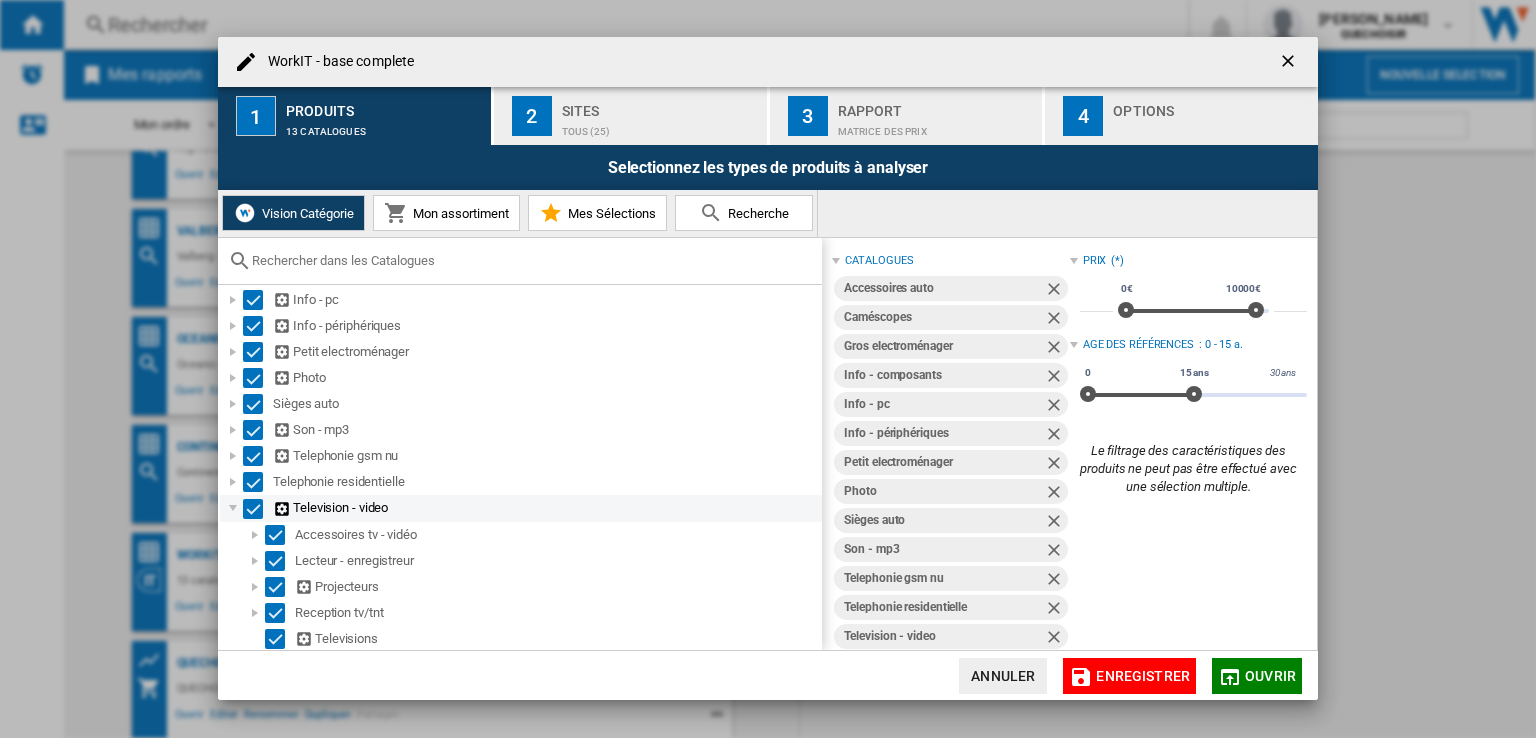 click at bounding box center (233, 508) 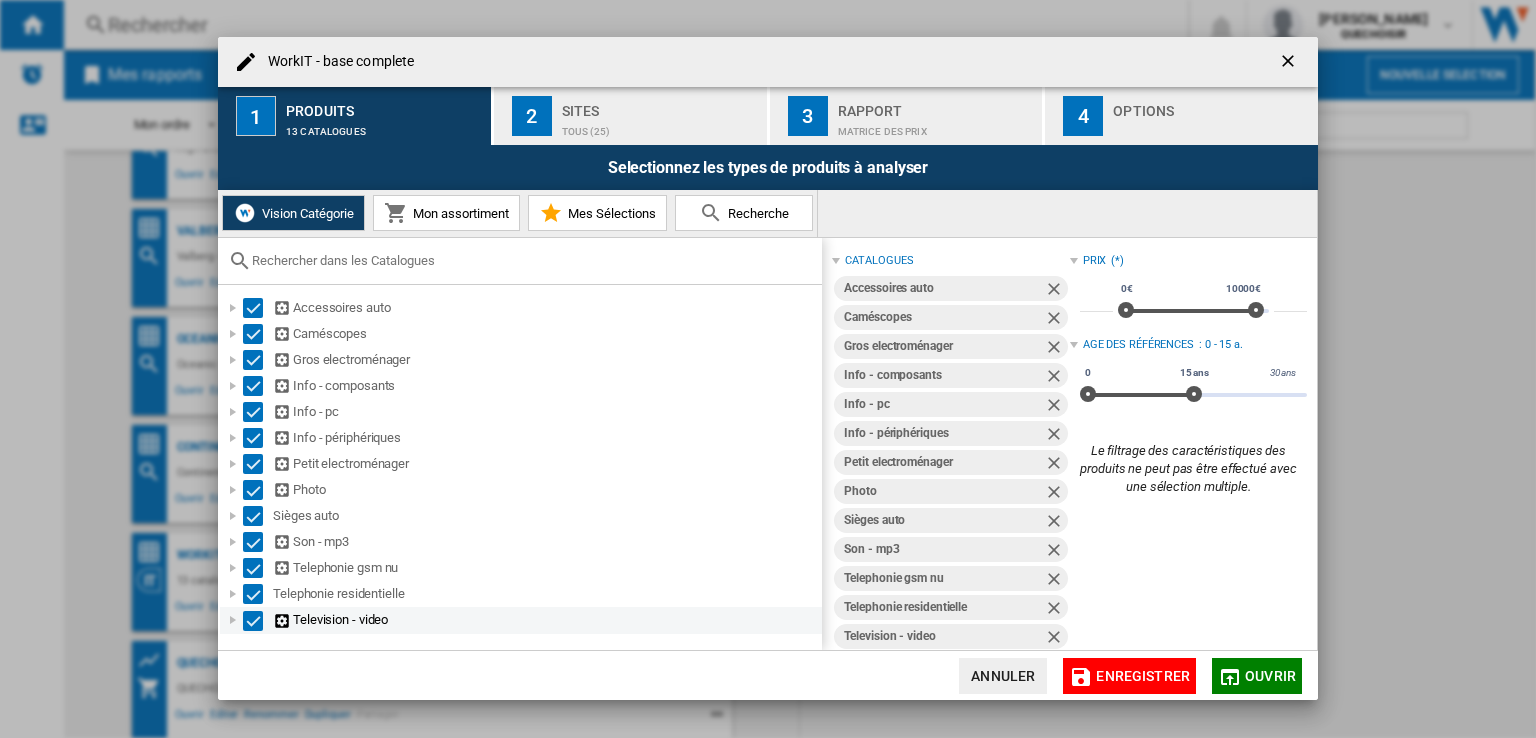 scroll, scrollTop: 0, scrollLeft: 0, axis: both 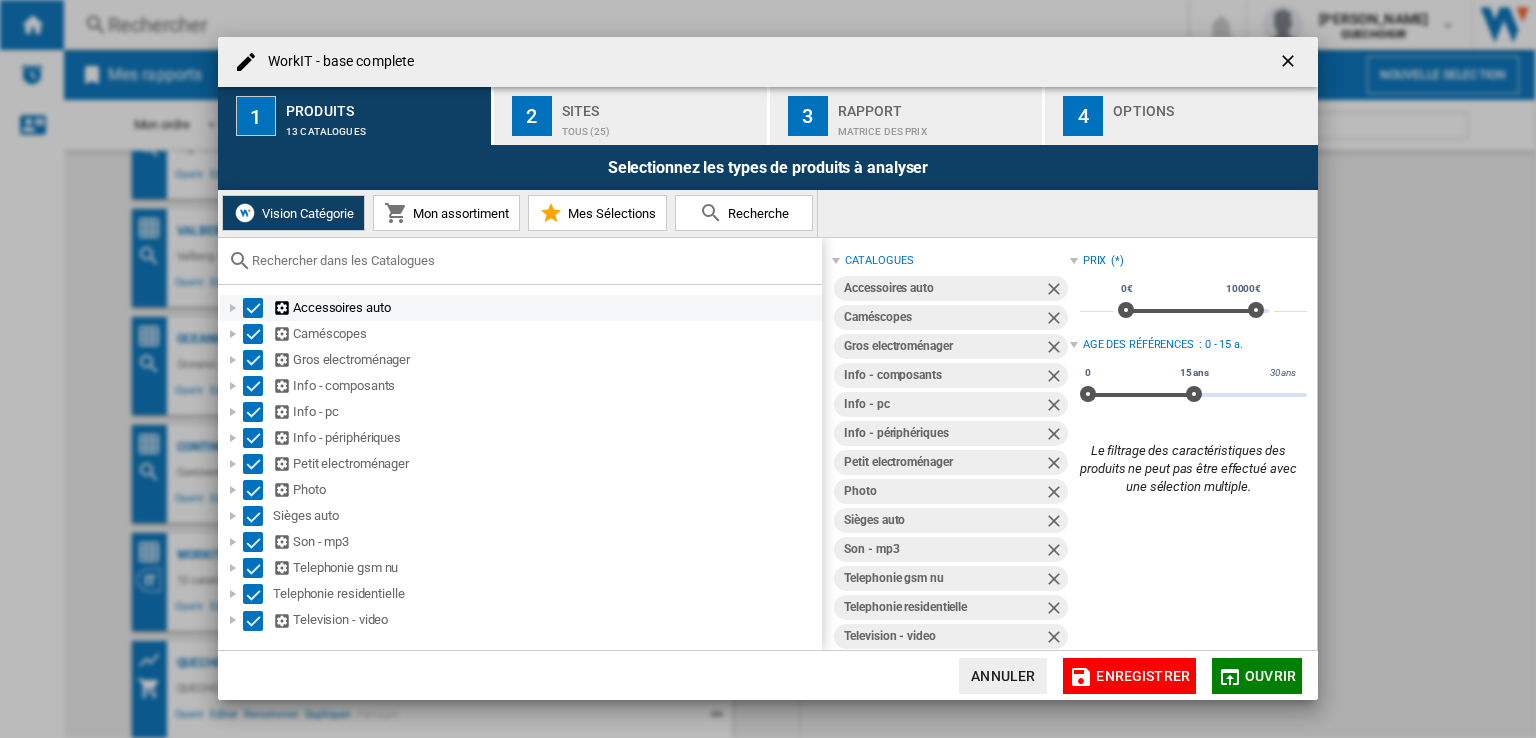 click at bounding box center (253, 308) 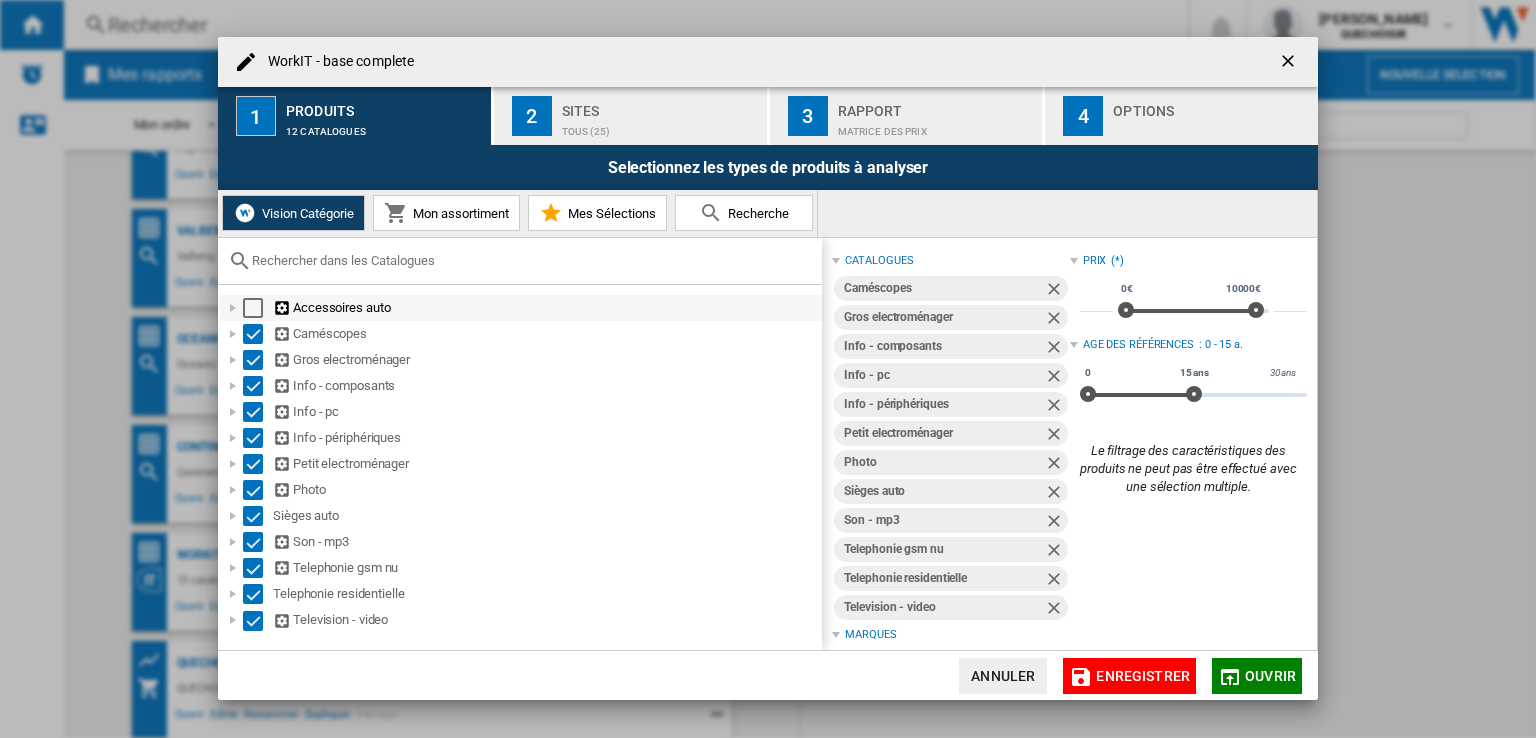 click at bounding box center [253, 308] 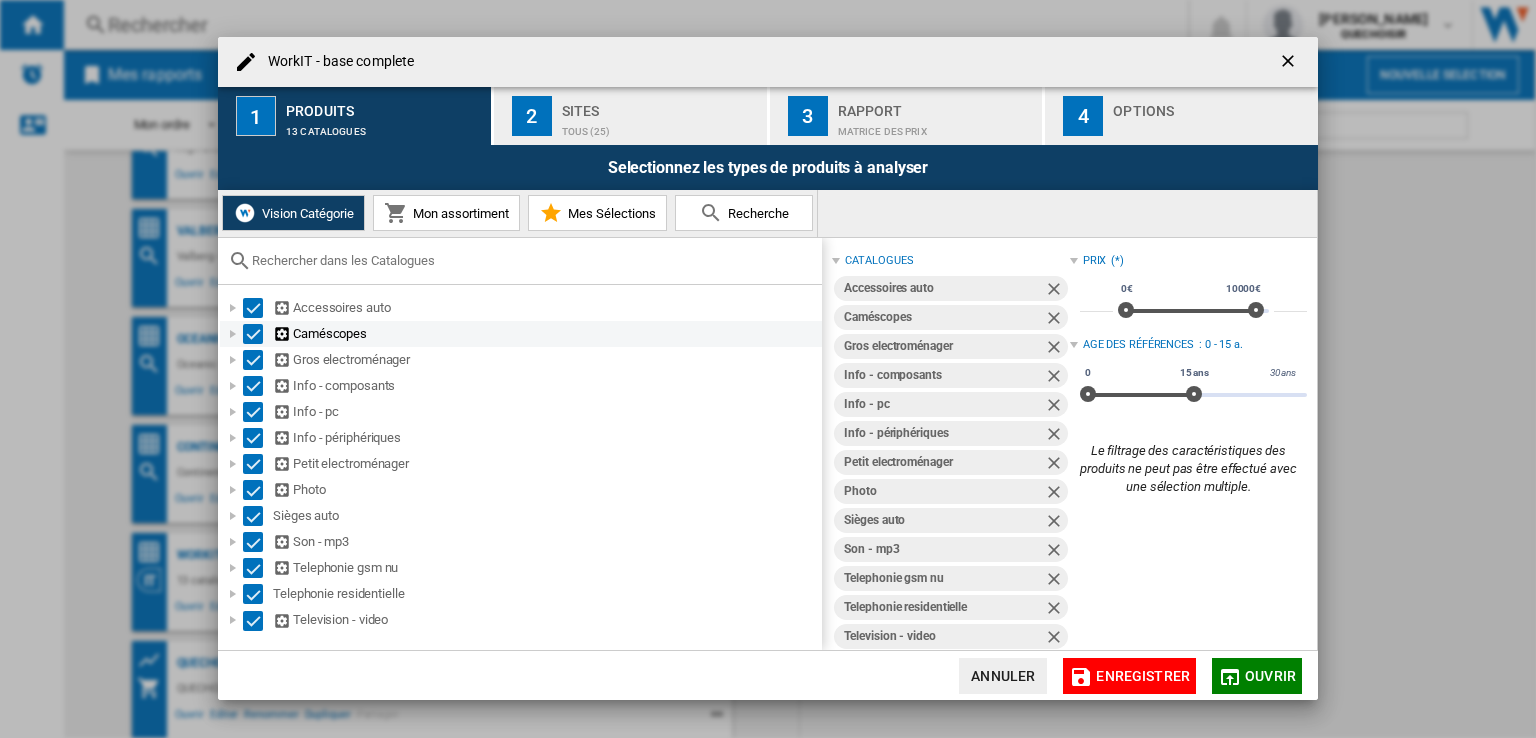click at bounding box center (253, 334) 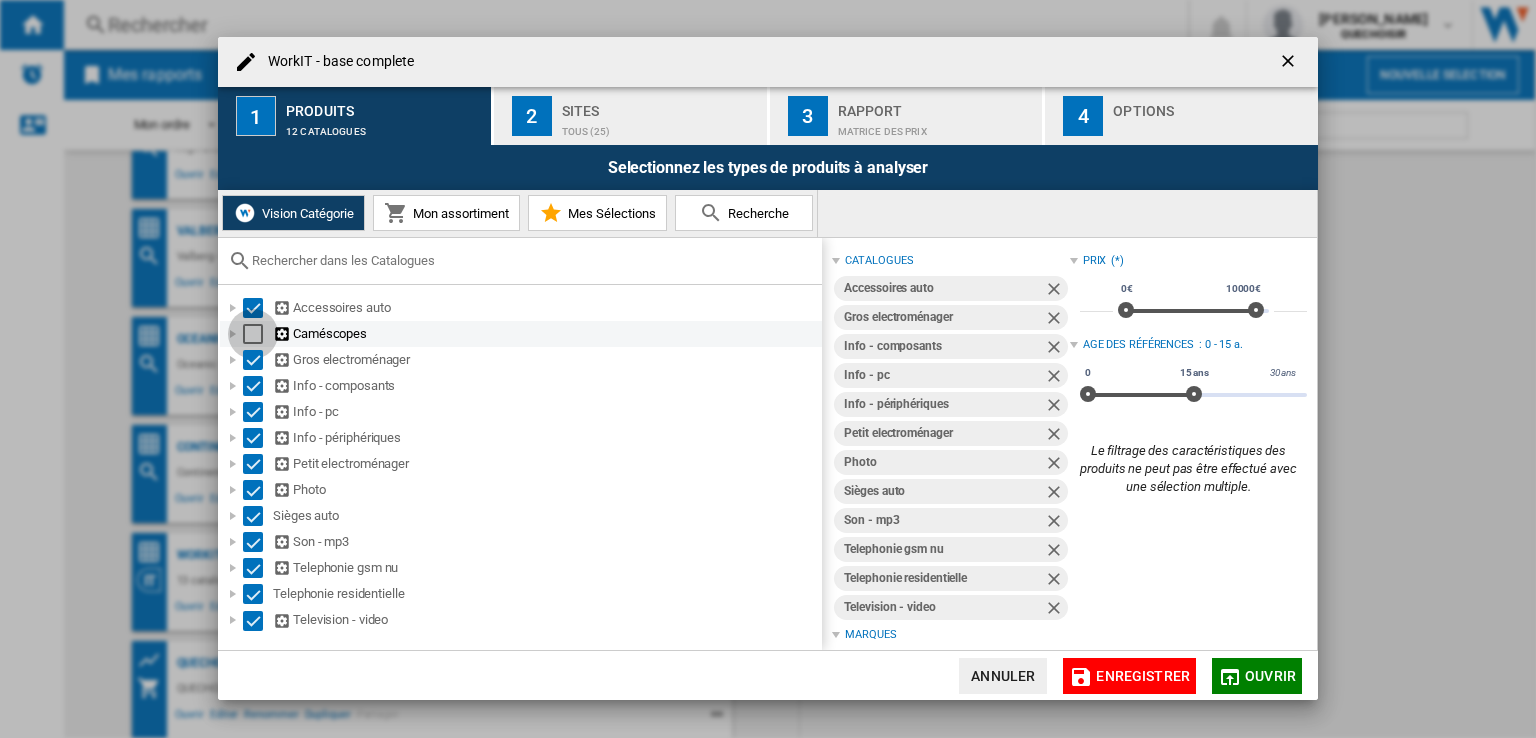 click at bounding box center (253, 334) 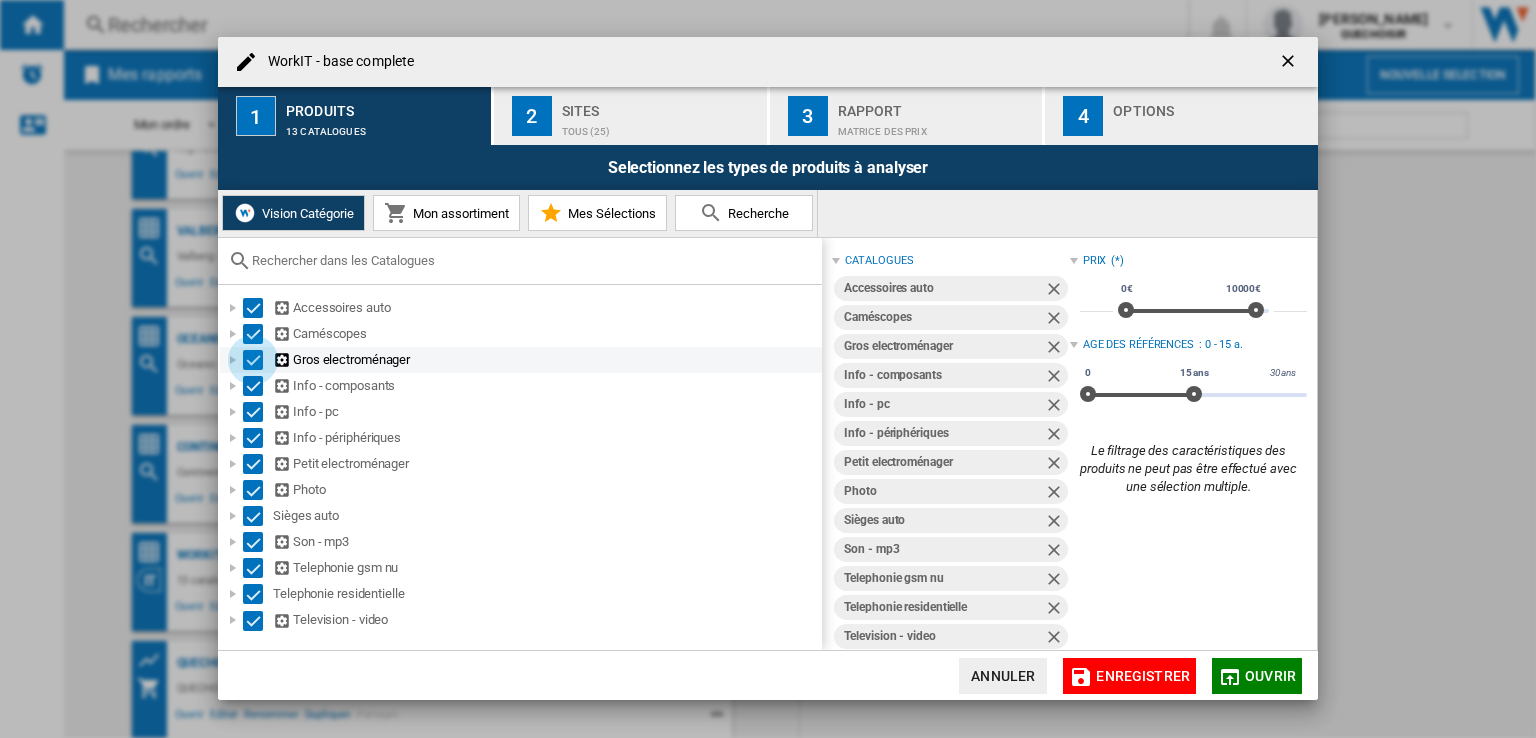 click at bounding box center [253, 360] 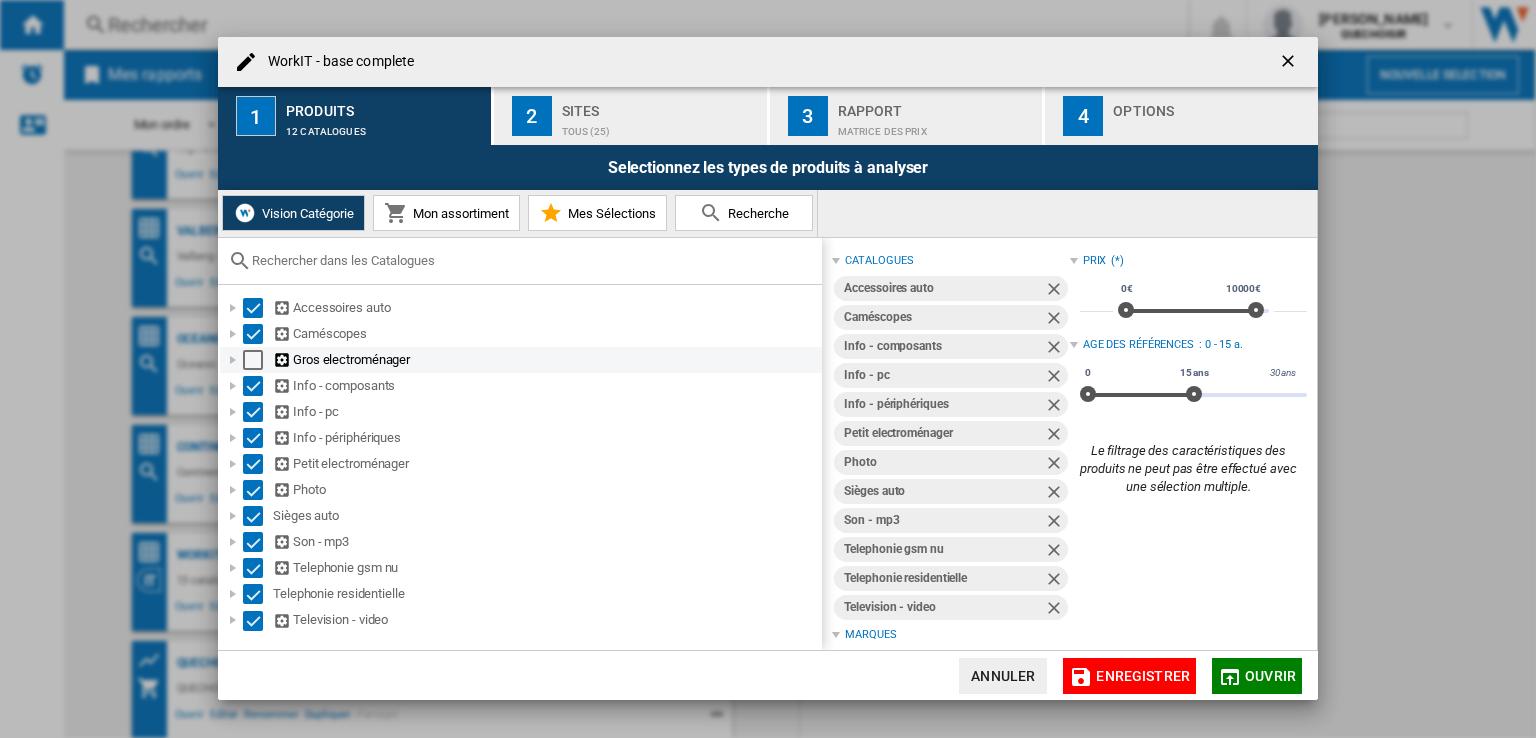 click at bounding box center [253, 360] 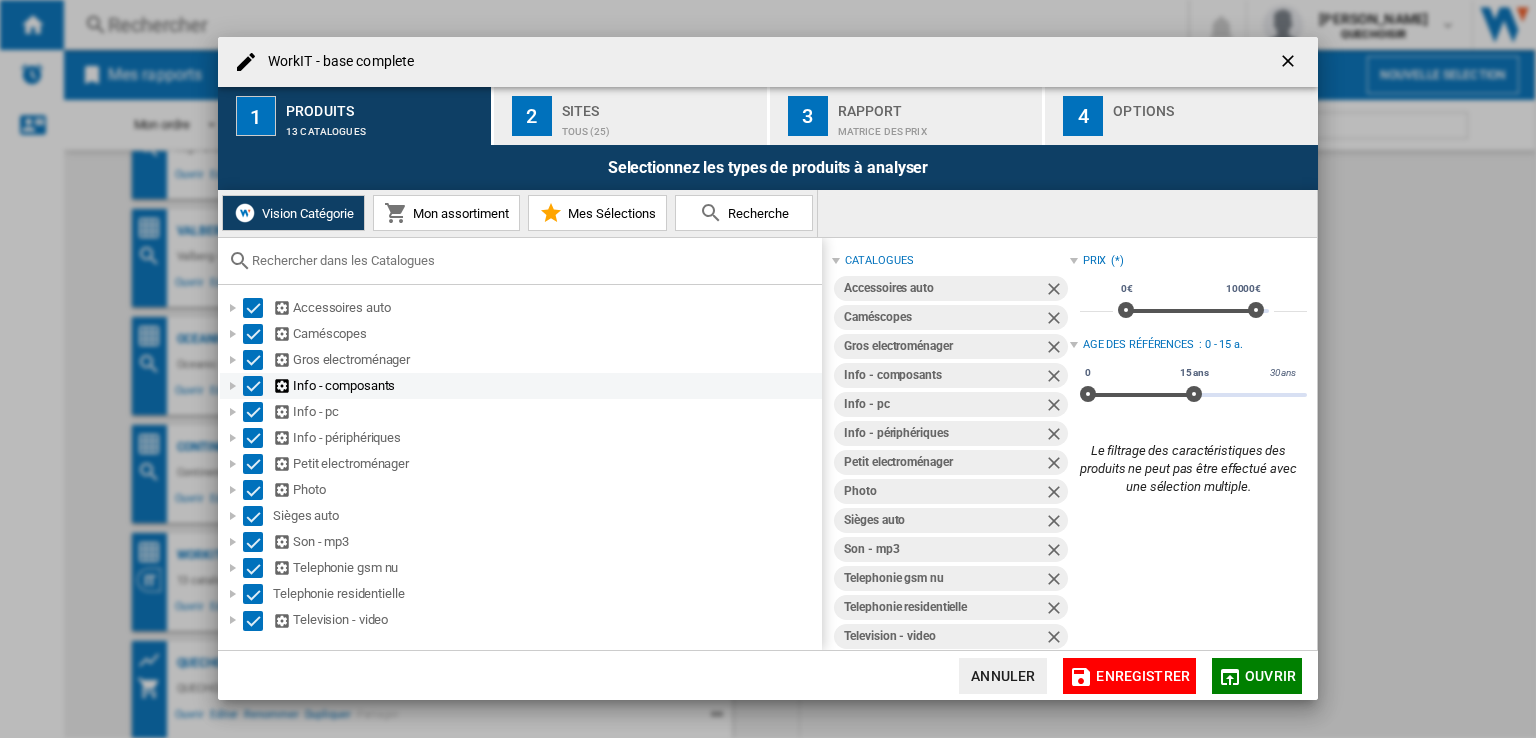 click at bounding box center (253, 386) 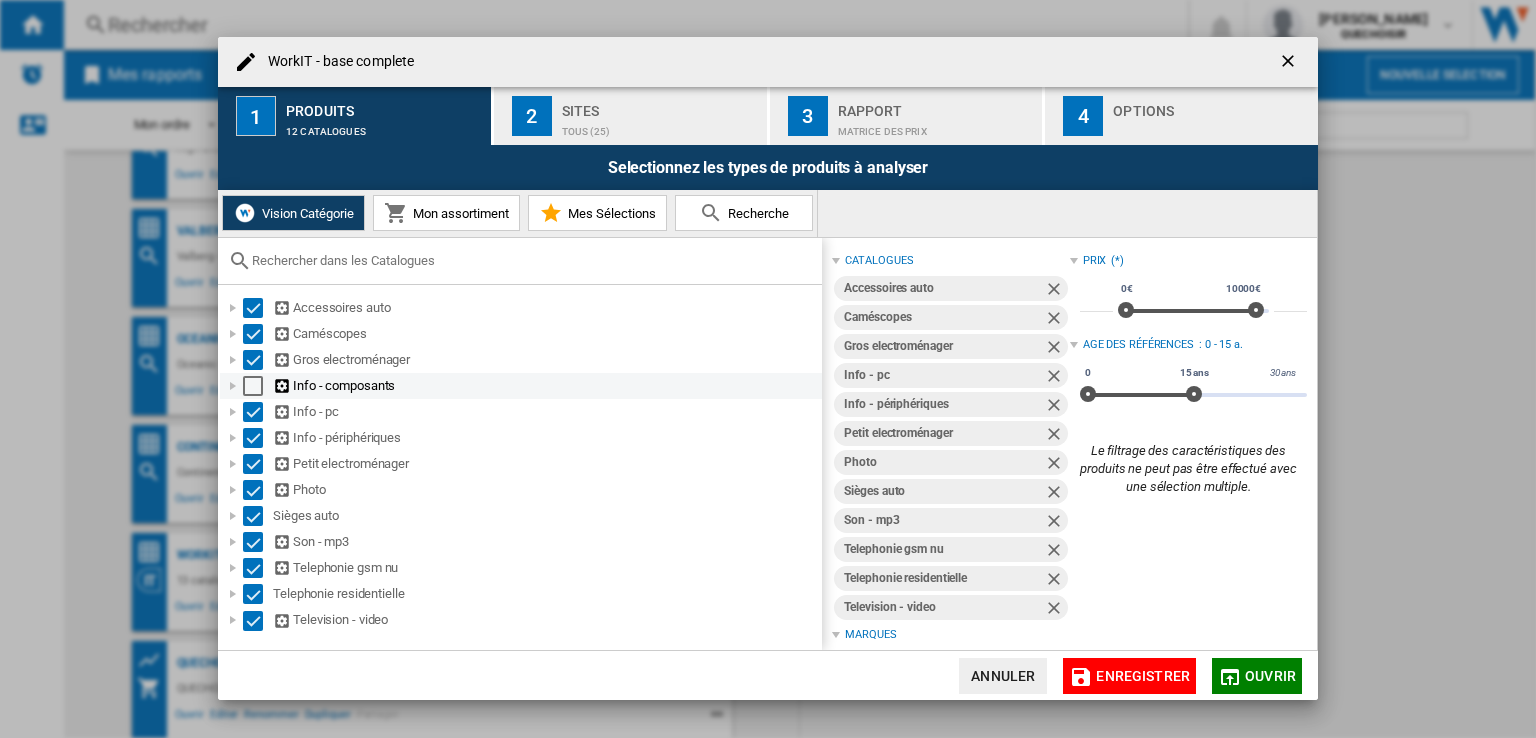 click at bounding box center (253, 386) 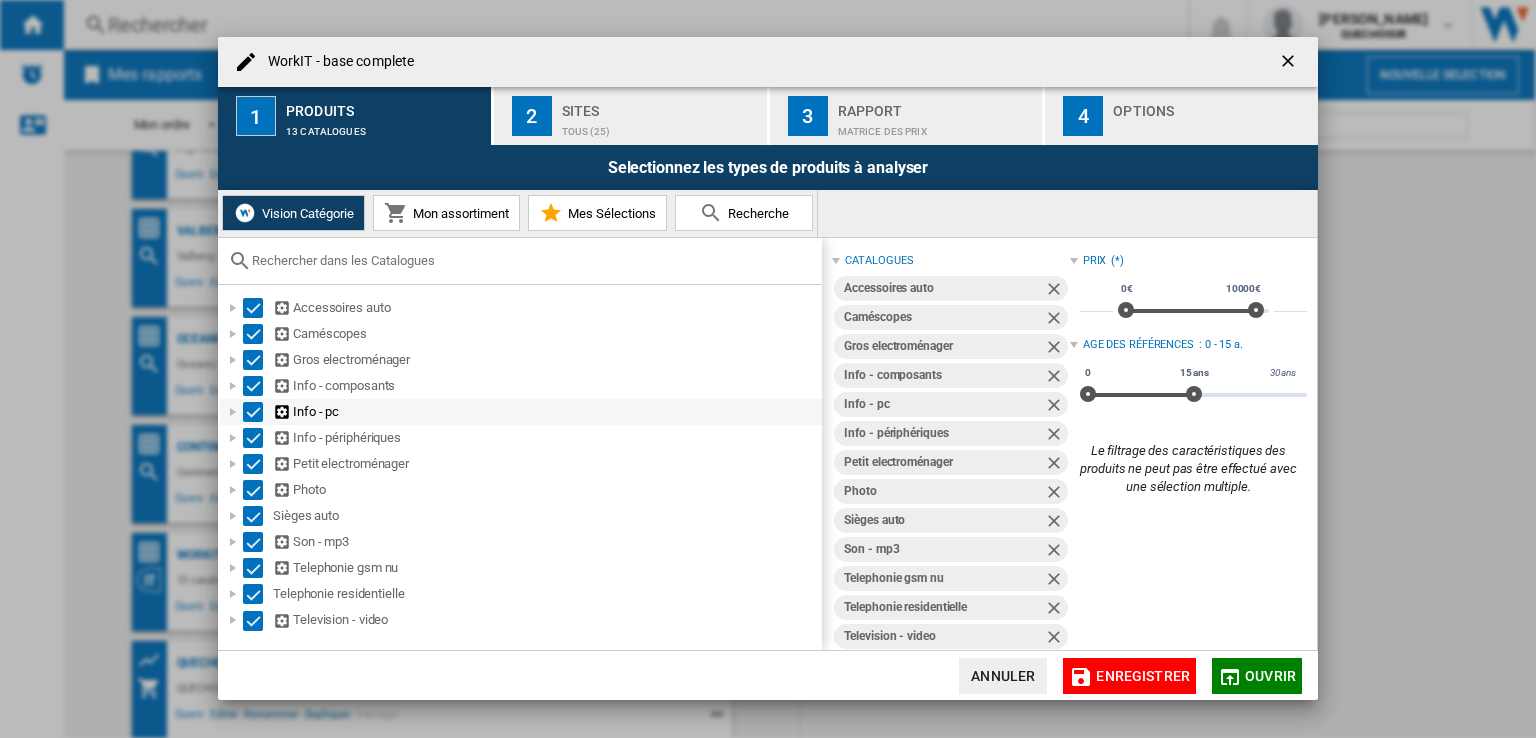 click at bounding box center (253, 412) 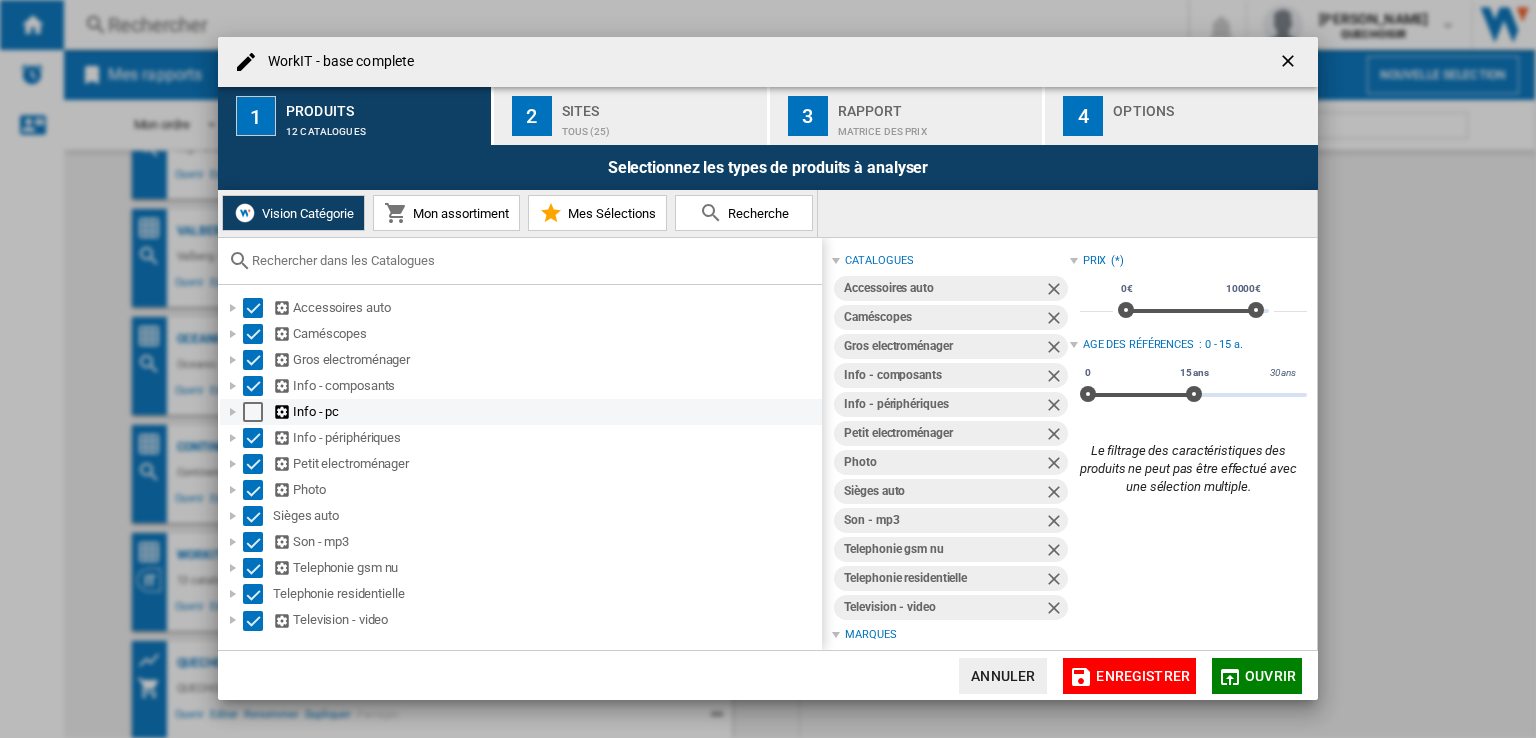 click at bounding box center (253, 412) 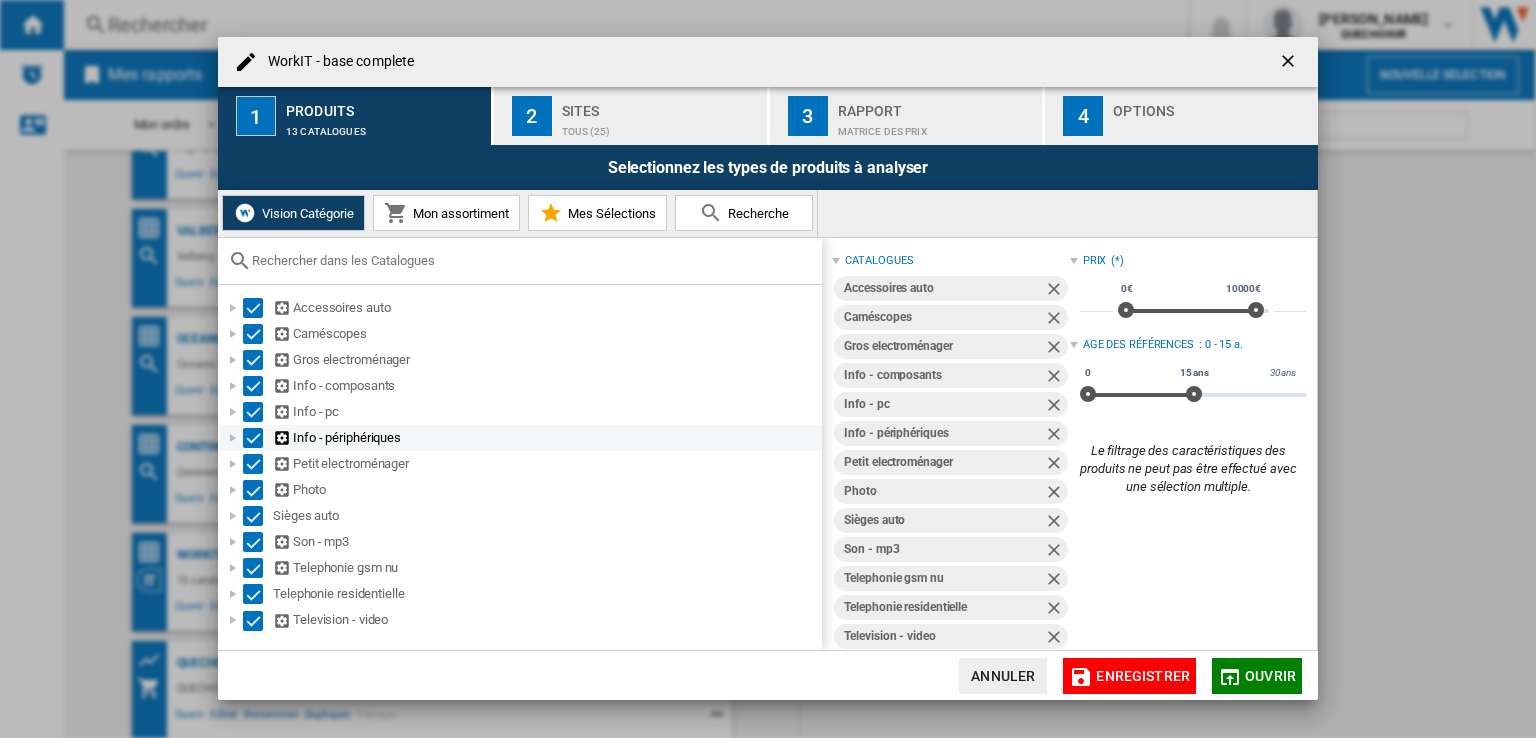 click at bounding box center (253, 438) 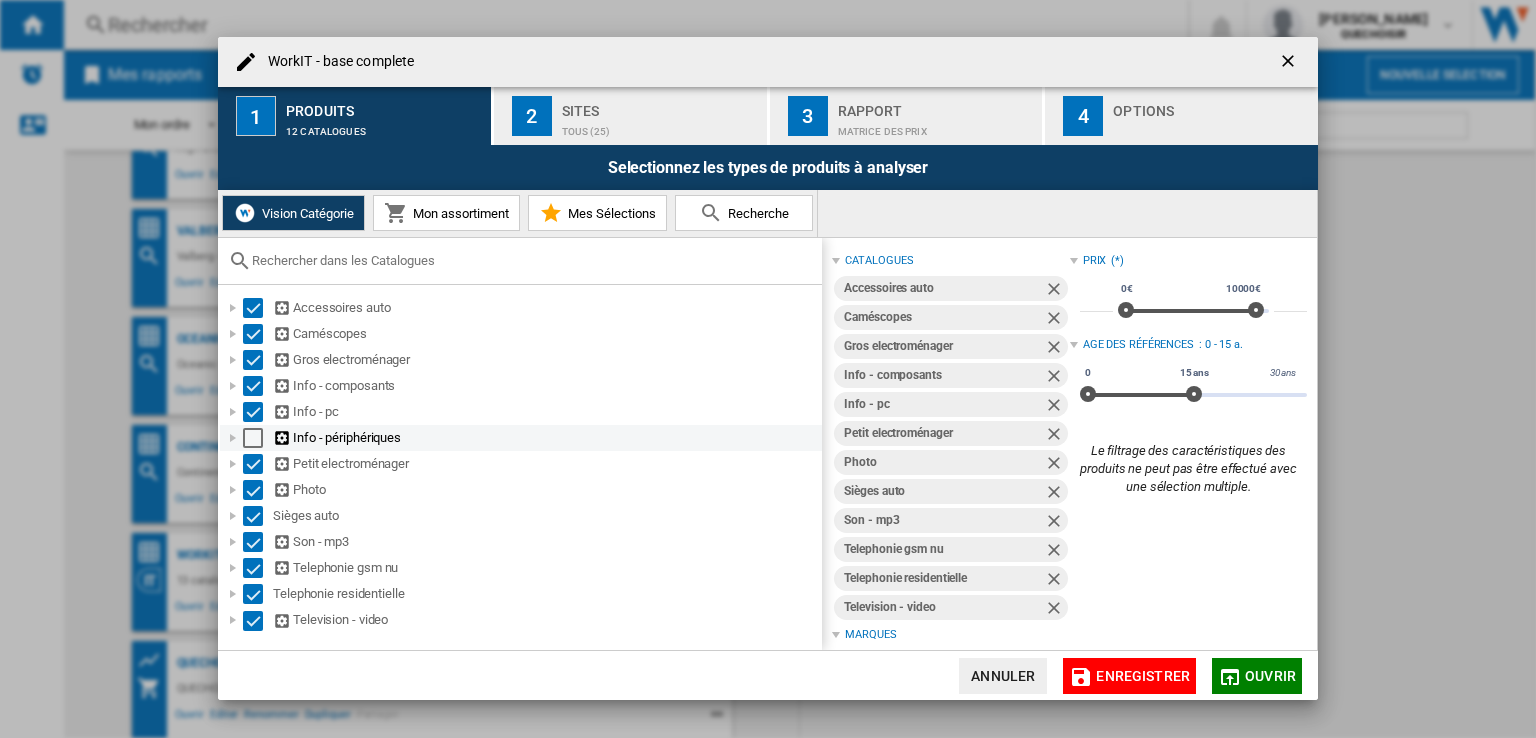 click at bounding box center [253, 438] 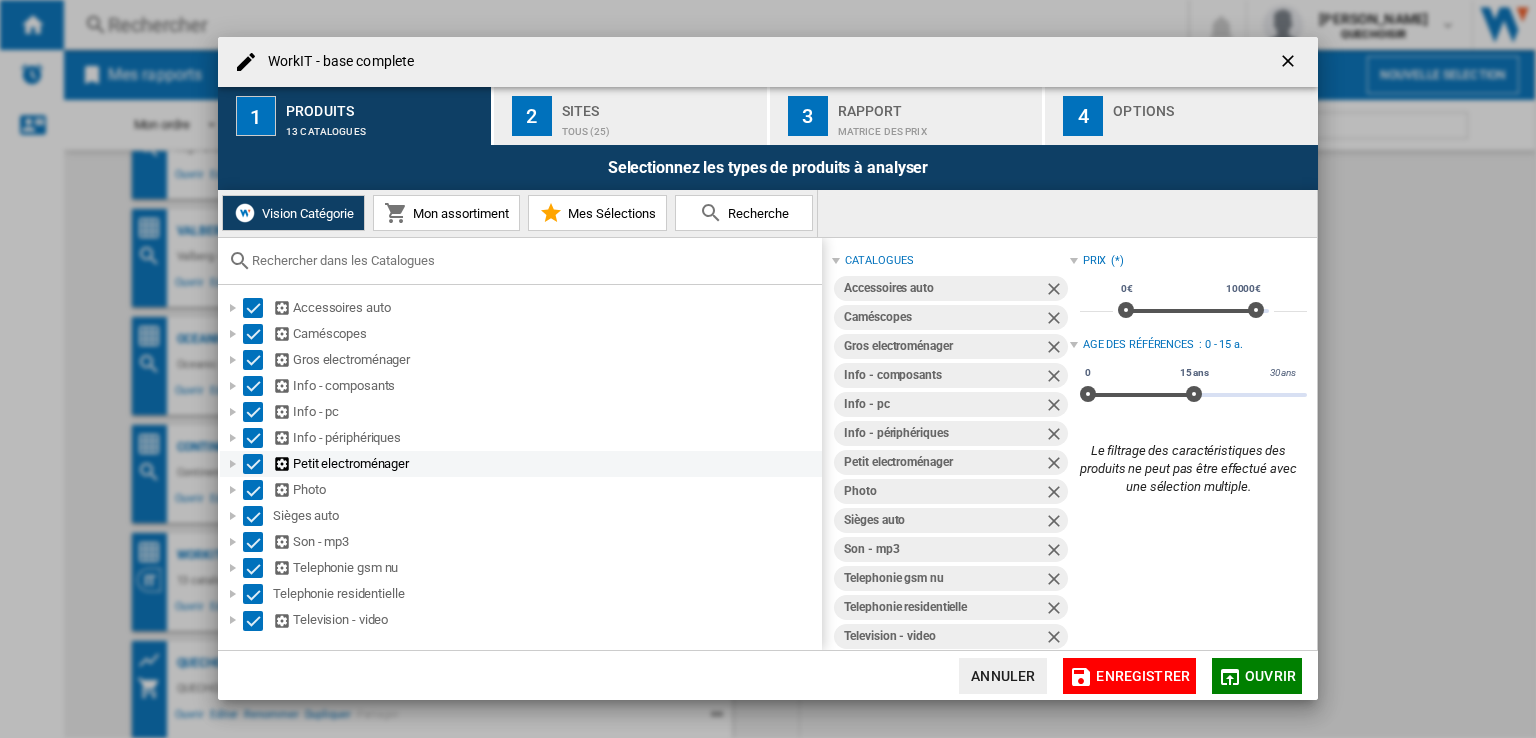 click at bounding box center (253, 464) 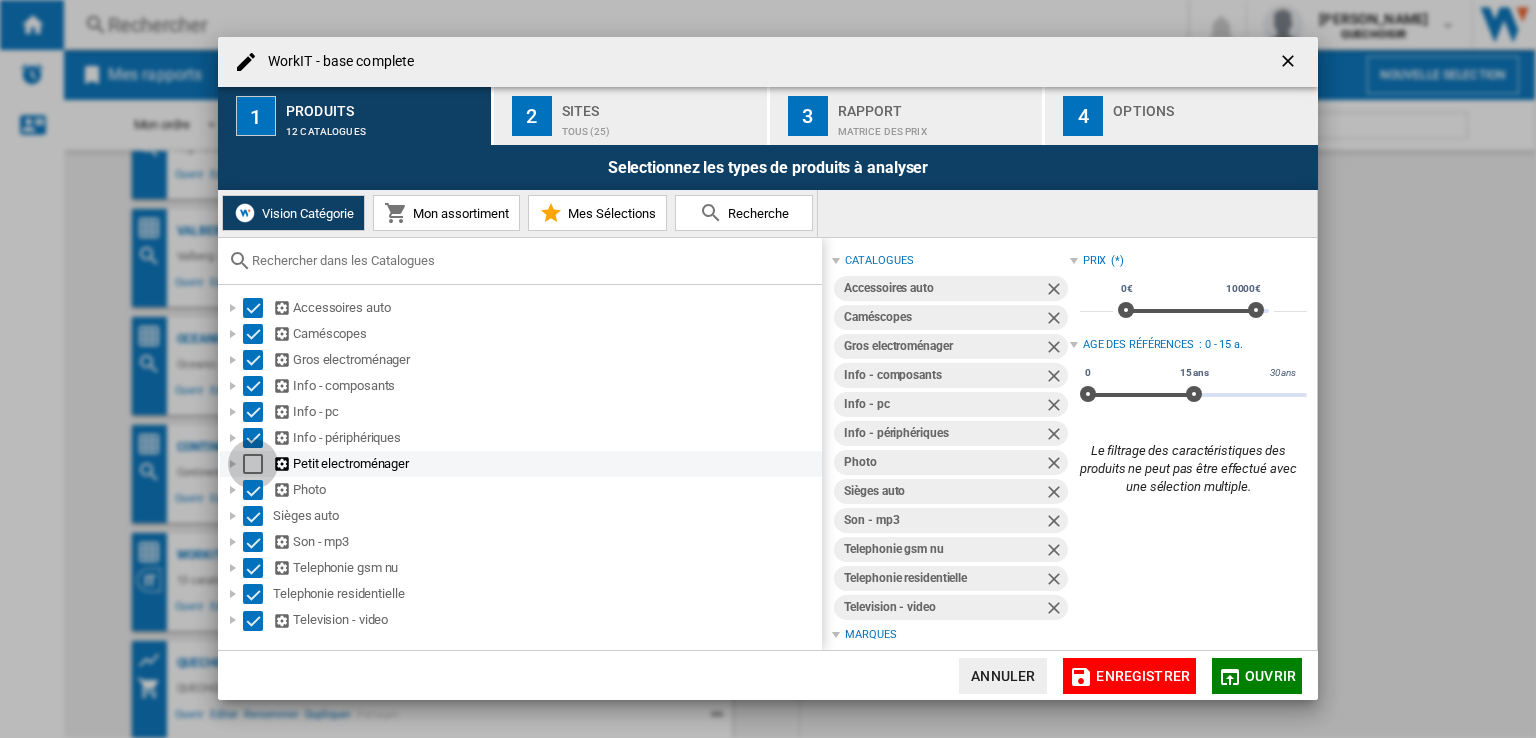 click at bounding box center [253, 464] 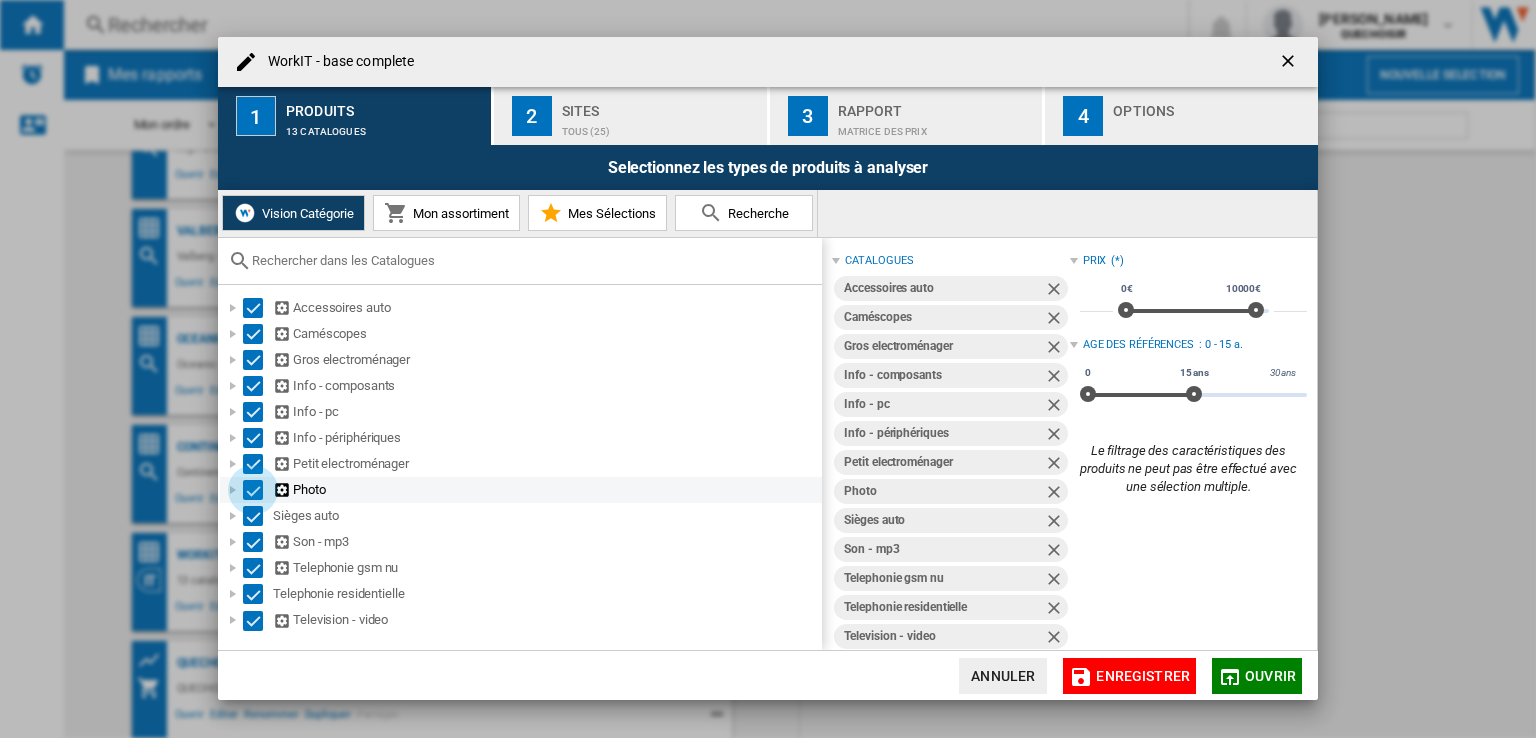 click at bounding box center (253, 490) 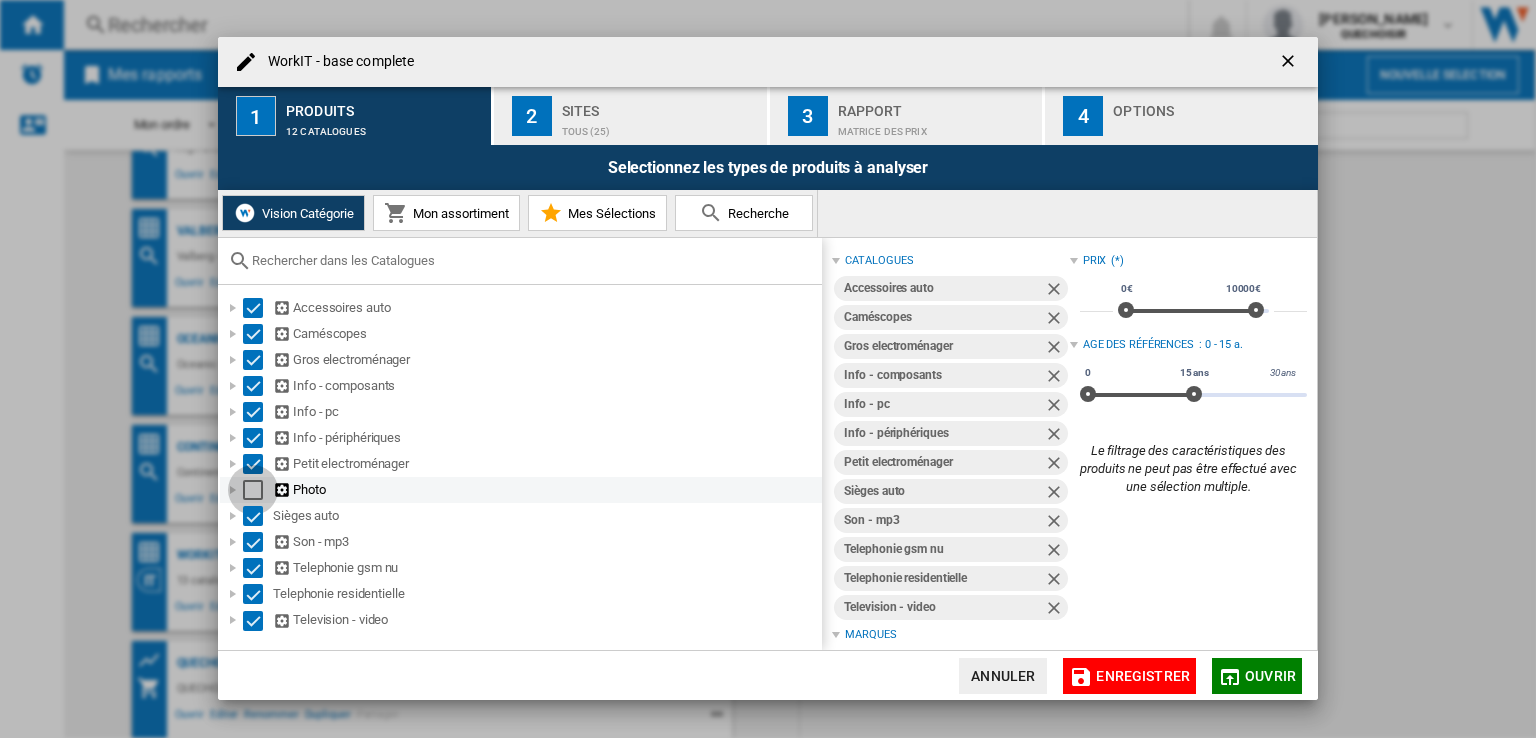 click at bounding box center [253, 490] 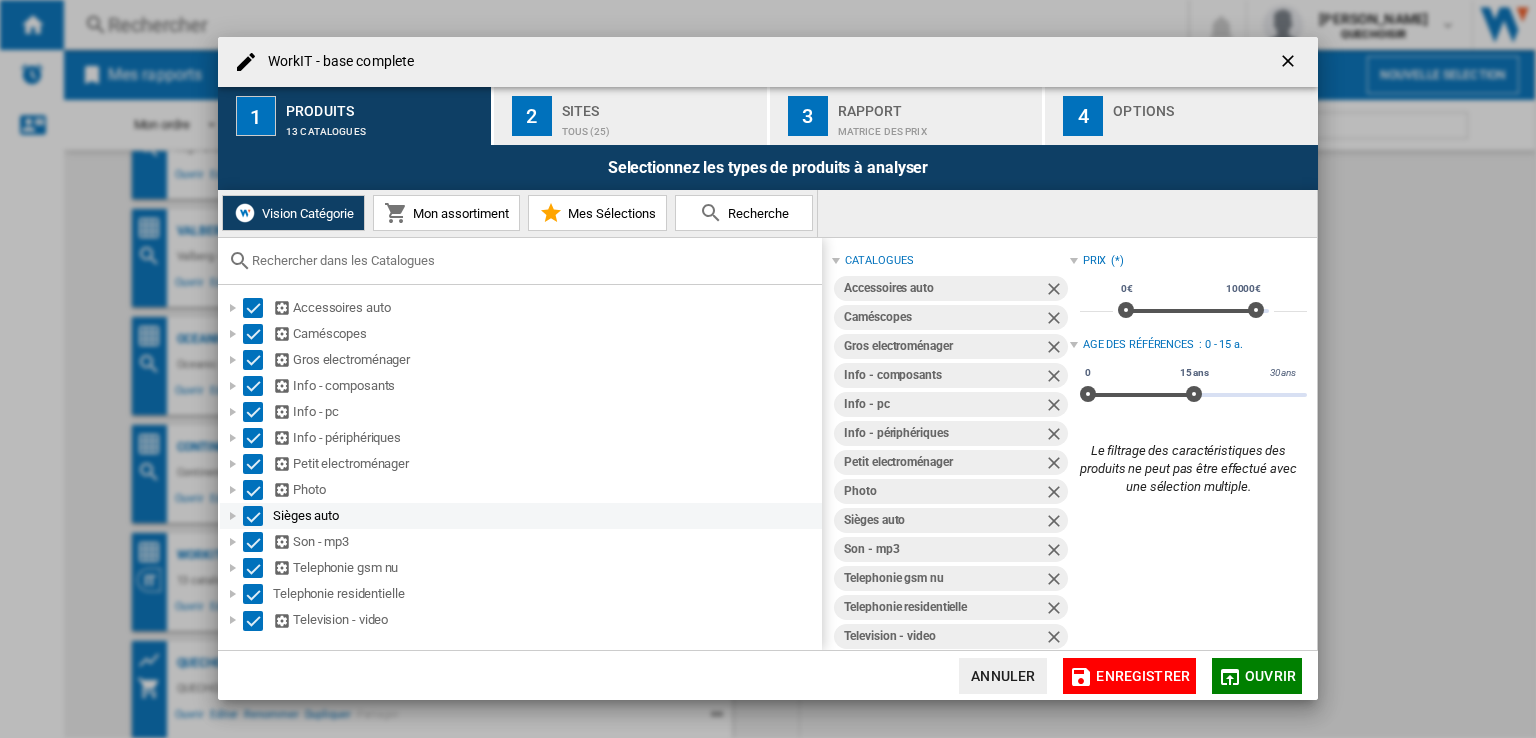 click at bounding box center (253, 516) 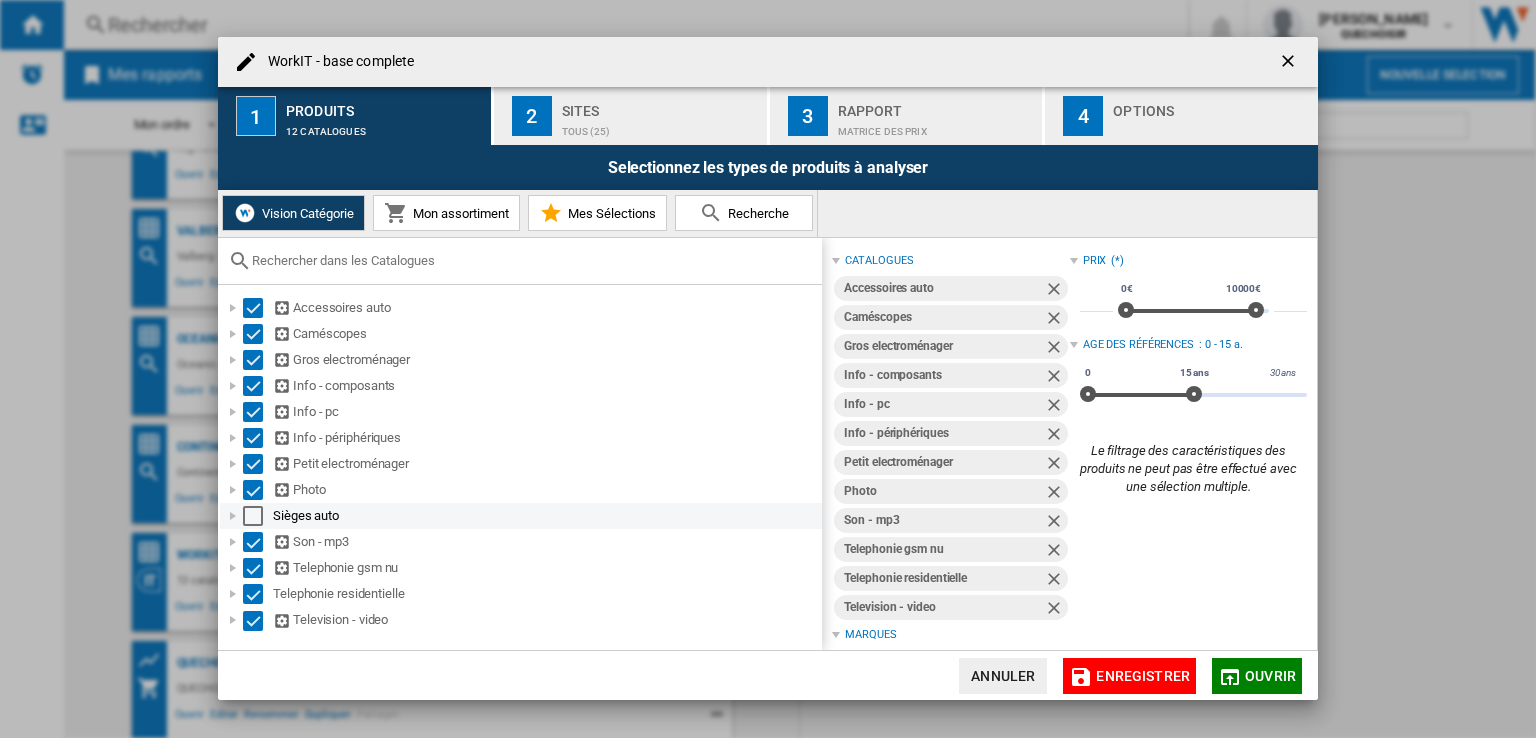 click at bounding box center (253, 516) 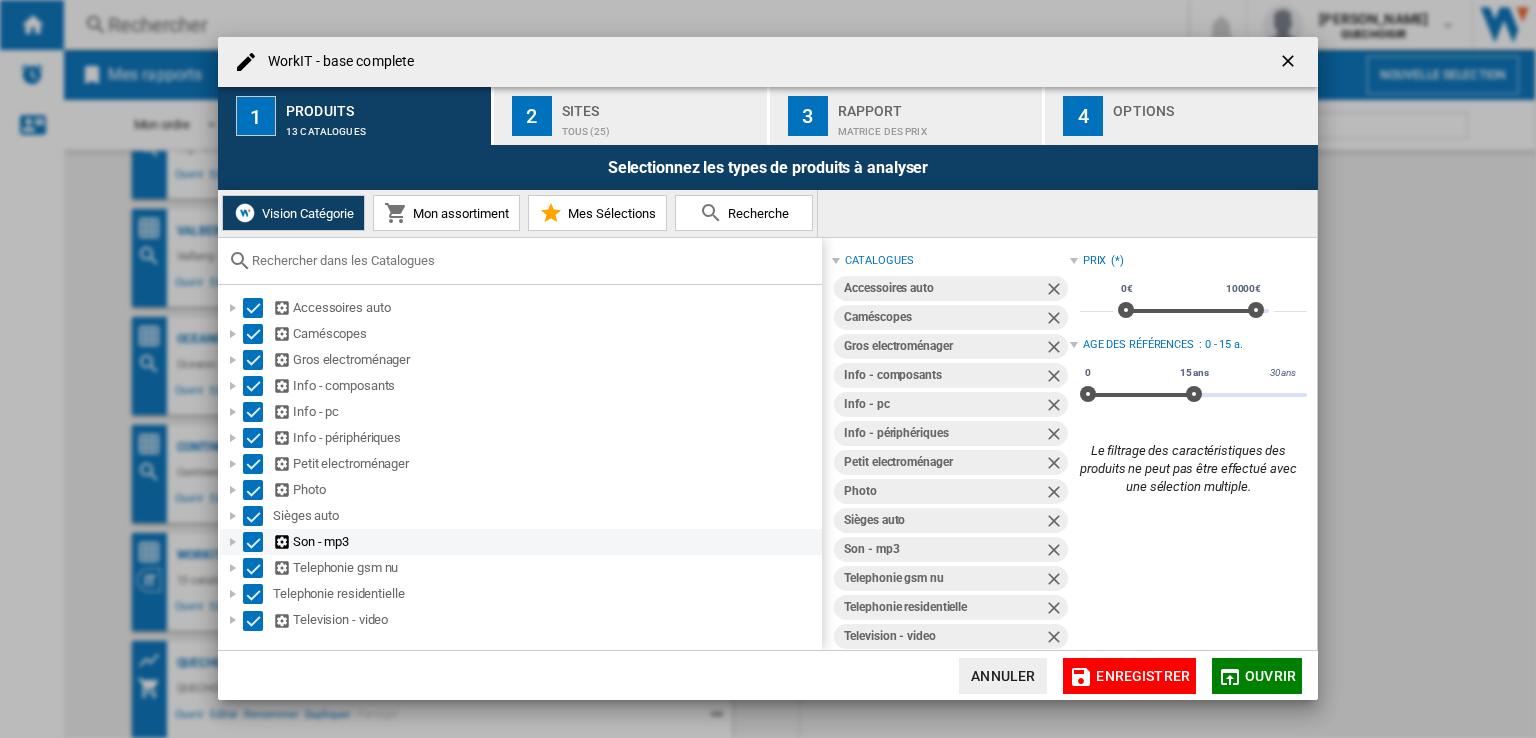 click at bounding box center [253, 542] 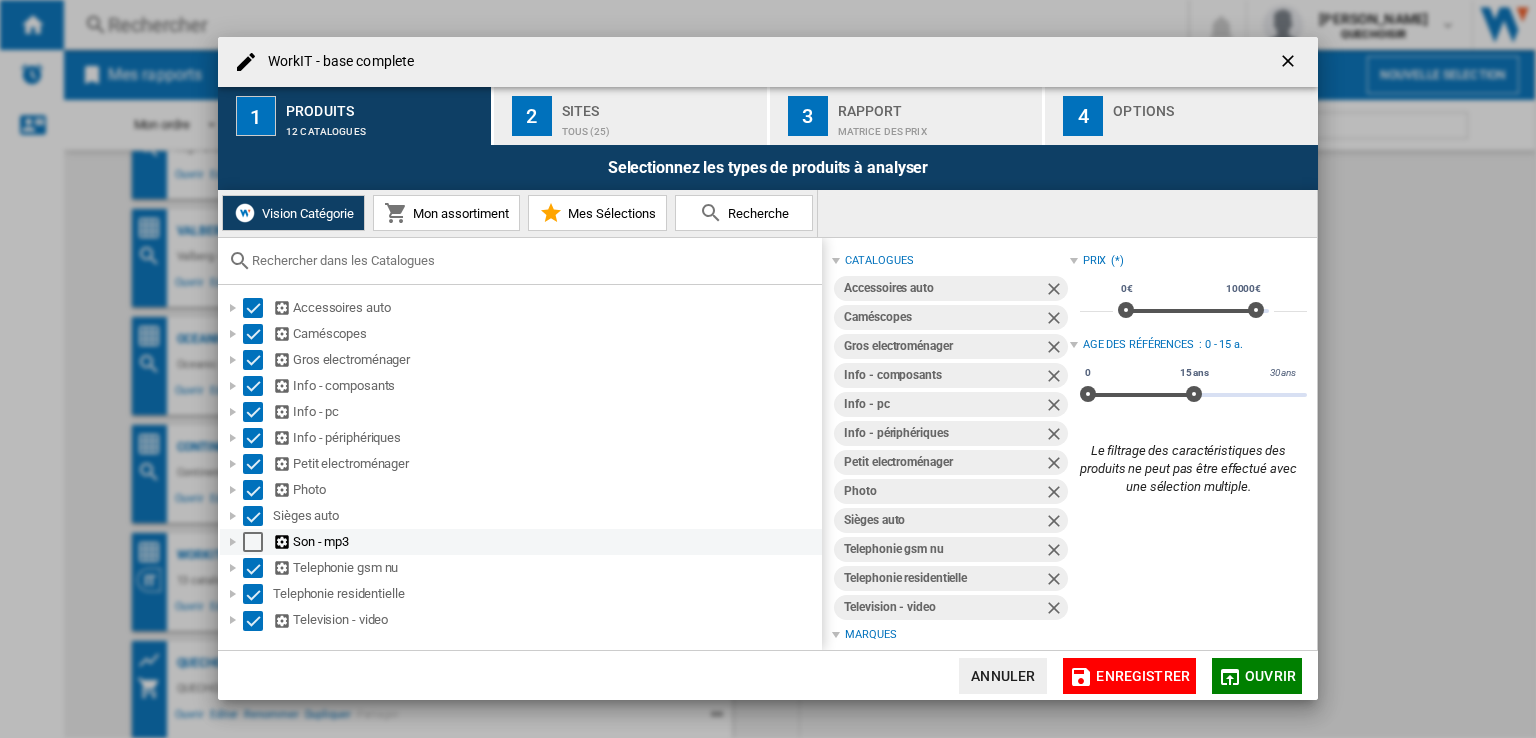 click at bounding box center (253, 542) 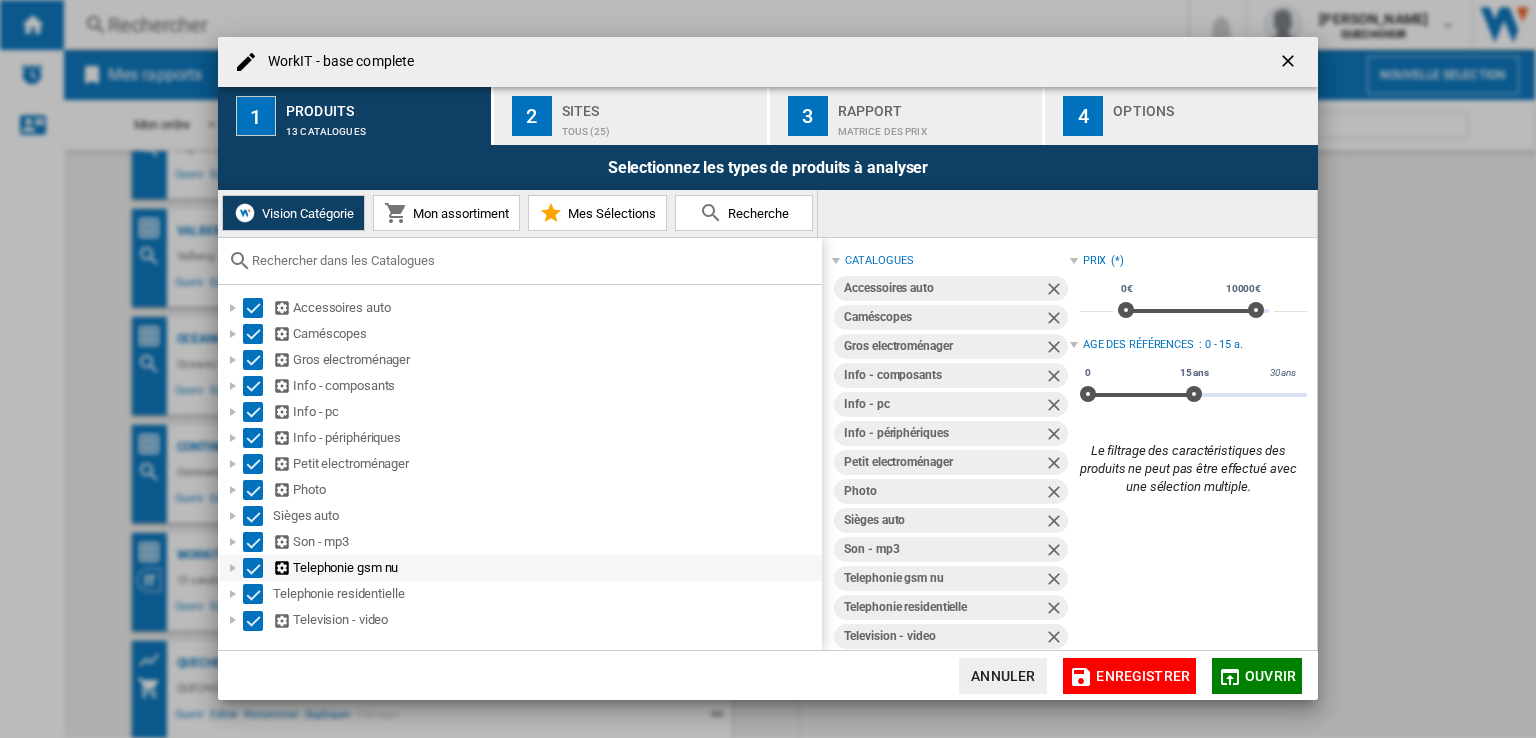 click at bounding box center (253, 568) 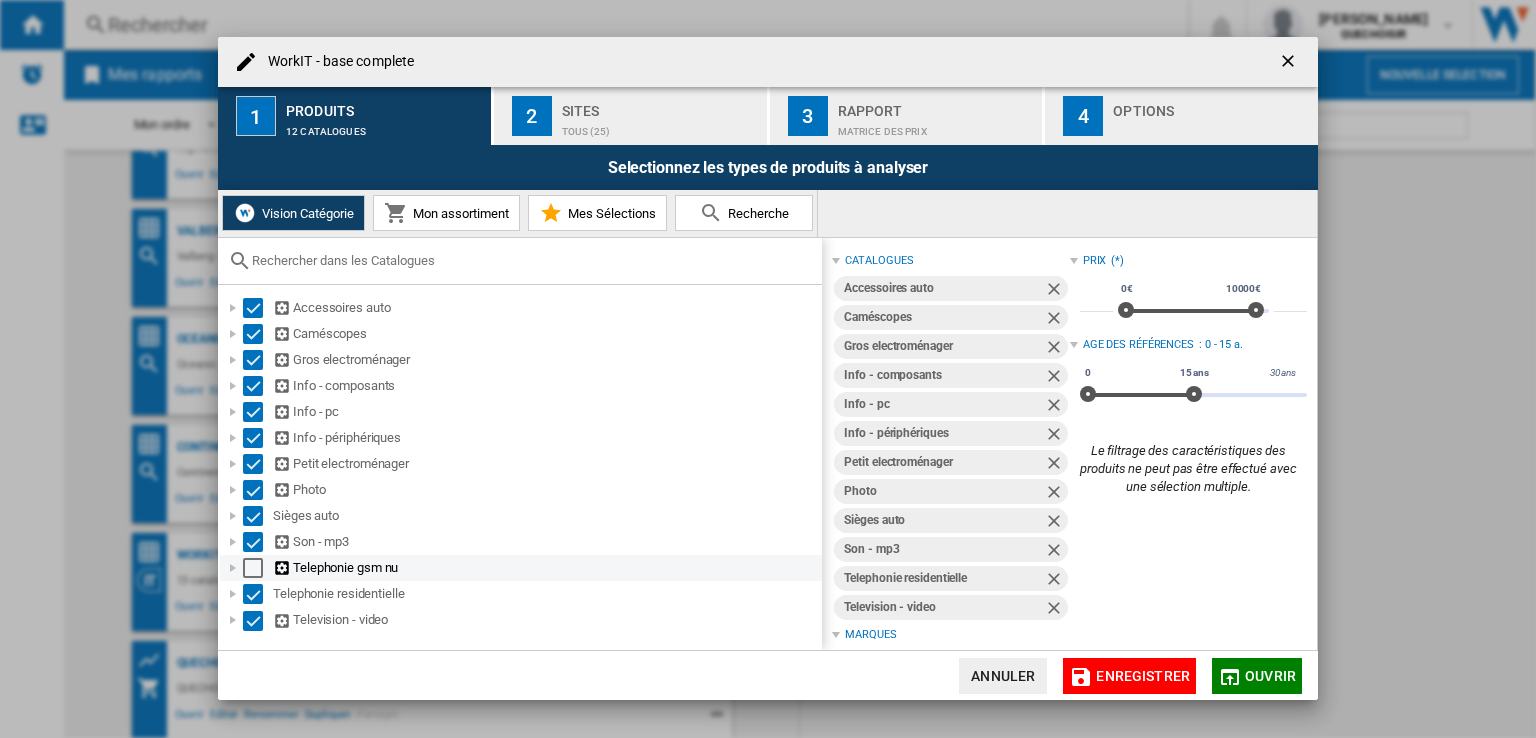 click at bounding box center [253, 568] 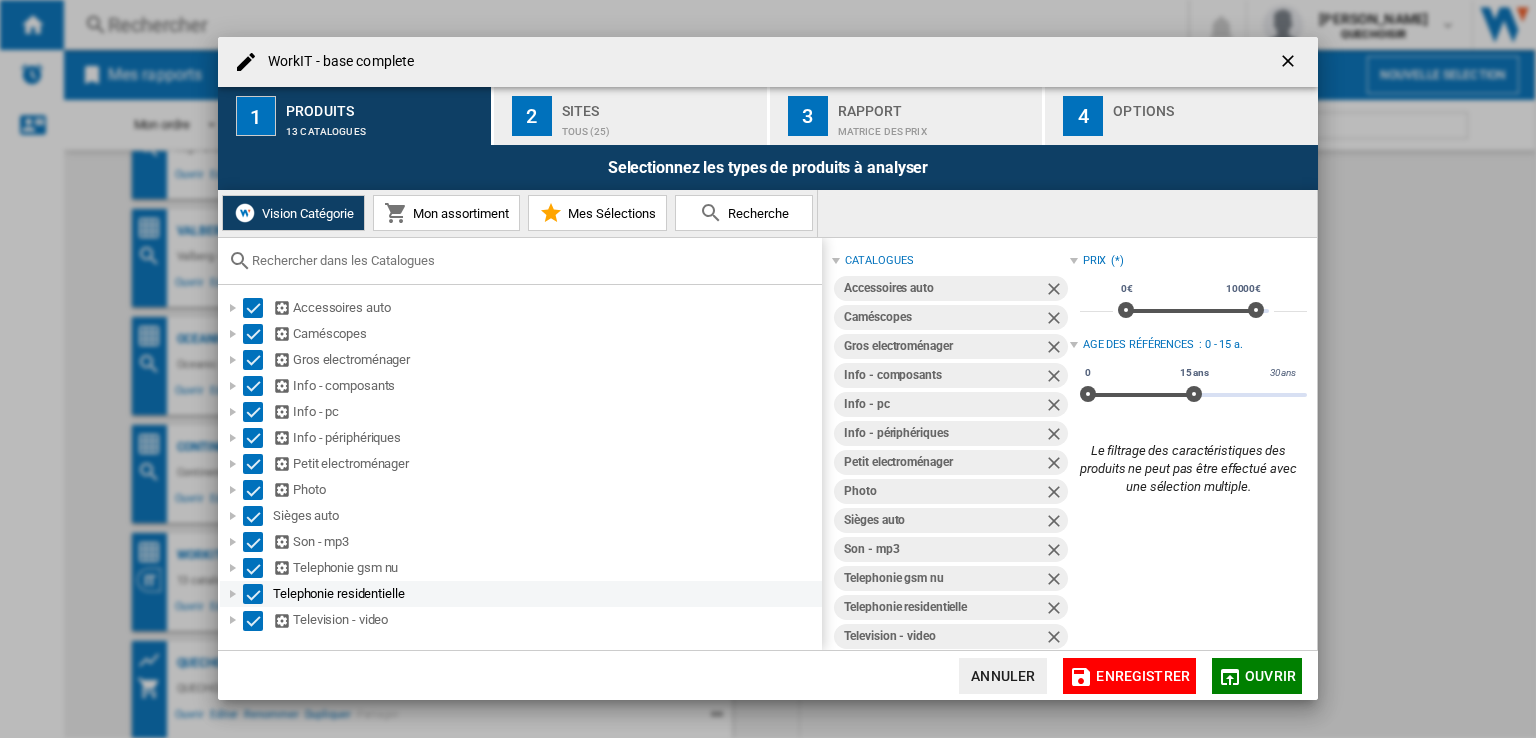 click at bounding box center [253, 594] 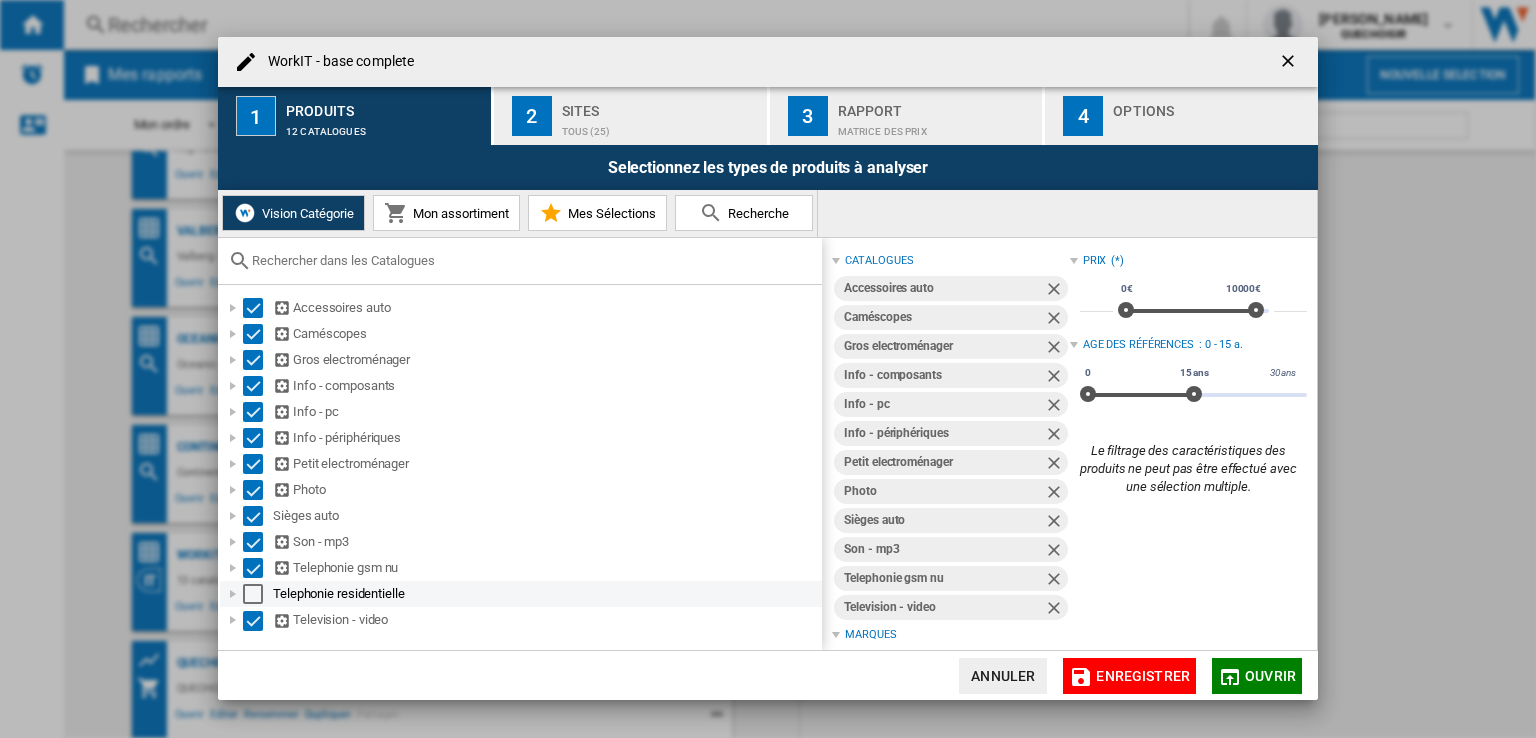 click at bounding box center (253, 594) 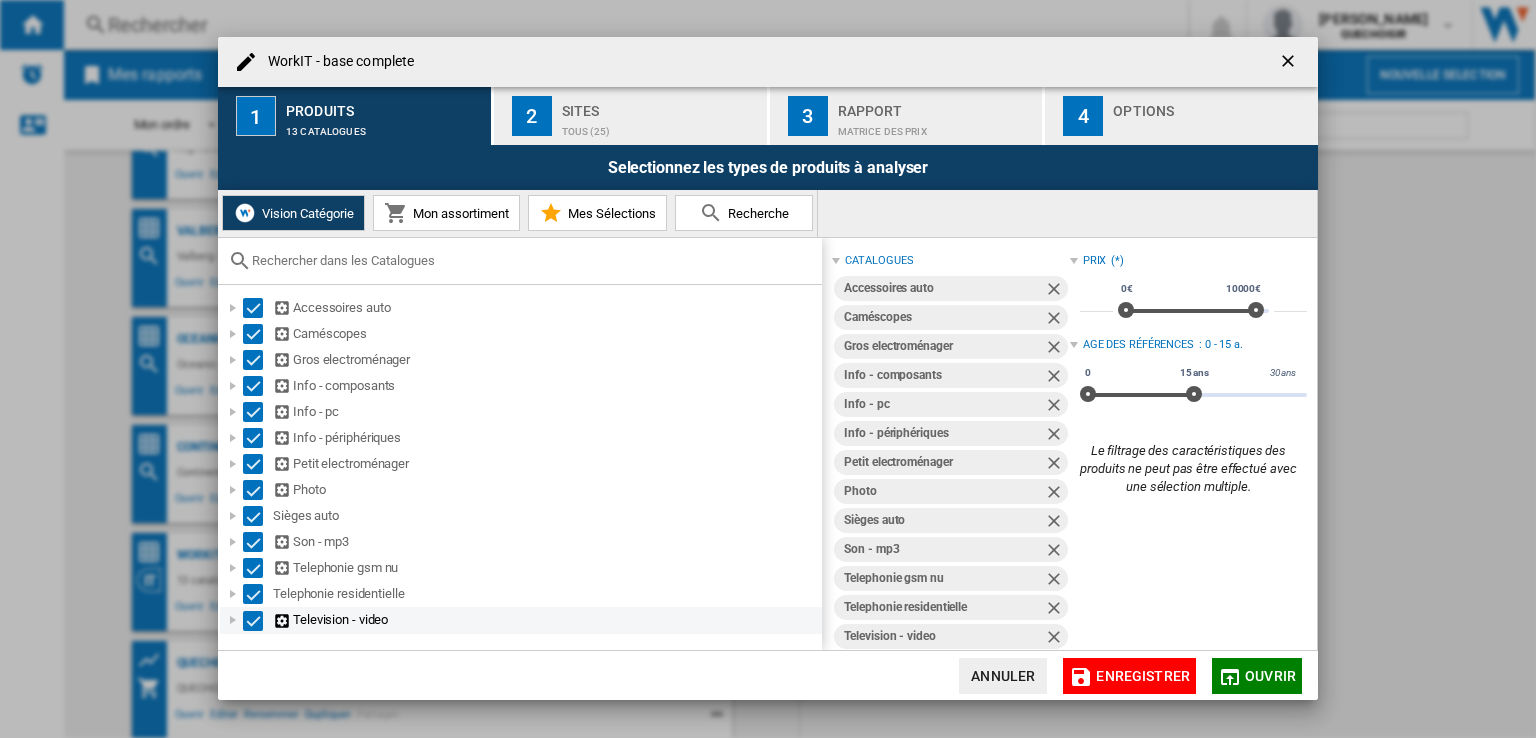 click at bounding box center [253, 621] 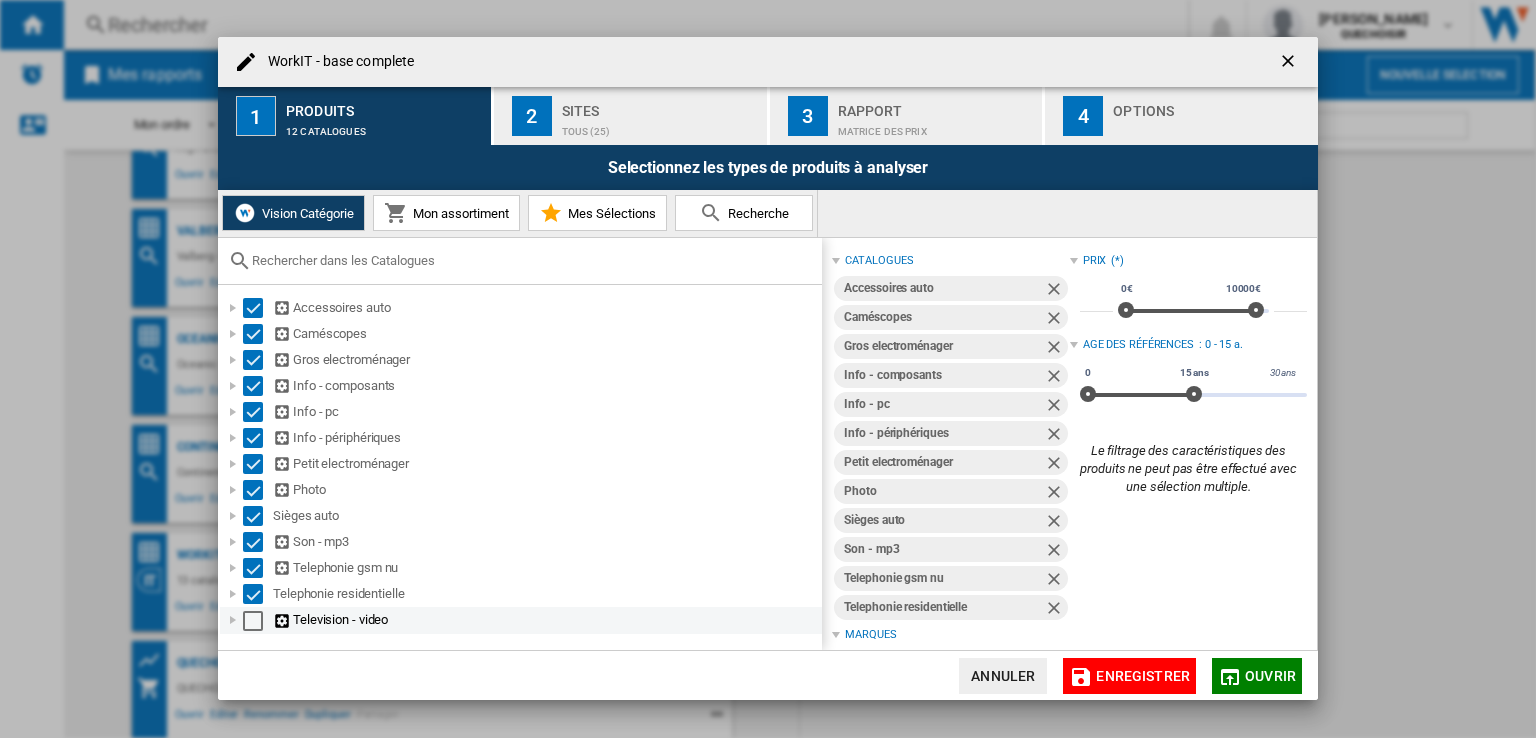 click at bounding box center (253, 621) 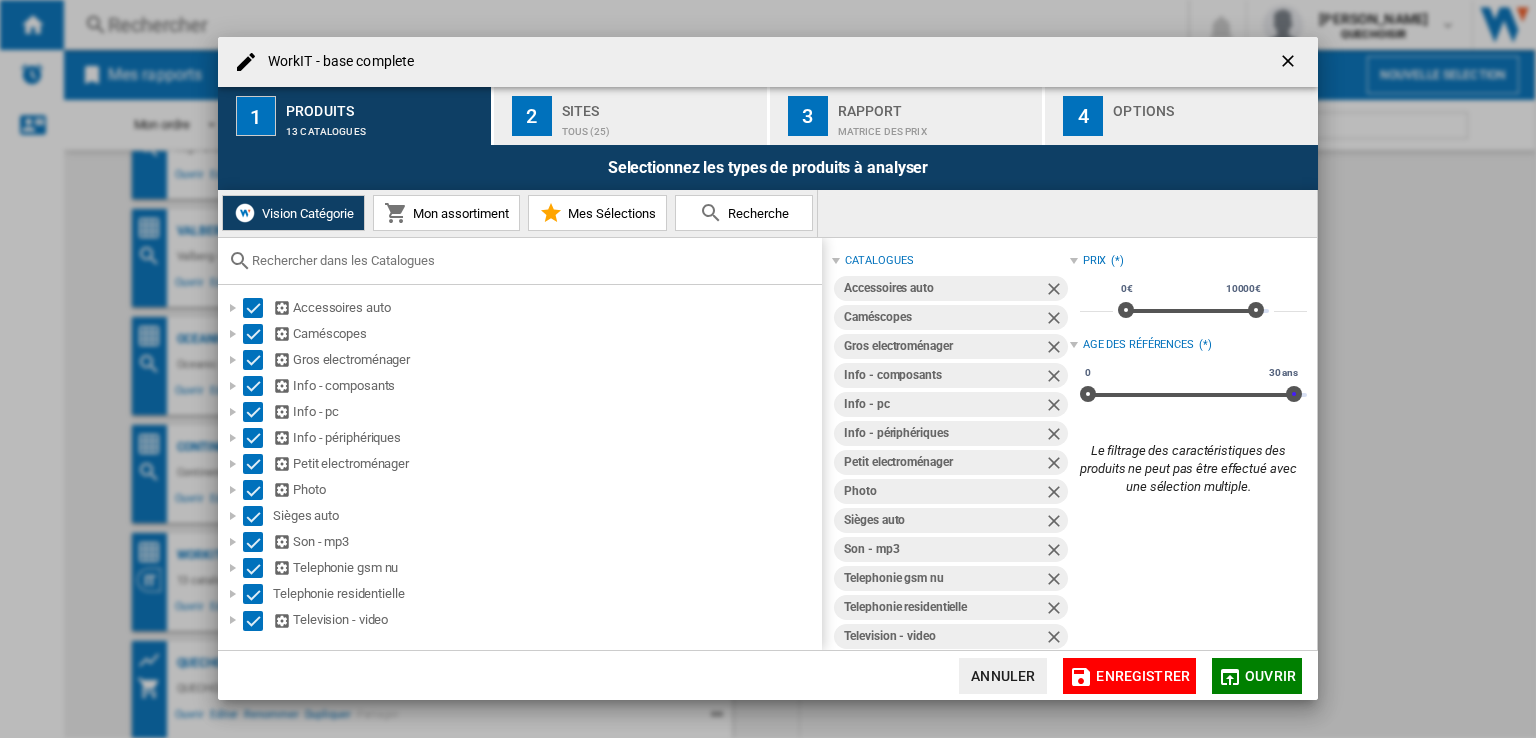 drag, startPoint x: 1189, startPoint y: 392, endPoint x: 1531, endPoint y: 392, distance: 342 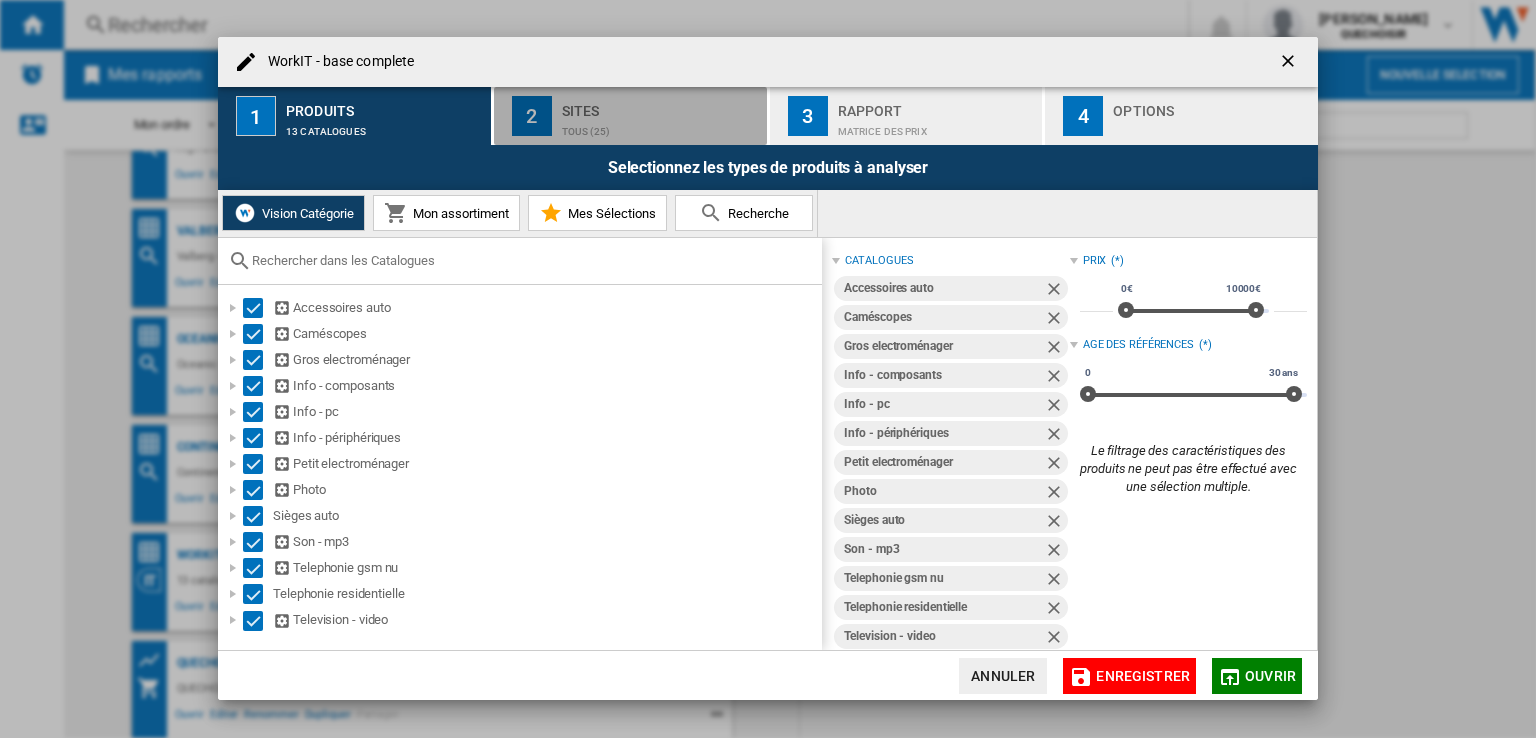 click on "TOUS (25)" at bounding box center [660, 126] 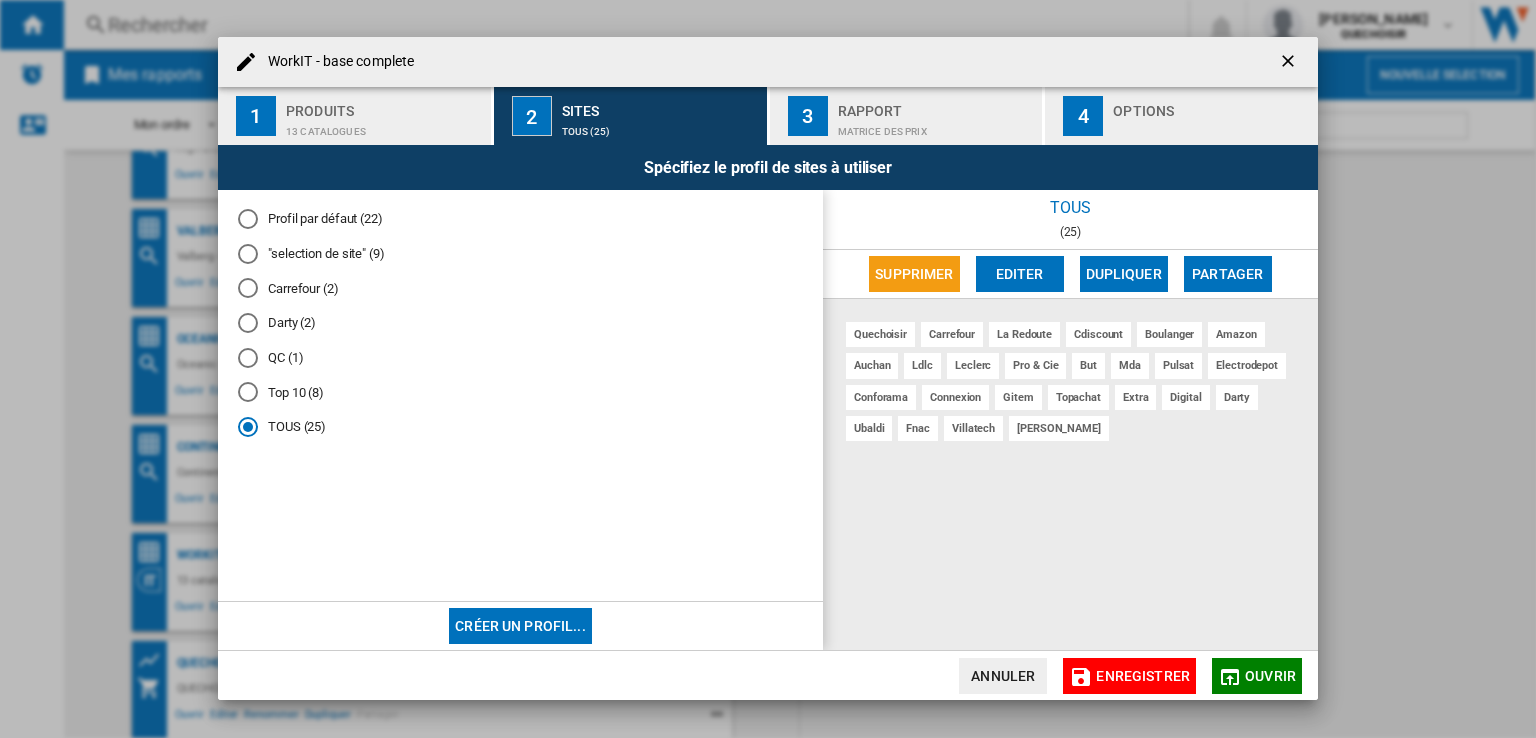 click on "Matrice des prix" at bounding box center [936, 126] 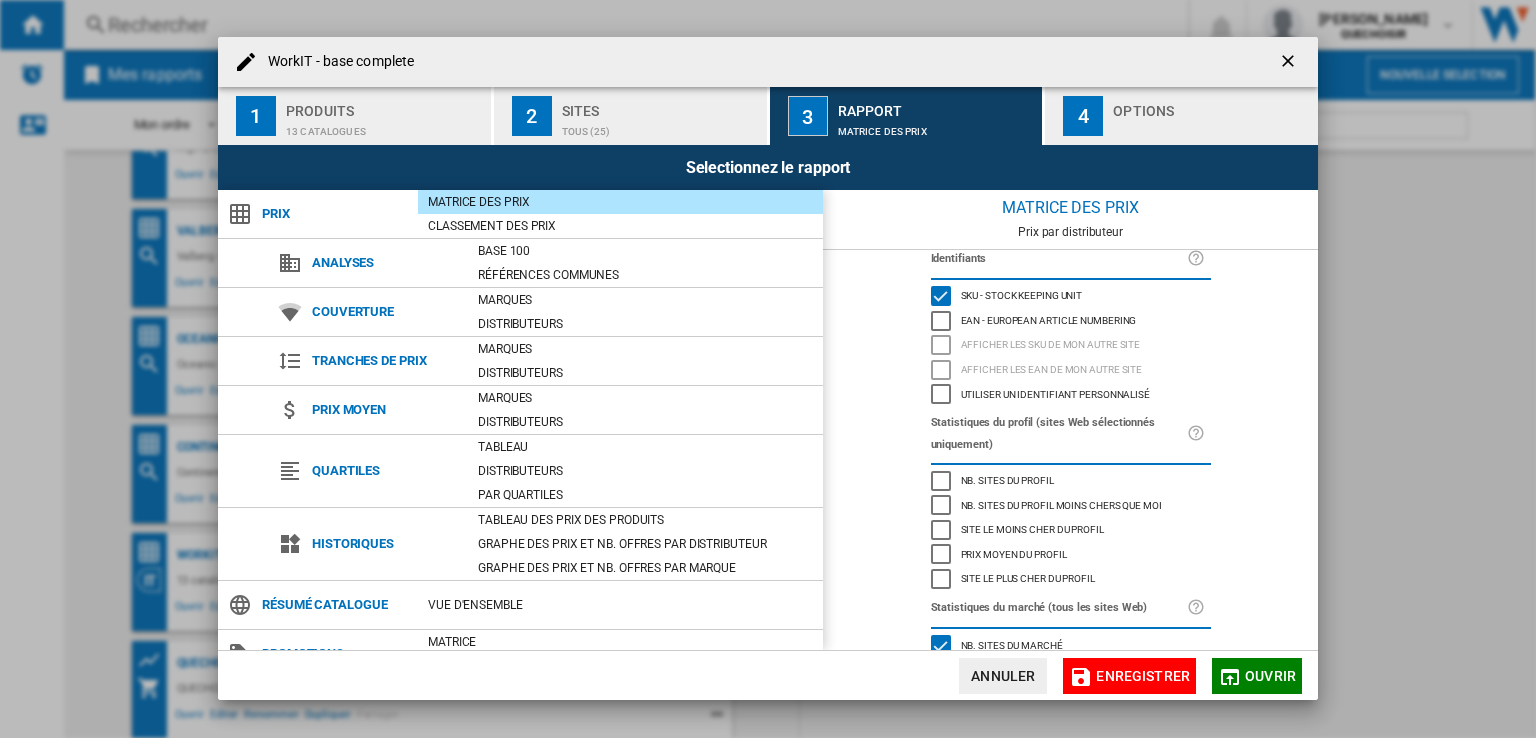 scroll, scrollTop: 0, scrollLeft: 0, axis: both 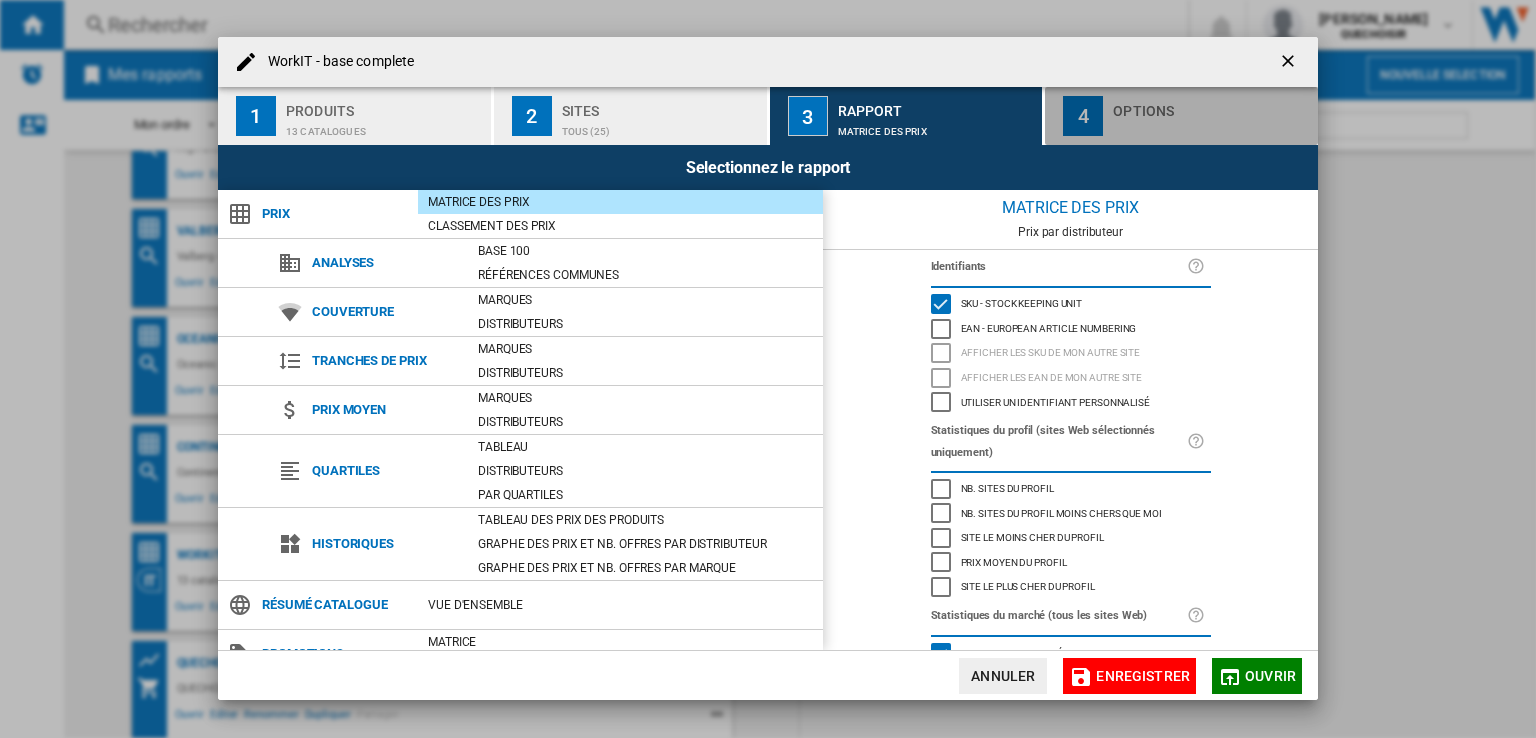 click at bounding box center (1211, 126) 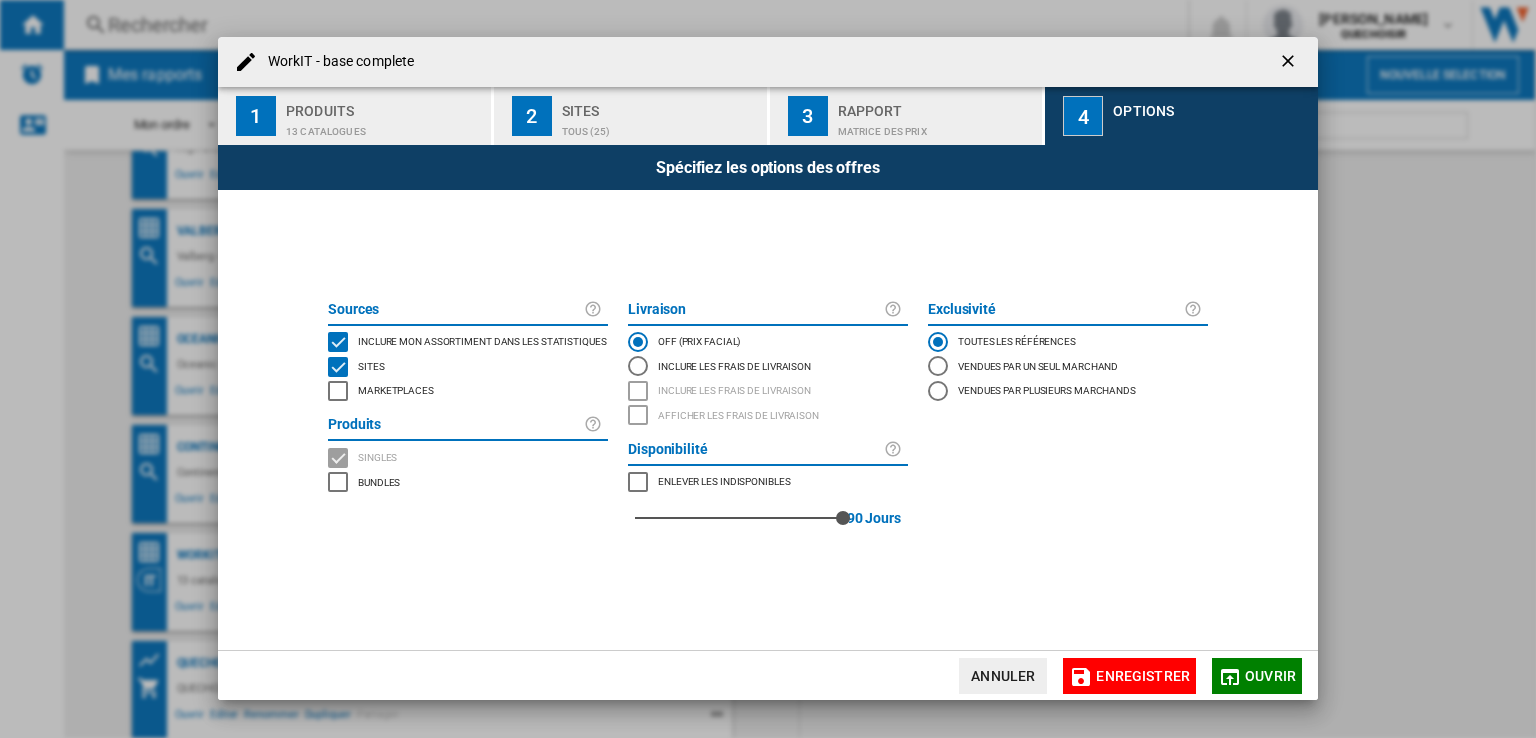 click on "Enregistrer" 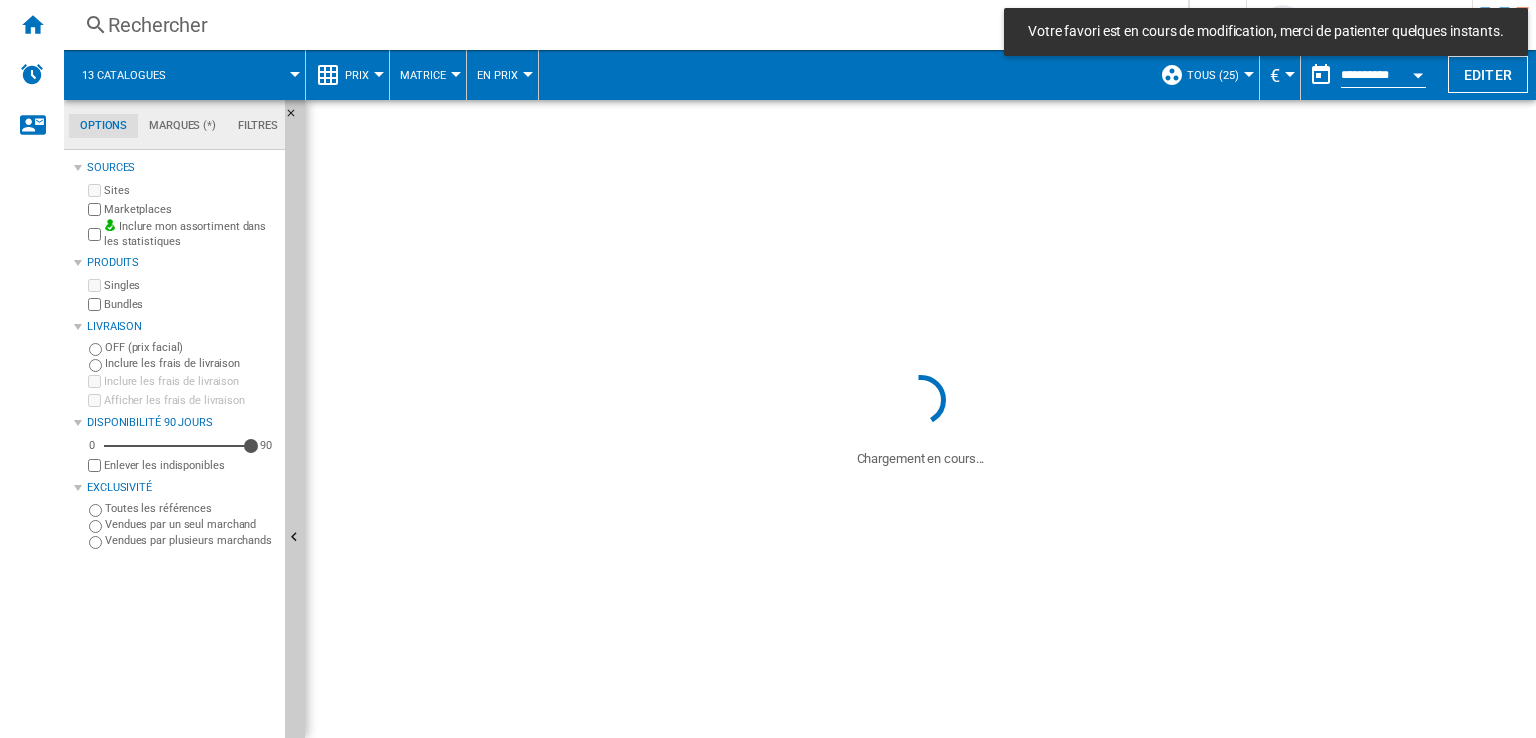 scroll, scrollTop: 1032, scrollLeft: 0, axis: vertical 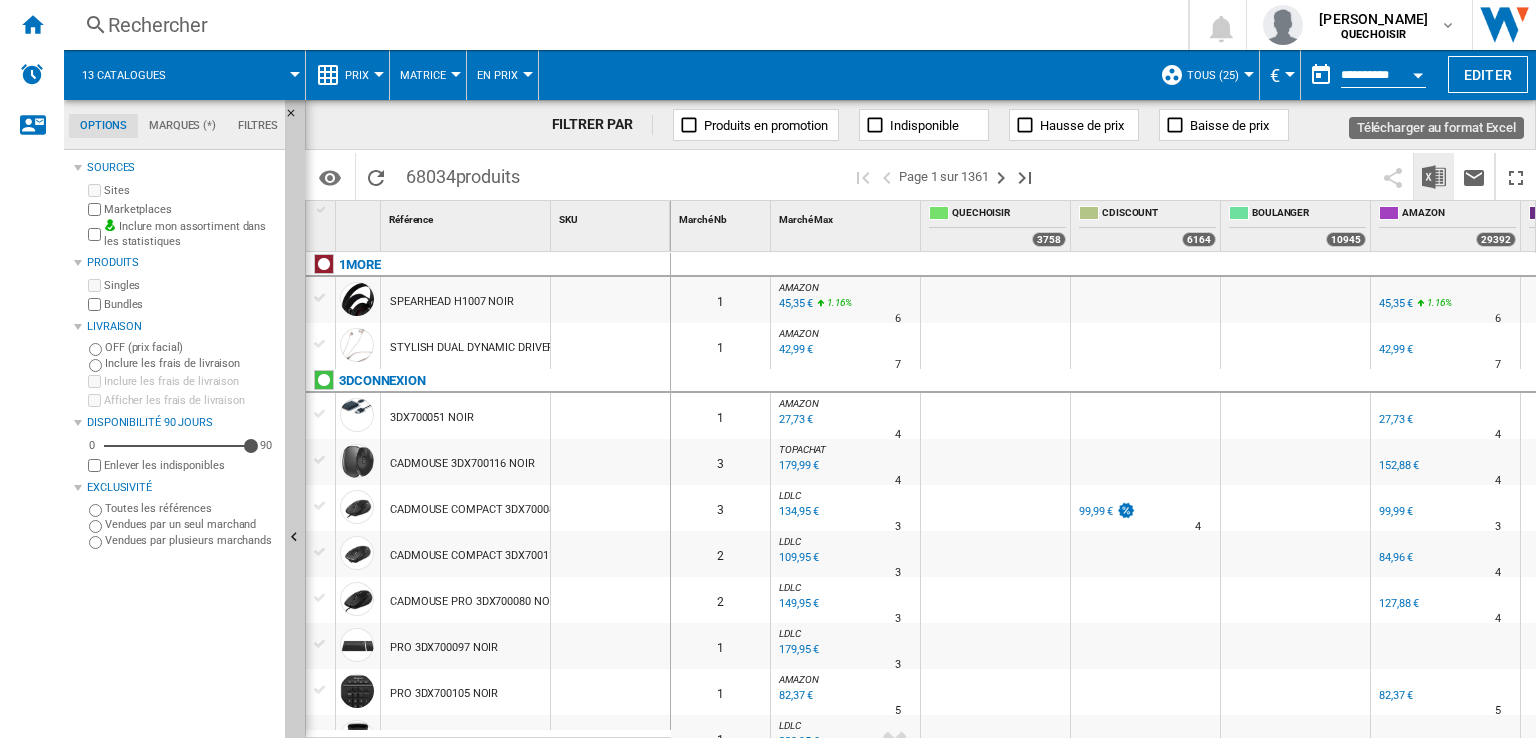 click at bounding box center [1434, 177] 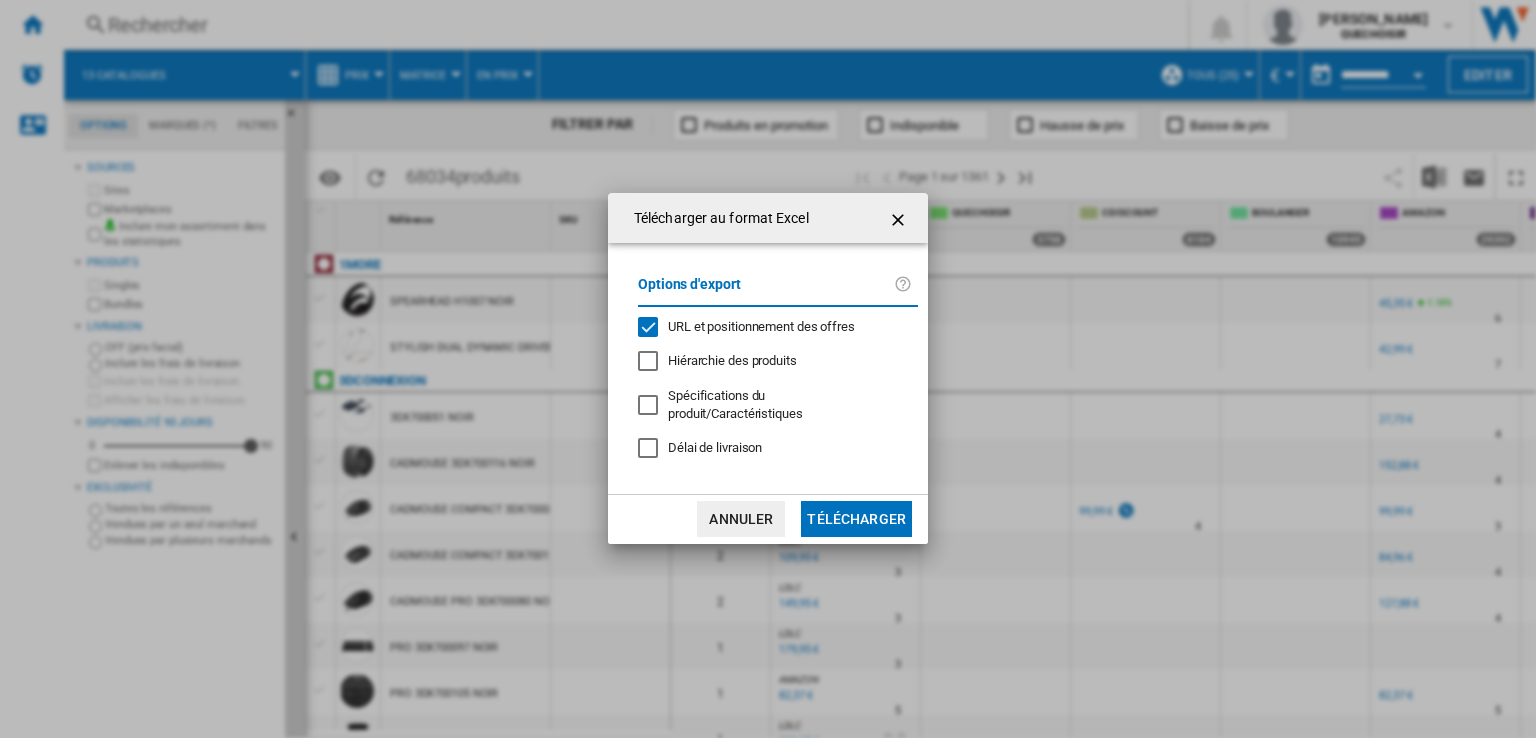 click on "Télécharger" 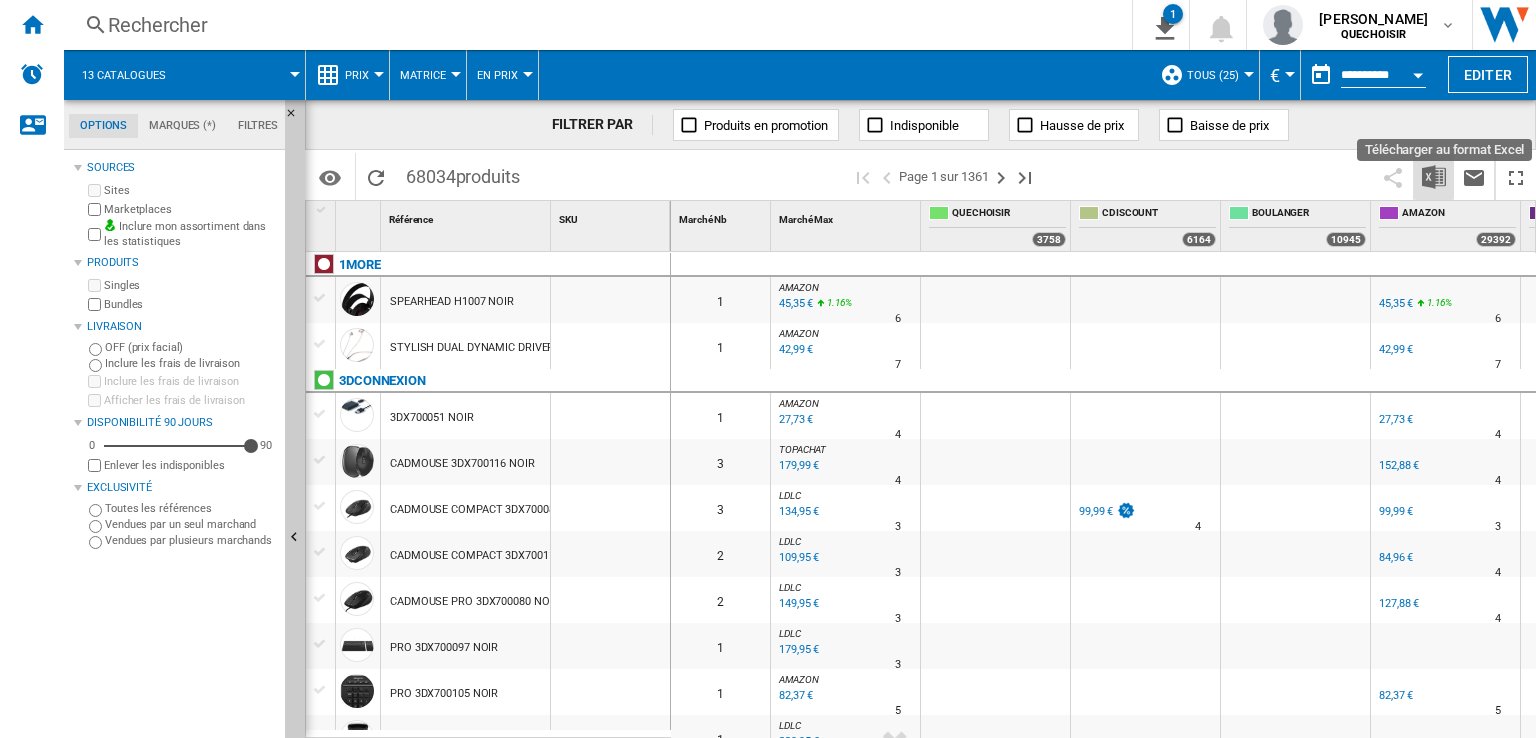 click at bounding box center [1434, 177] 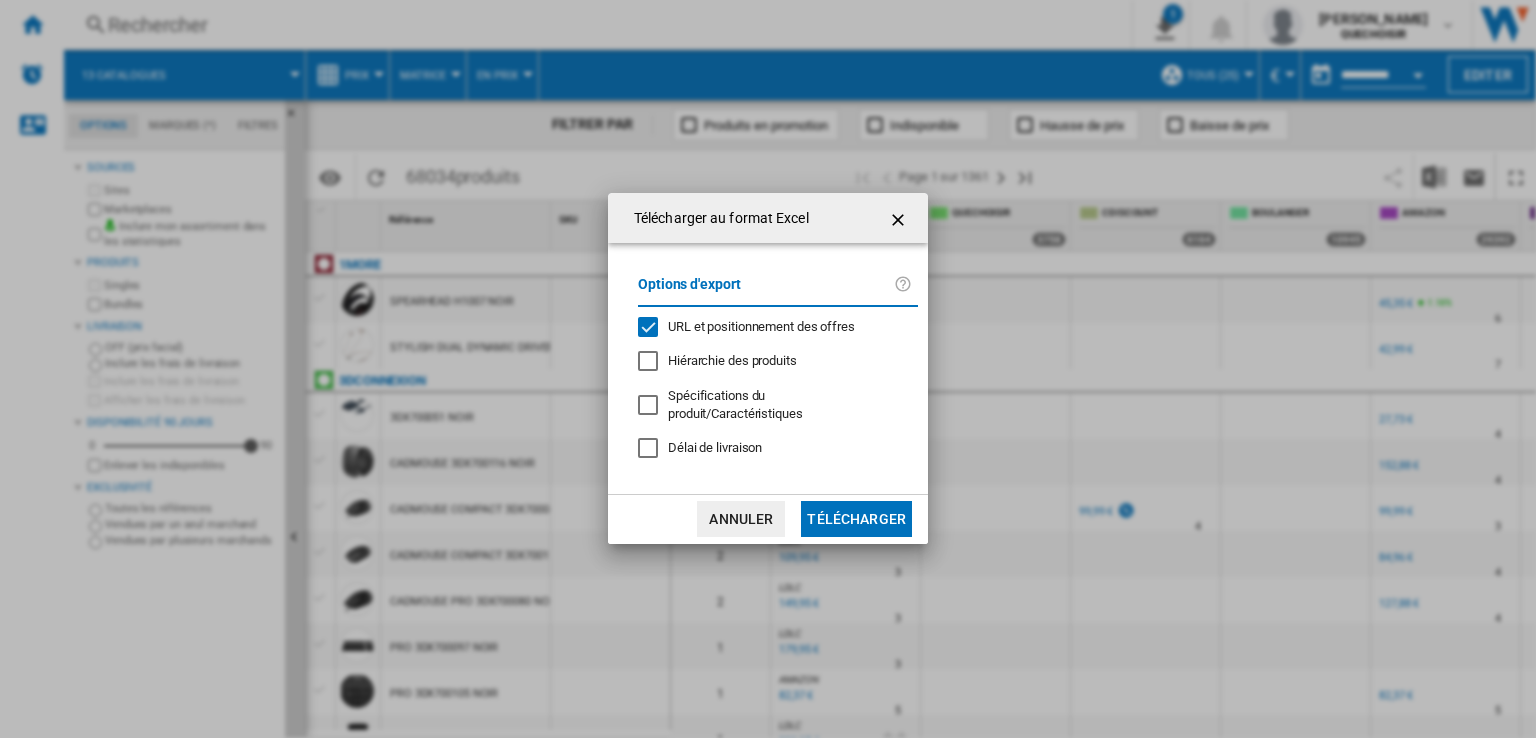 click on "Hiérarchie des produits" 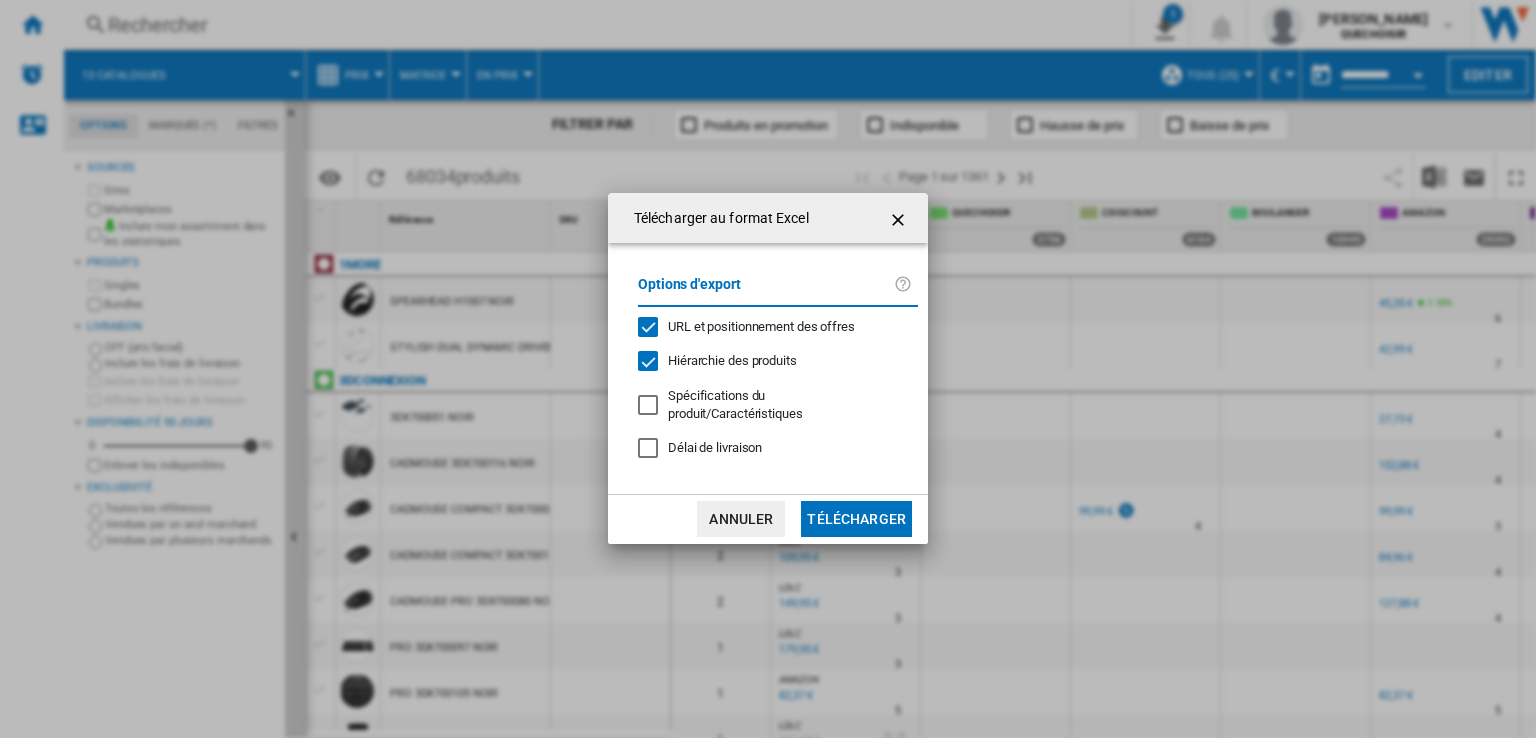click on "Télécharger" 